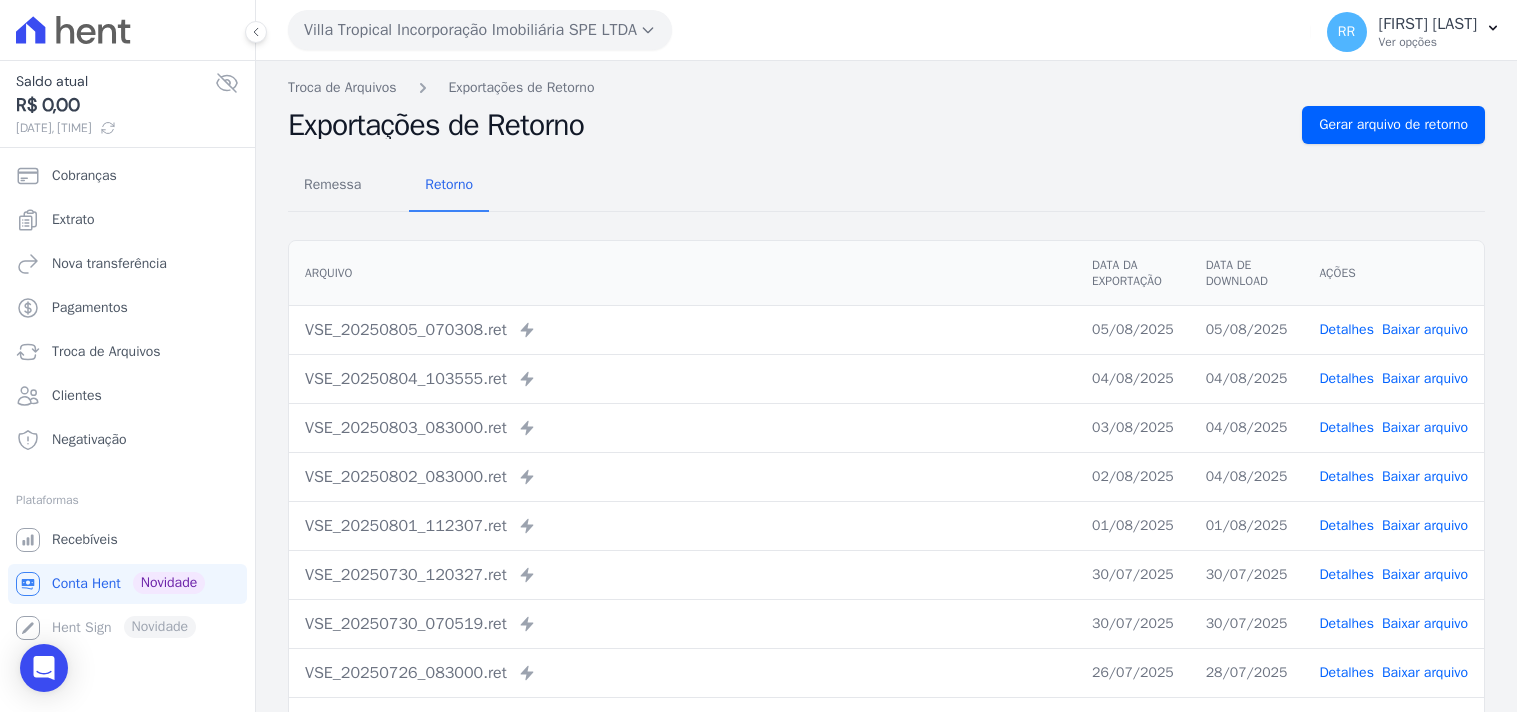 scroll, scrollTop: 0, scrollLeft: 0, axis: both 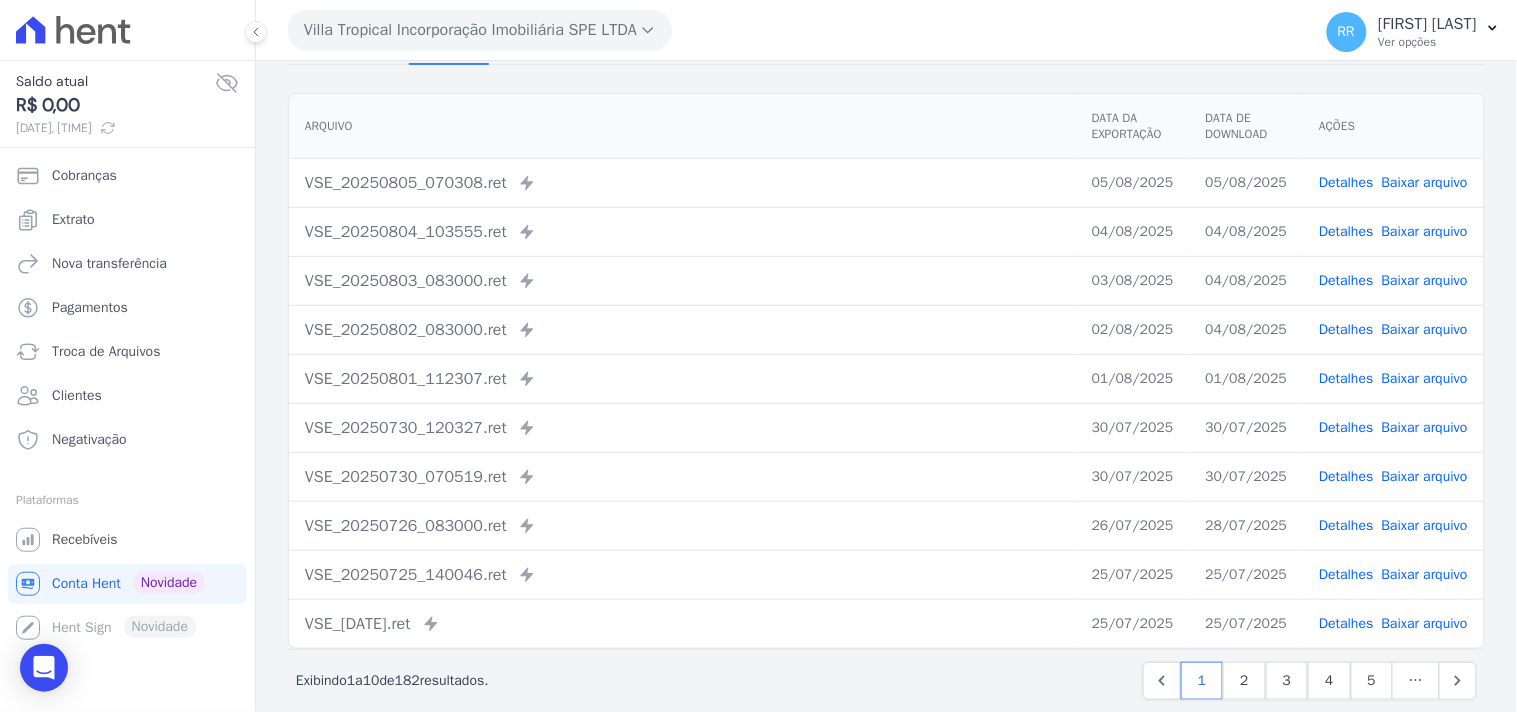 click on "Arquivo" at bounding box center (682, 126) 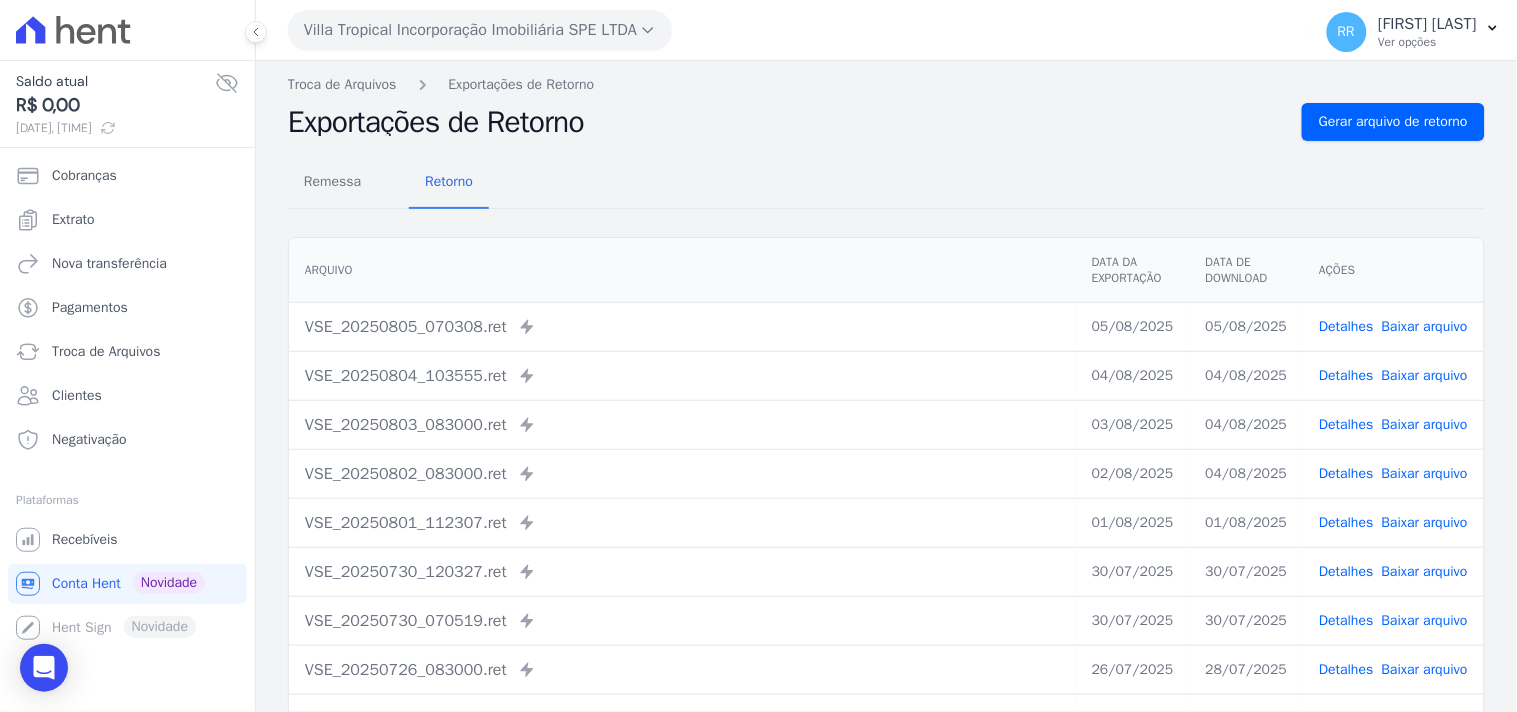 scroll, scrollTop: 0, scrollLeft: 0, axis: both 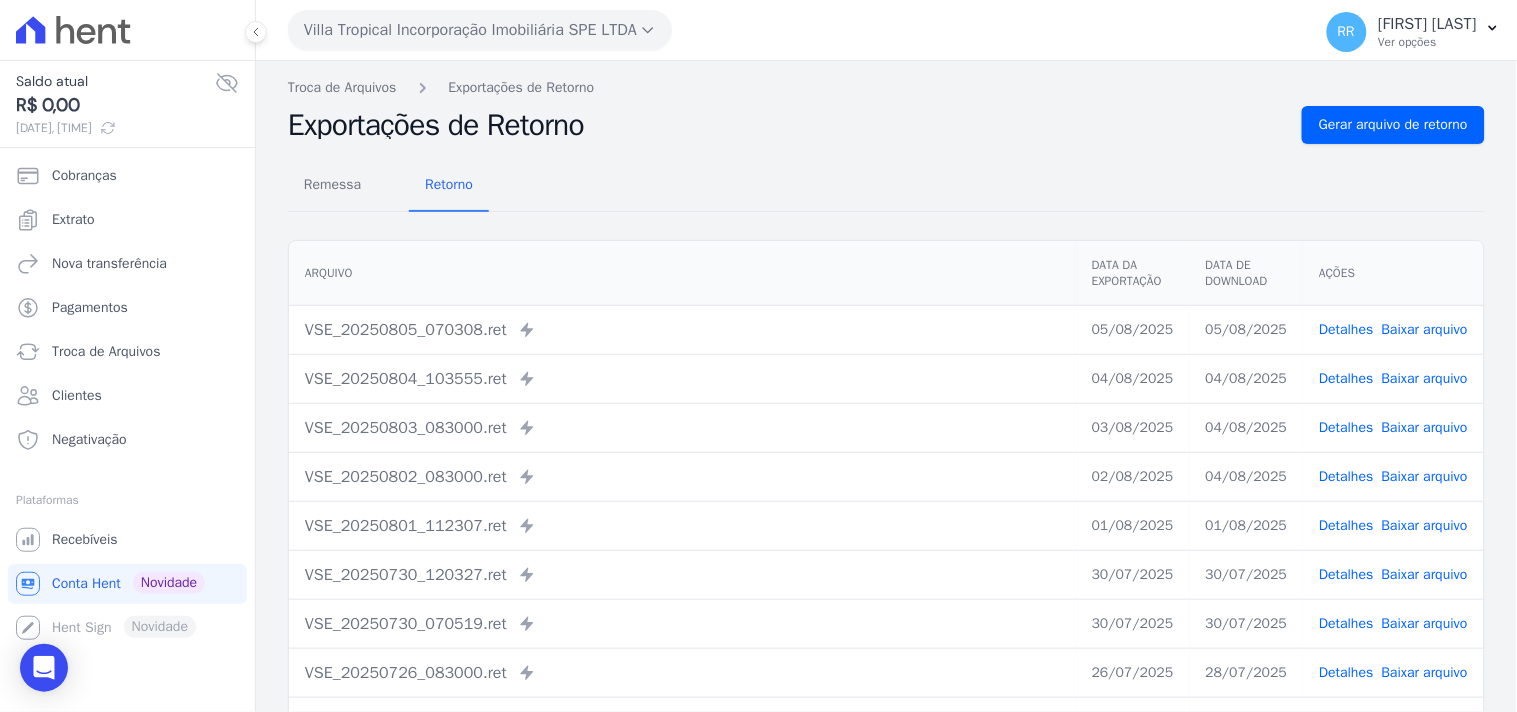 click on "Villa Tropical Incorporação Imobiliária SPE LTDA" at bounding box center [480, 30] 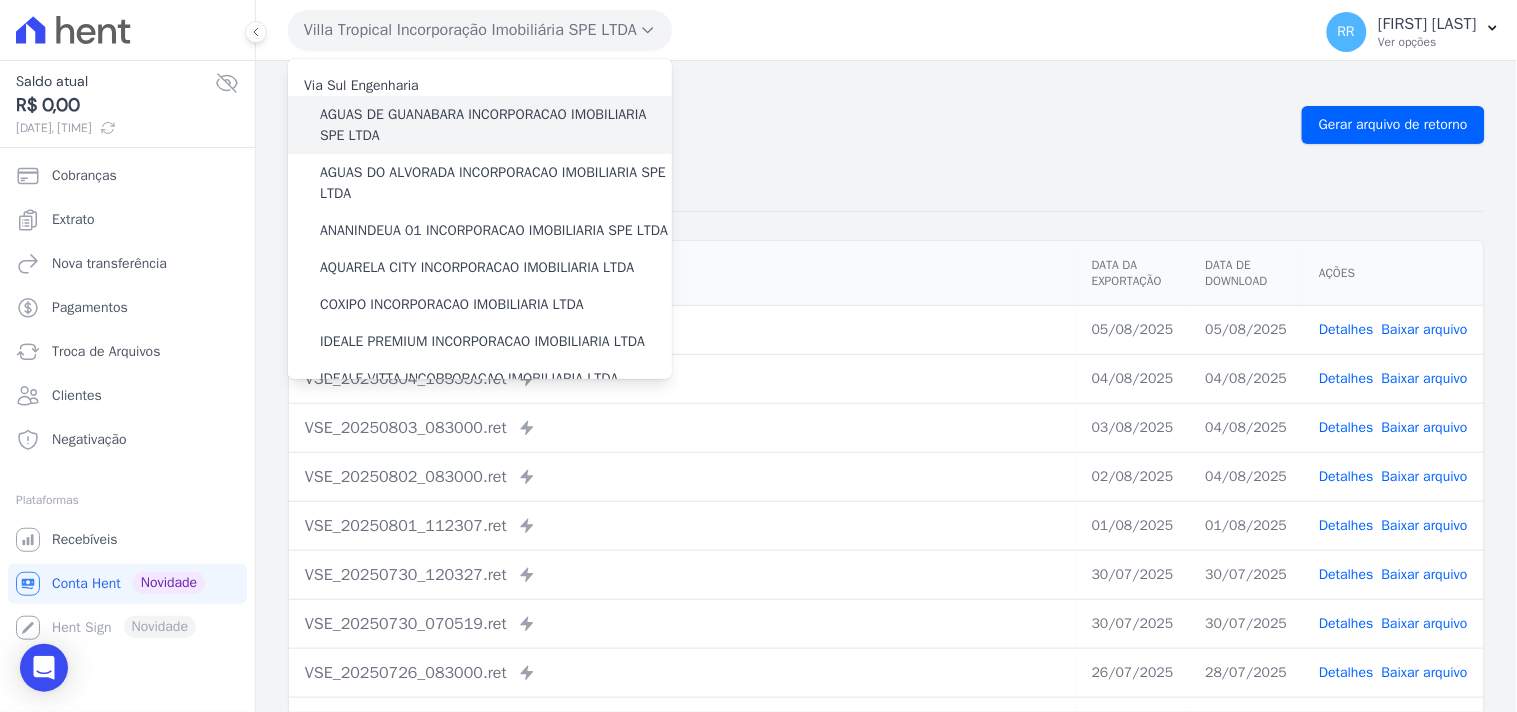 click on "AGUAS DE GUANABARA INCORPORACAO IMOBILIARIA SPE LTDA" at bounding box center [496, 125] 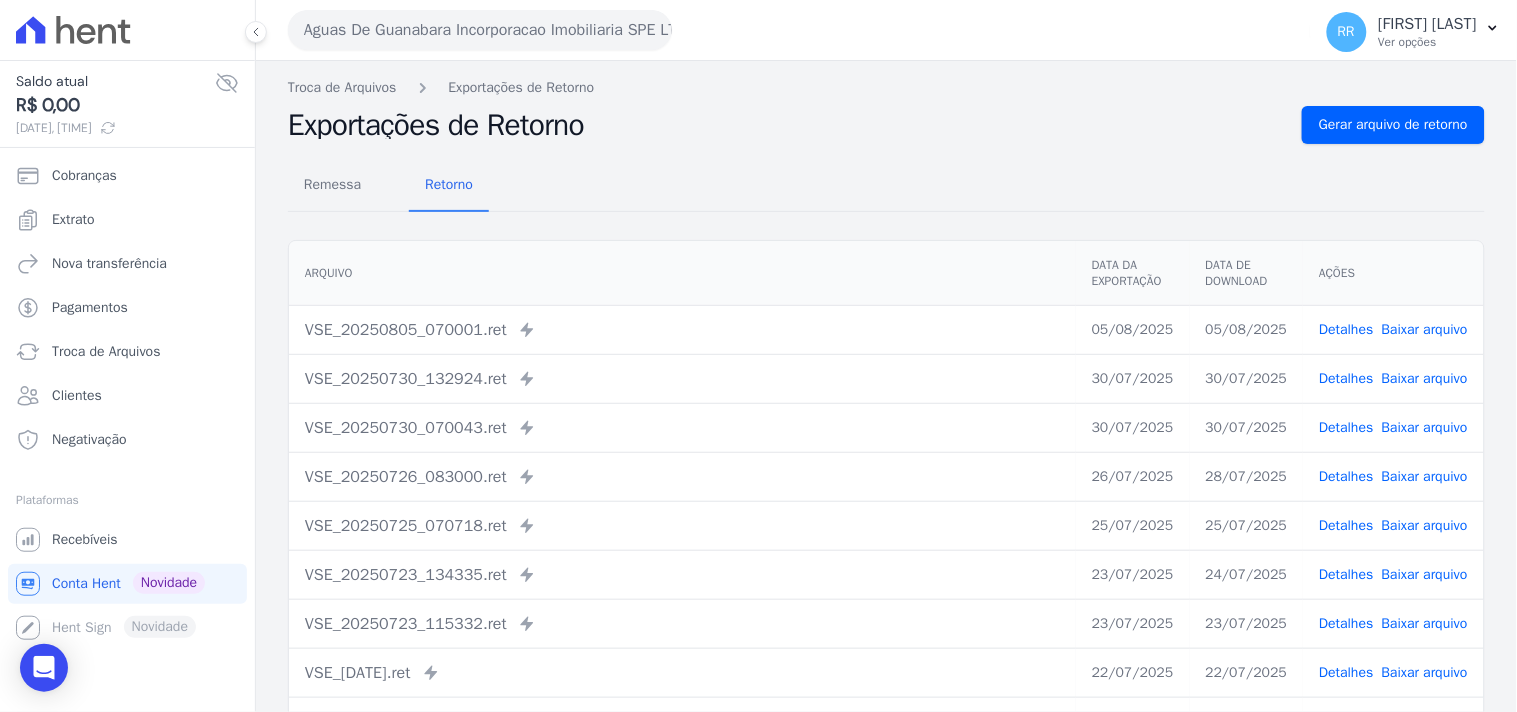 click on "Remessa
Retorno
Arquivo
Data da Exportação
Data de Download
Ações
VSE_[DATE].ret
Enviado para Nexxera em: [DATE], [TIME]
[DATE]
[DATE]
Detalhes" at bounding box center (886, 505) 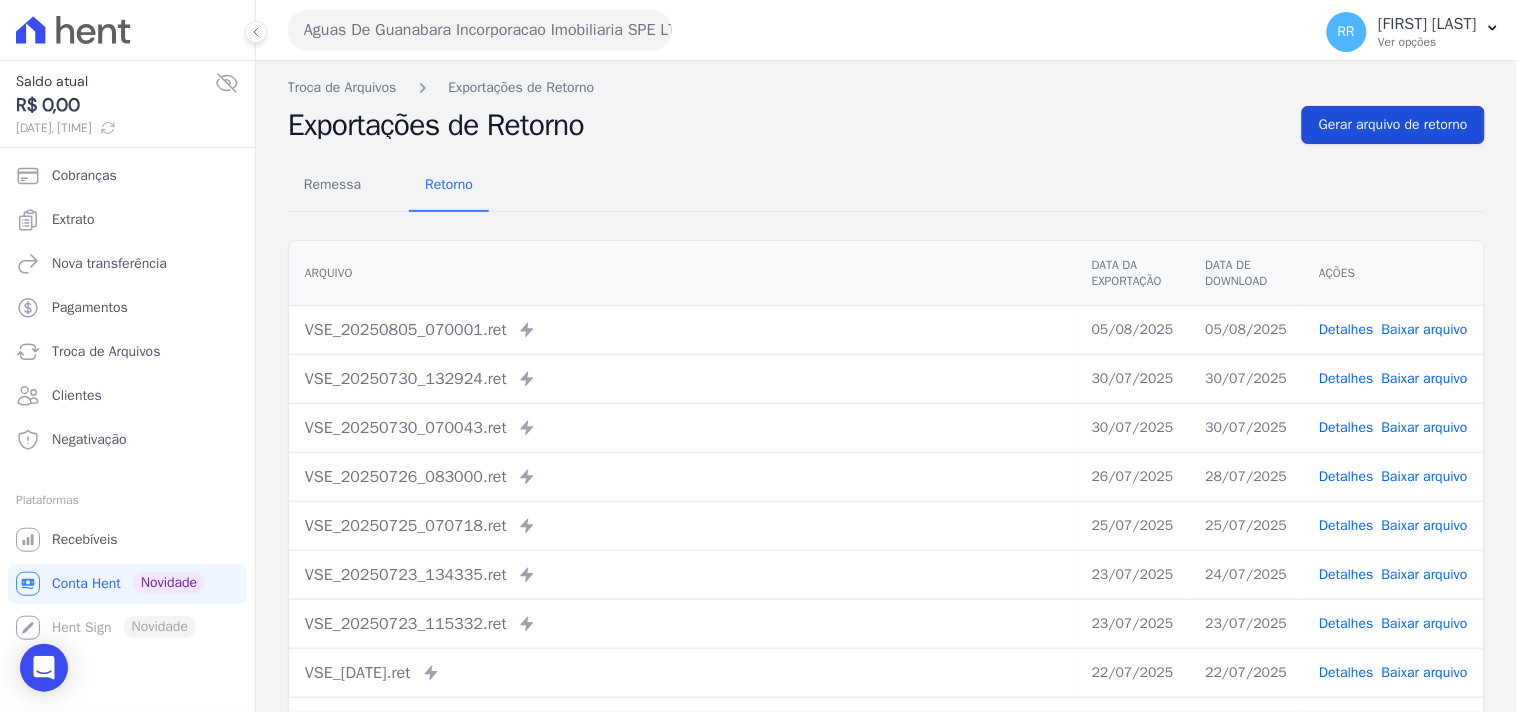 click on "Gerar arquivo de retorno" at bounding box center (1393, 125) 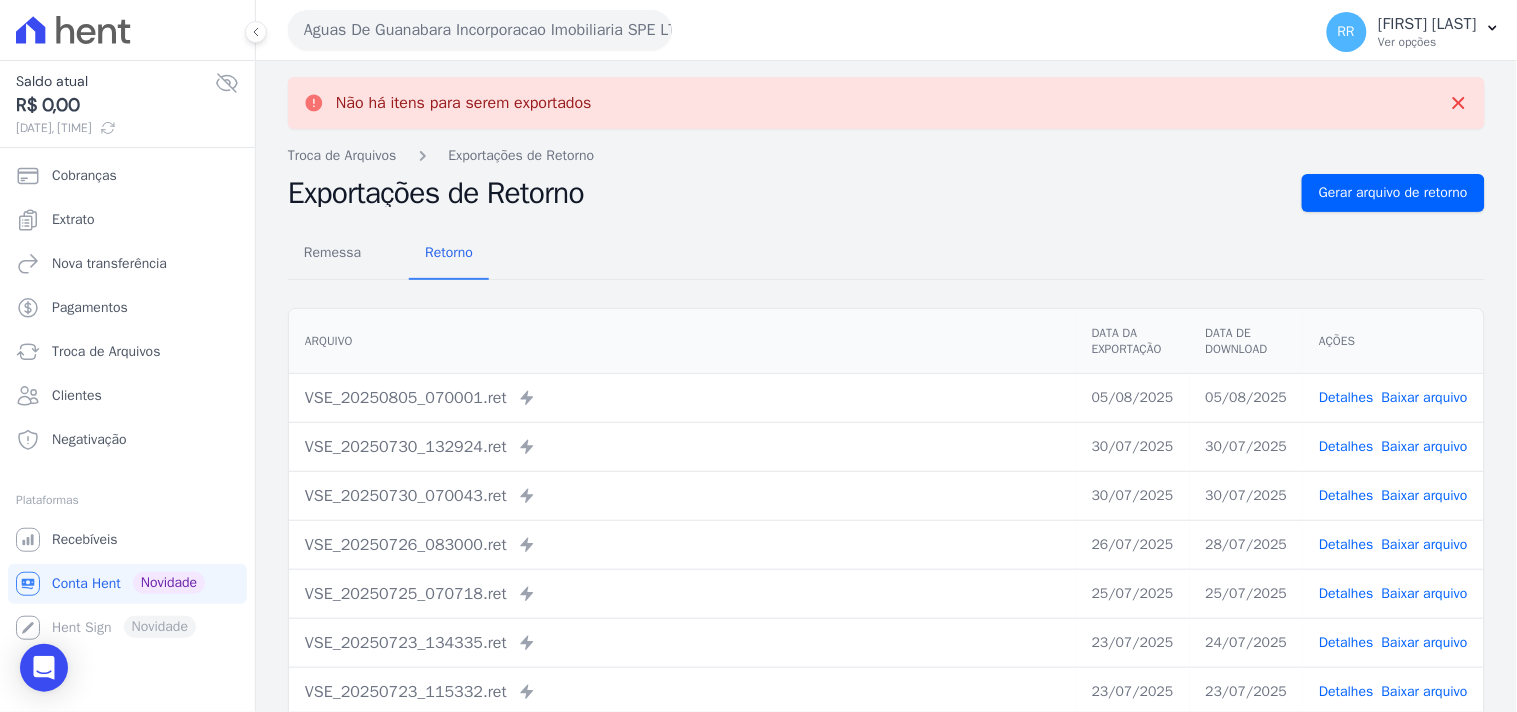 click on "Aguas De Guanabara Incorporacao Imobiliaria SPE LTDA" at bounding box center (480, 30) 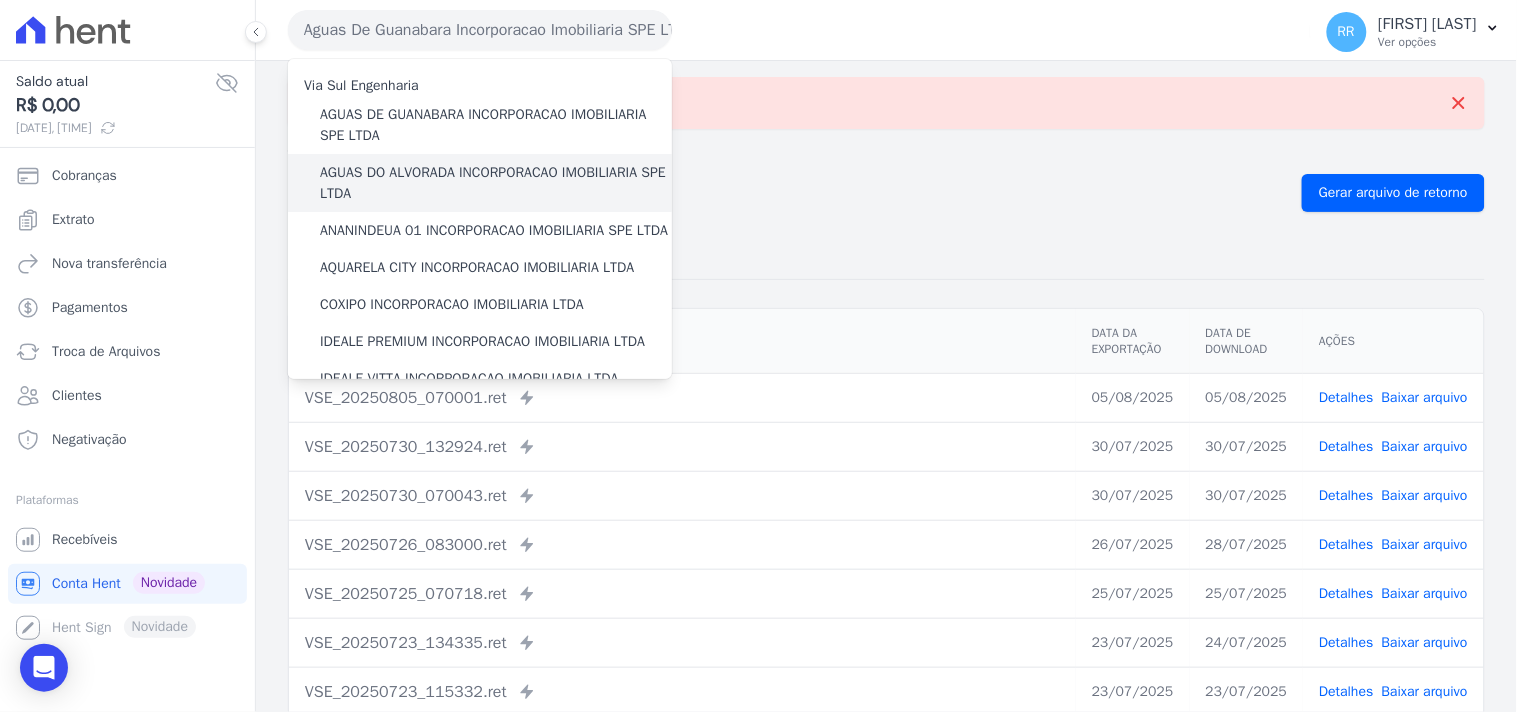 click on "AGUAS DO ALVORADA INCORPORACAO IMOBILIARIA SPE LTDA" at bounding box center [480, 183] 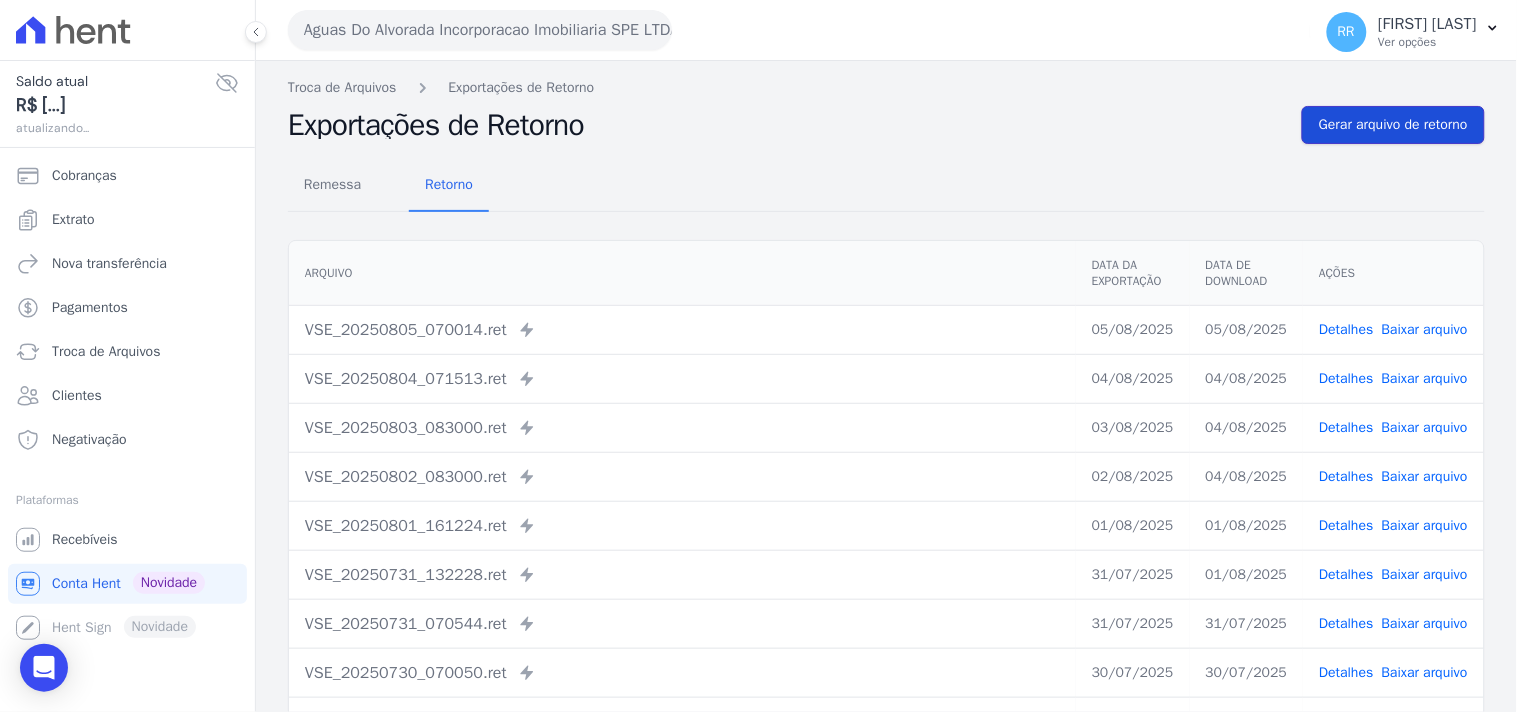 click on "Gerar arquivo de retorno" at bounding box center [1393, 125] 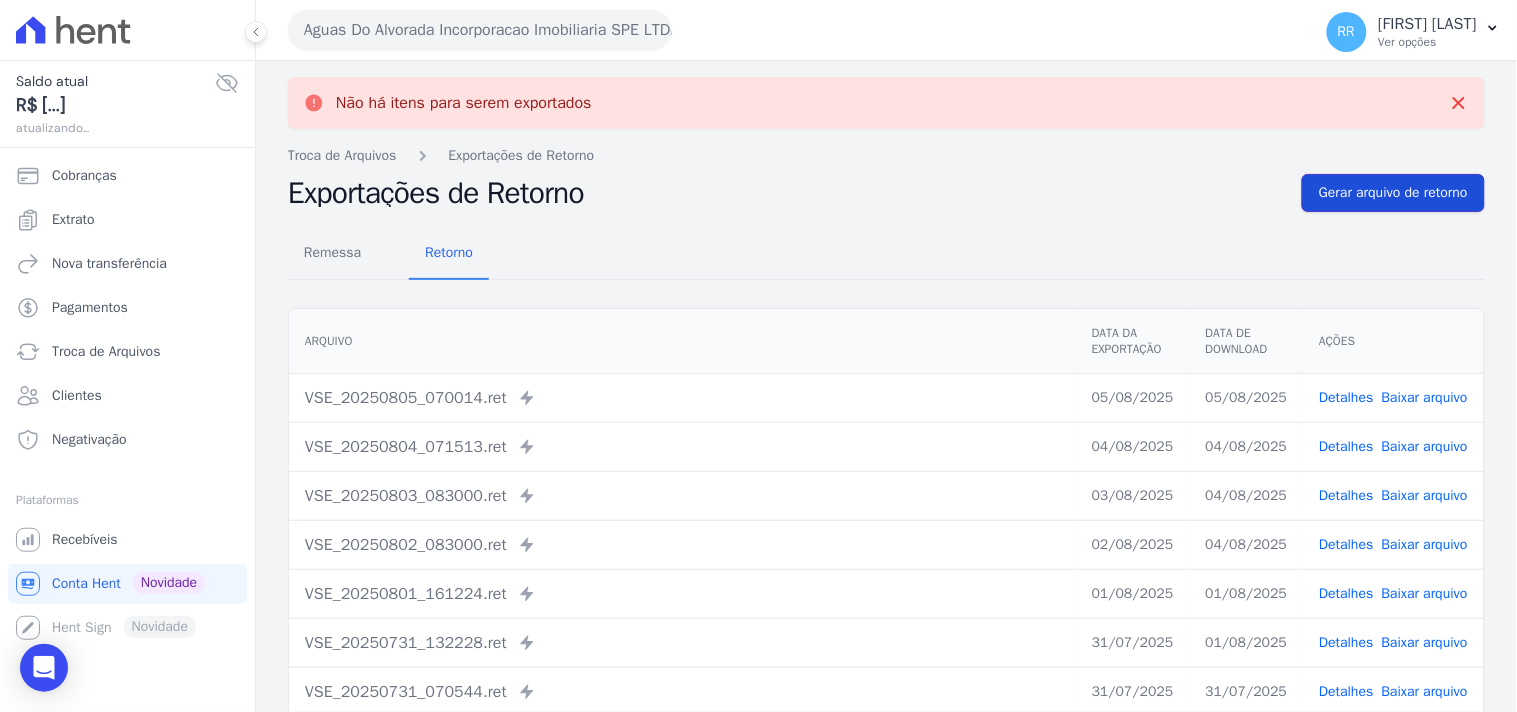 click on "Gerar arquivo de retorno" at bounding box center (1393, 193) 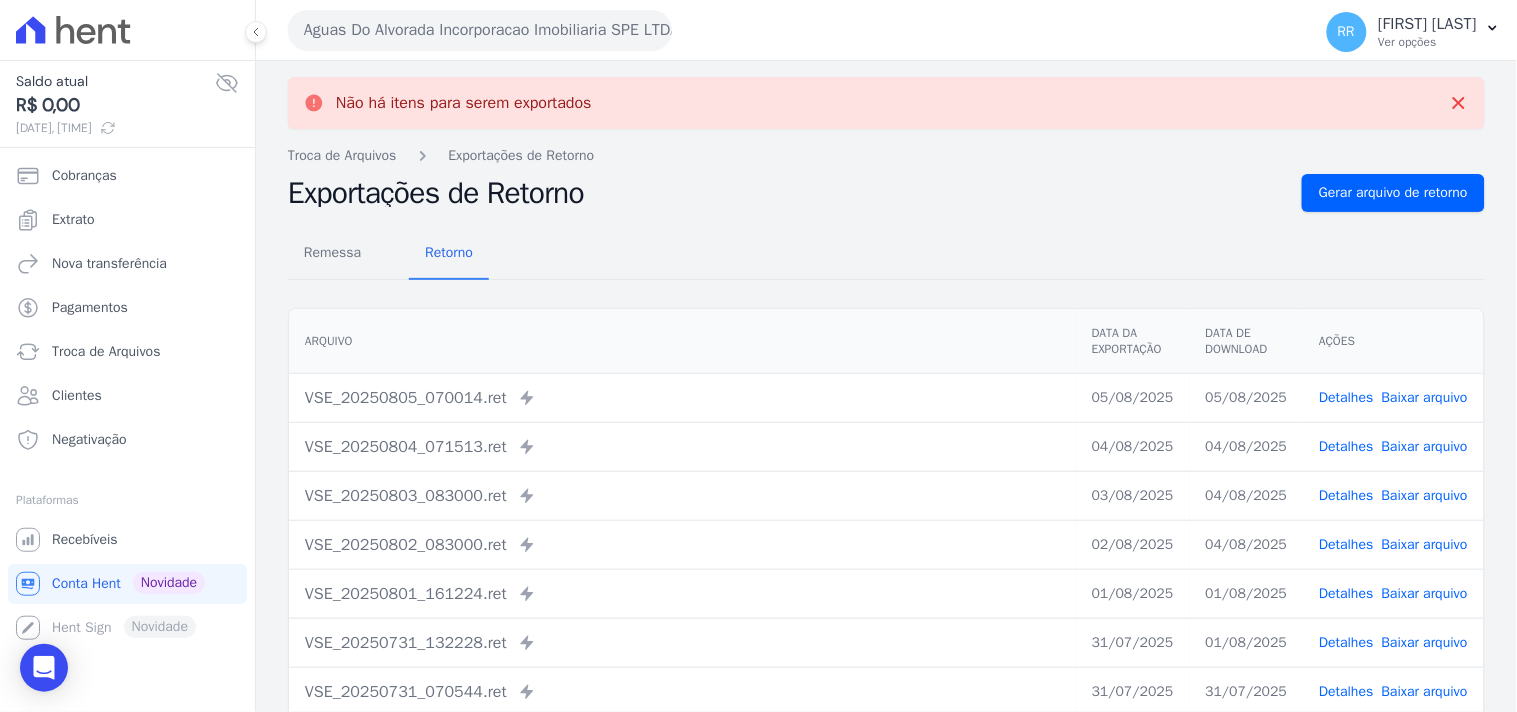 click on "Aguas Do Alvorada Incorporacao Imobiliaria SPE LTDA" at bounding box center (480, 30) 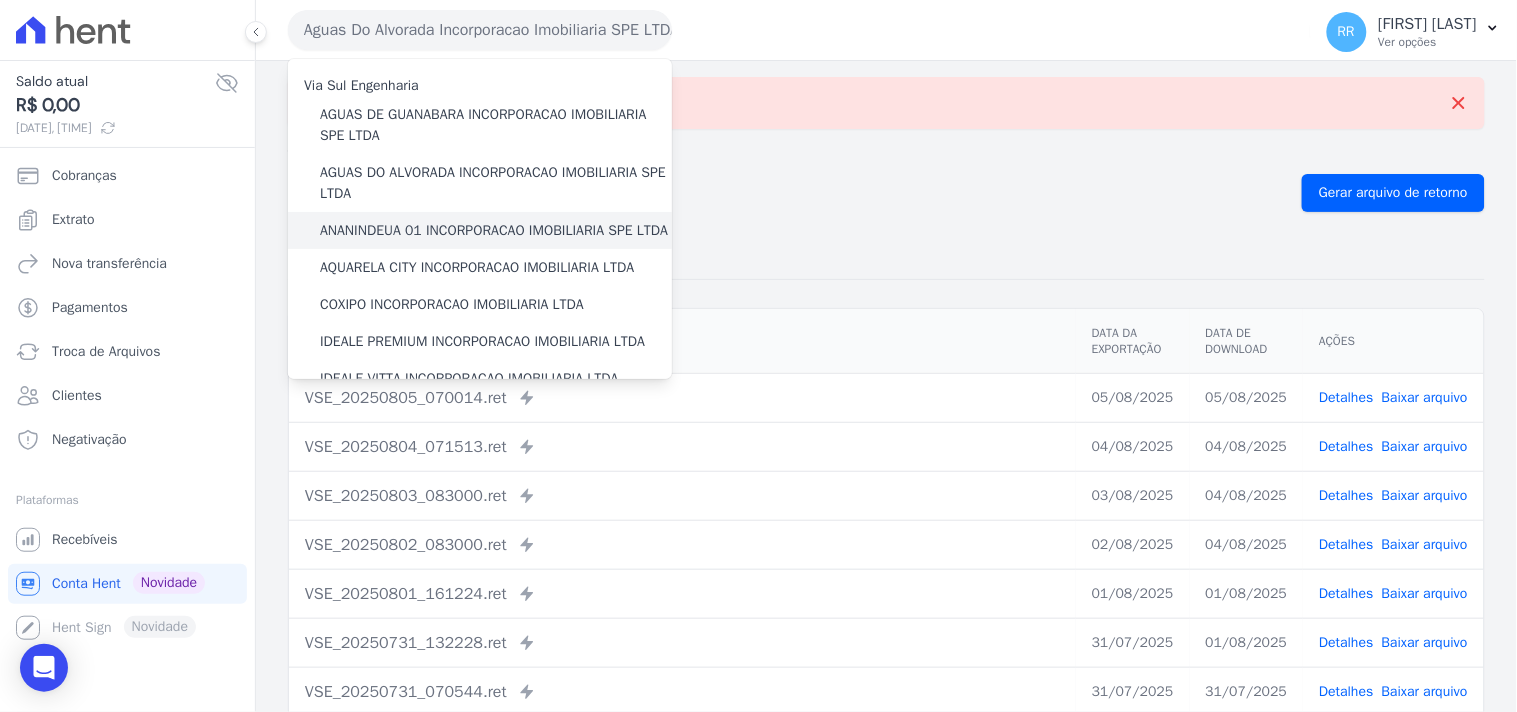 click on "ANANINDEUA 01 INCORPORACAO IMOBILIARIA SPE LTDA" at bounding box center (494, 230) 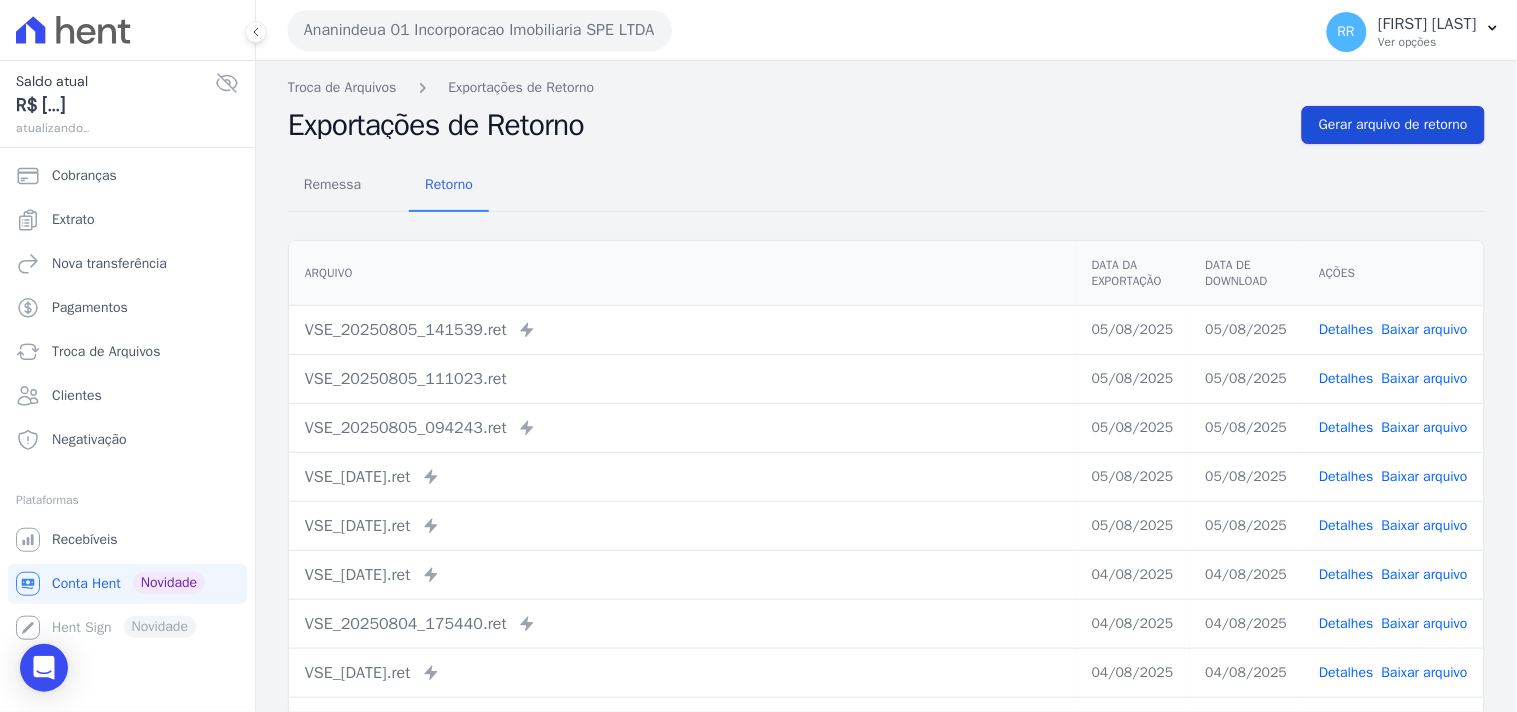 click on "Gerar arquivo de retorno" at bounding box center [1393, 125] 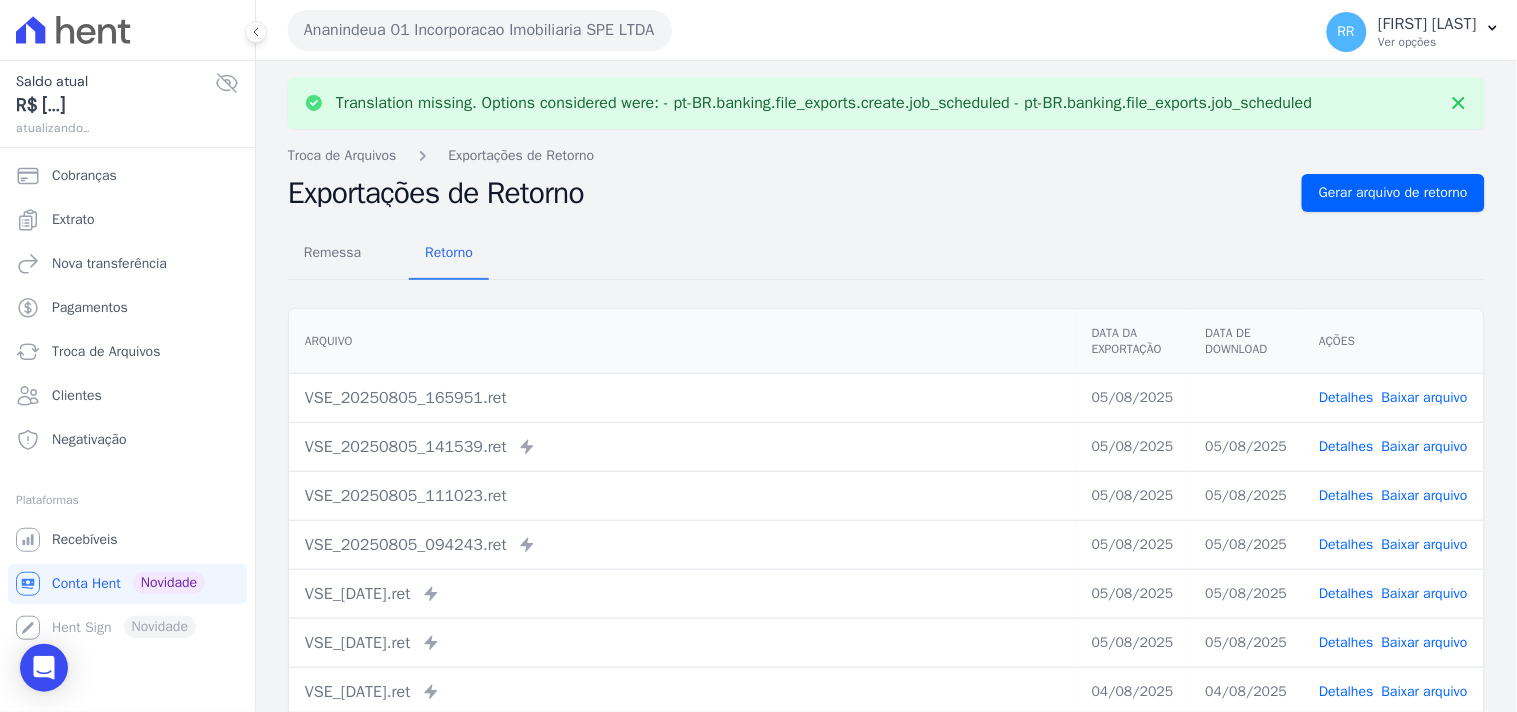 drag, startPoint x: 1403, startPoint y: 373, endPoint x: 1406, endPoint y: 397, distance: 24.186773 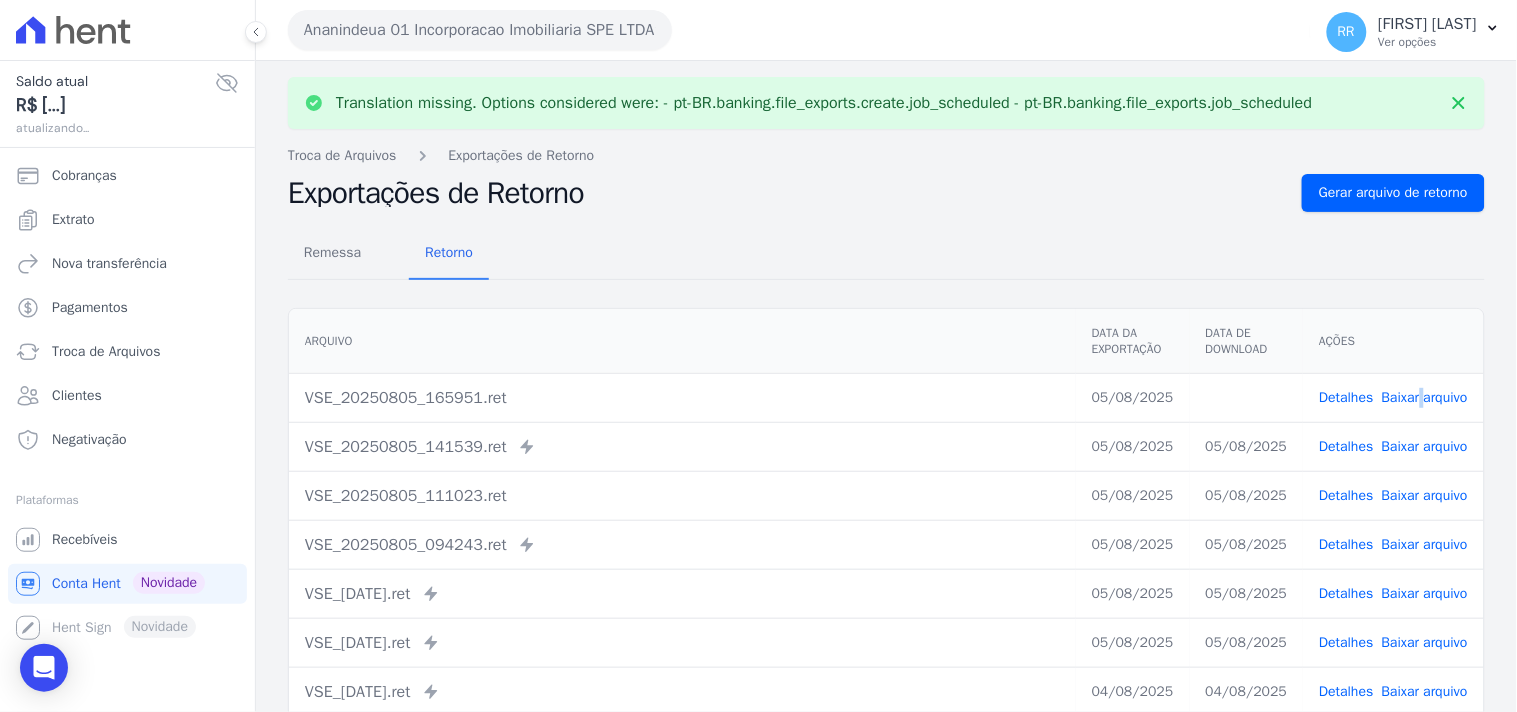 click on "Baixar arquivo" at bounding box center (1425, 397) 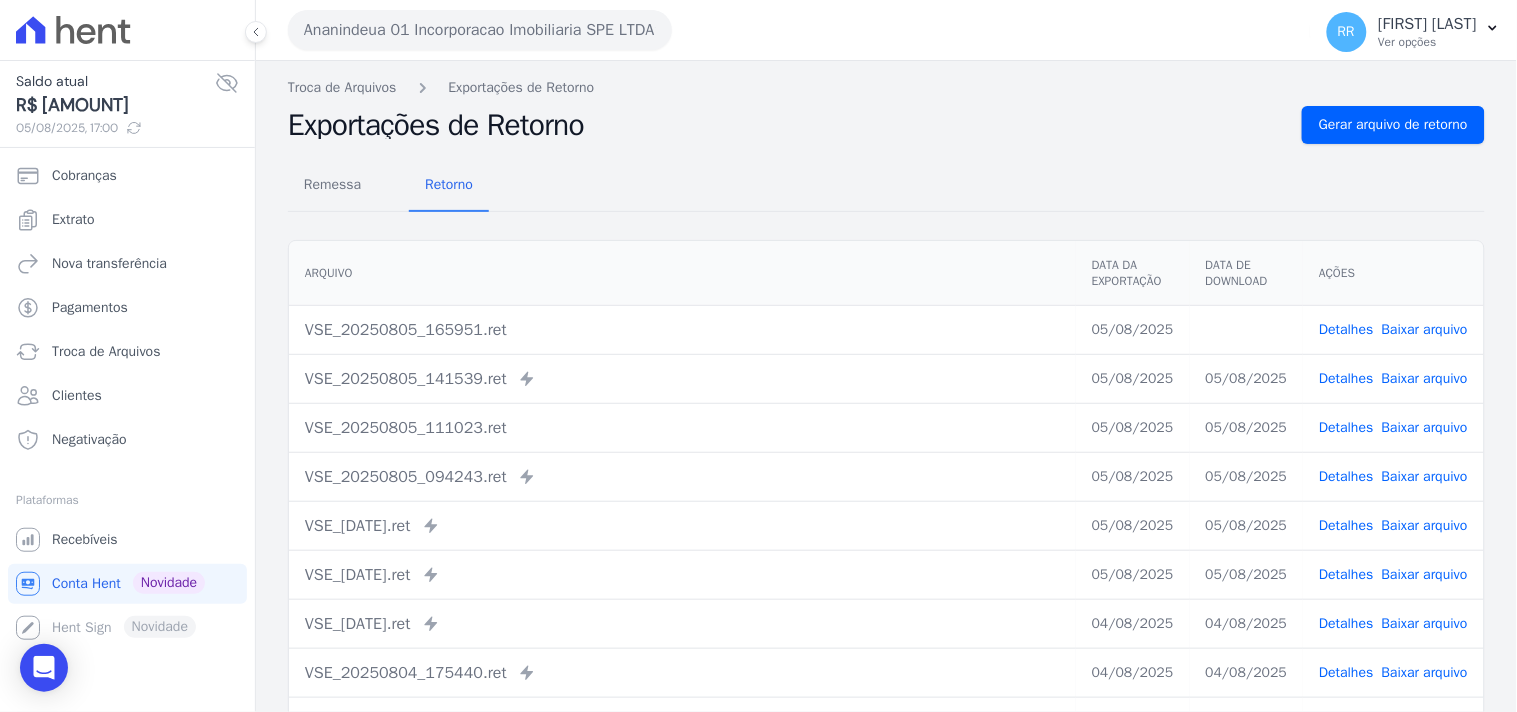 drag, startPoint x: 676, startPoint y: 163, endPoint x: 666, endPoint y: 154, distance: 13.453624 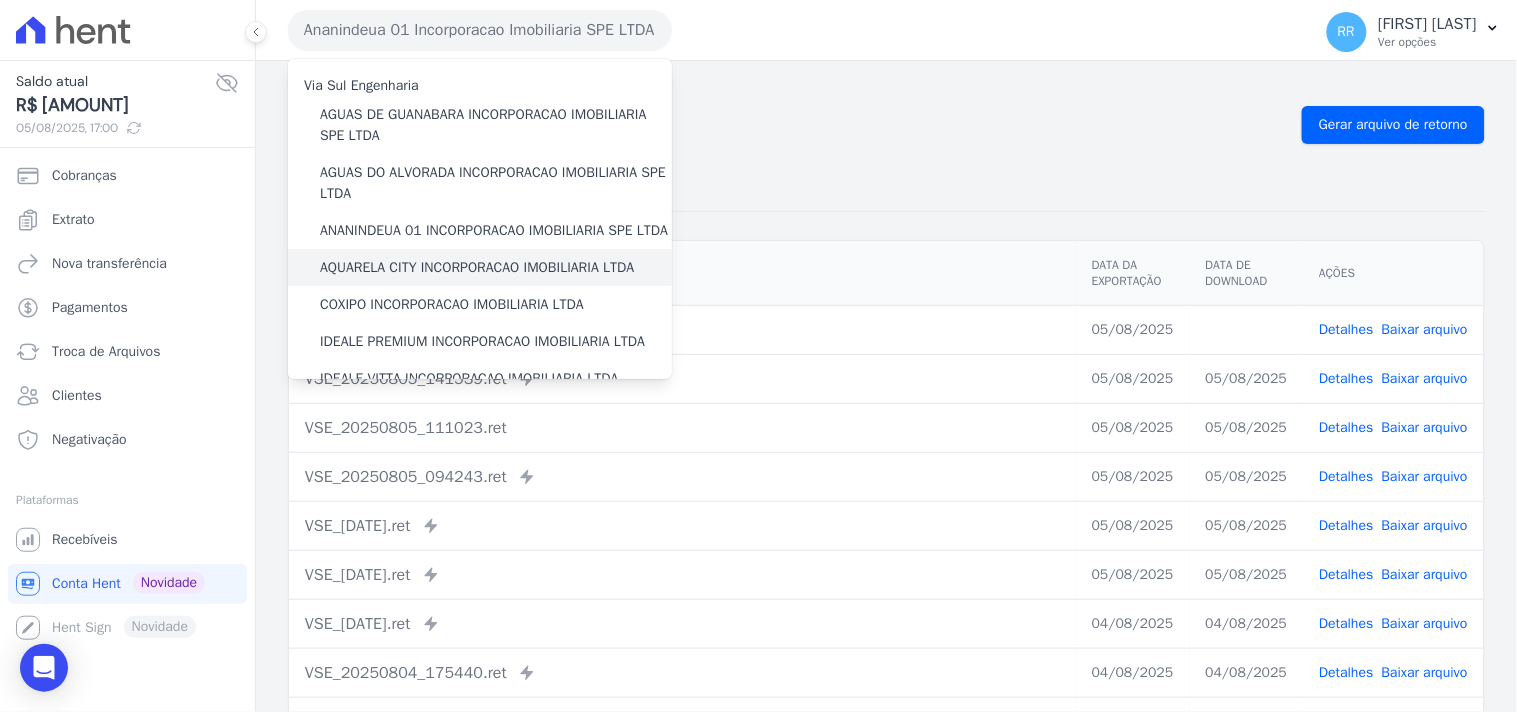 click on "AQUARELA CITY INCORPORACAO IMOBILIARIA LTDA" at bounding box center [477, 267] 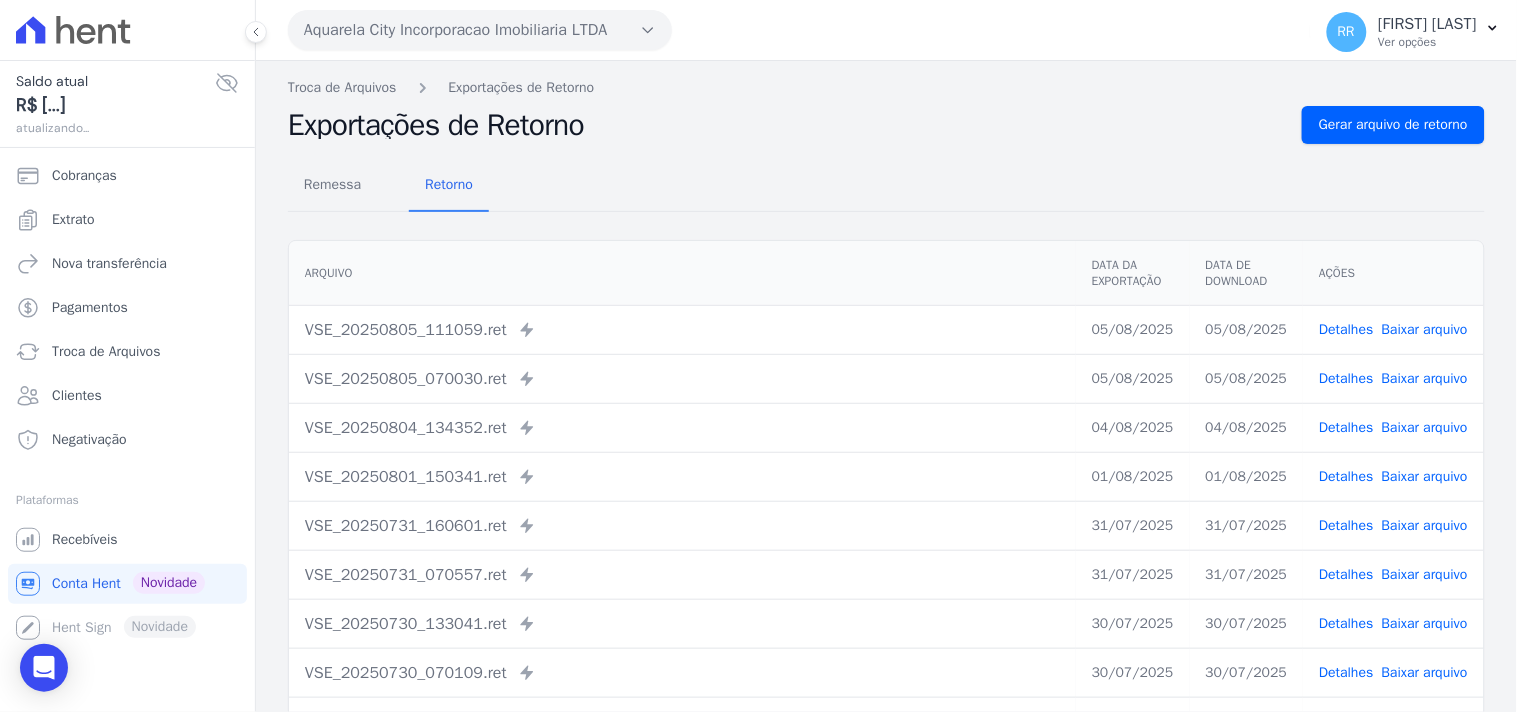 click on "Troca de Arquivos
Exportações de Retorno
Exportações de Retorno
Gerar arquivo de retorno
Remessa
Retorno
Arquivo
Data da Exportação
Data de Download
Ações
VSE_[DATE].ret" at bounding box center [886, 472] 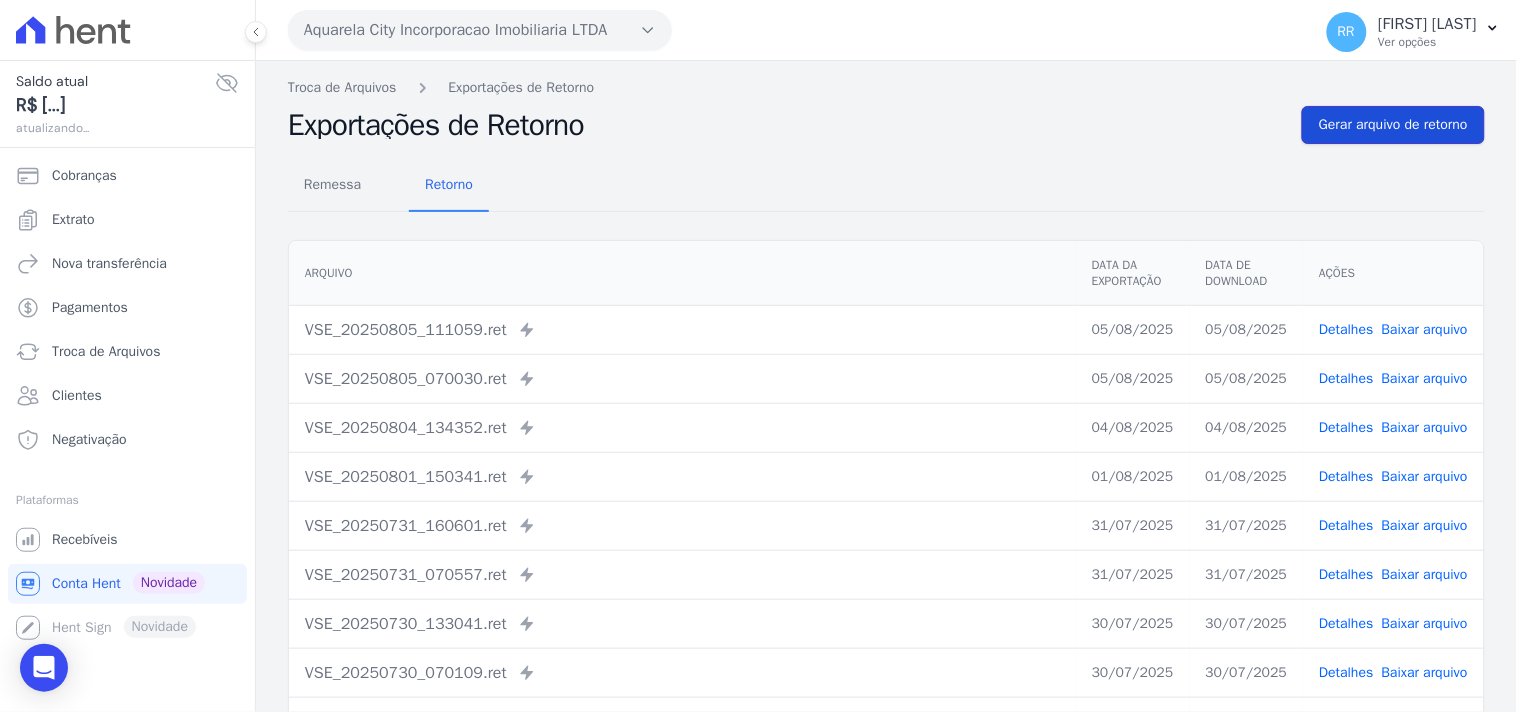 click on "Gerar arquivo de retorno" at bounding box center (1393, 125) 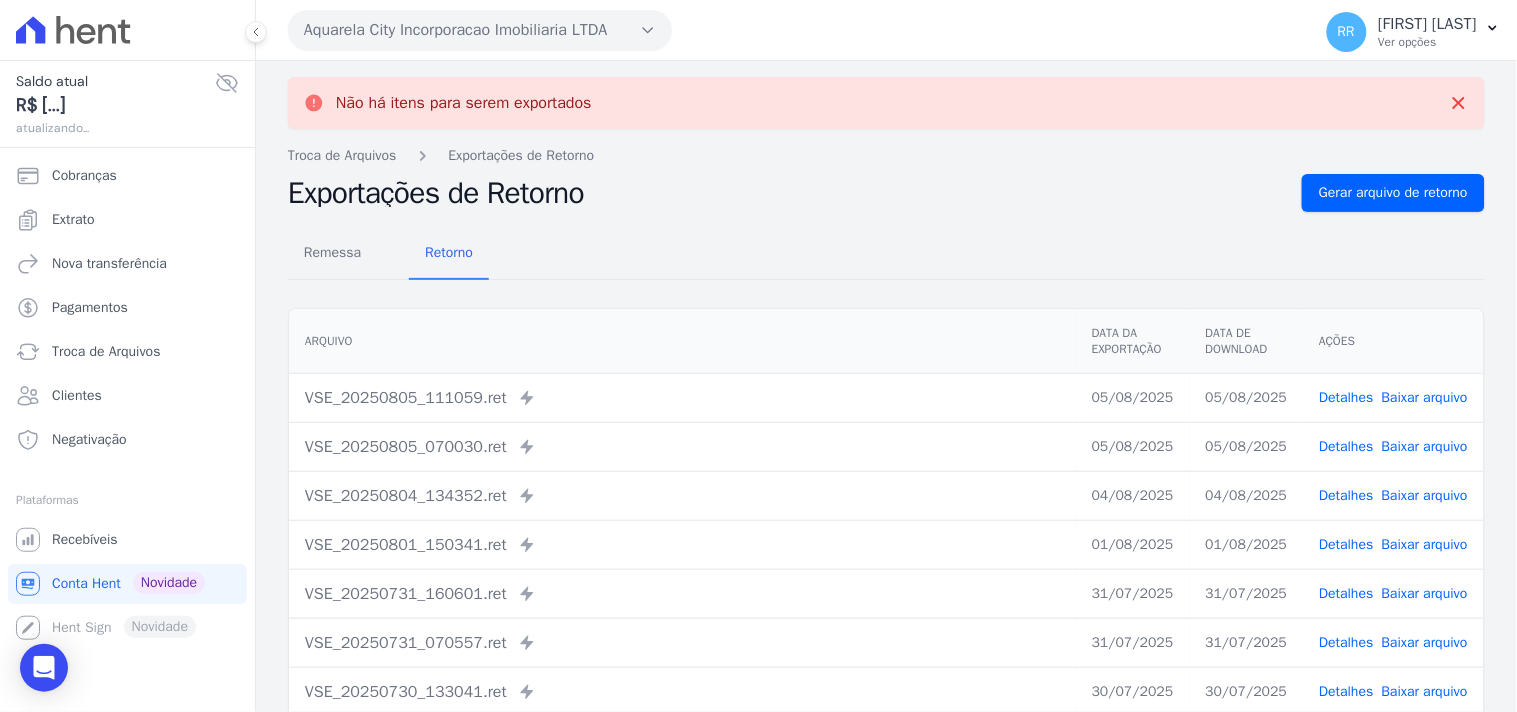 click on "Aquarela City Incorporacao Imobiliaria LTDA" at bounding box center [480, 30] 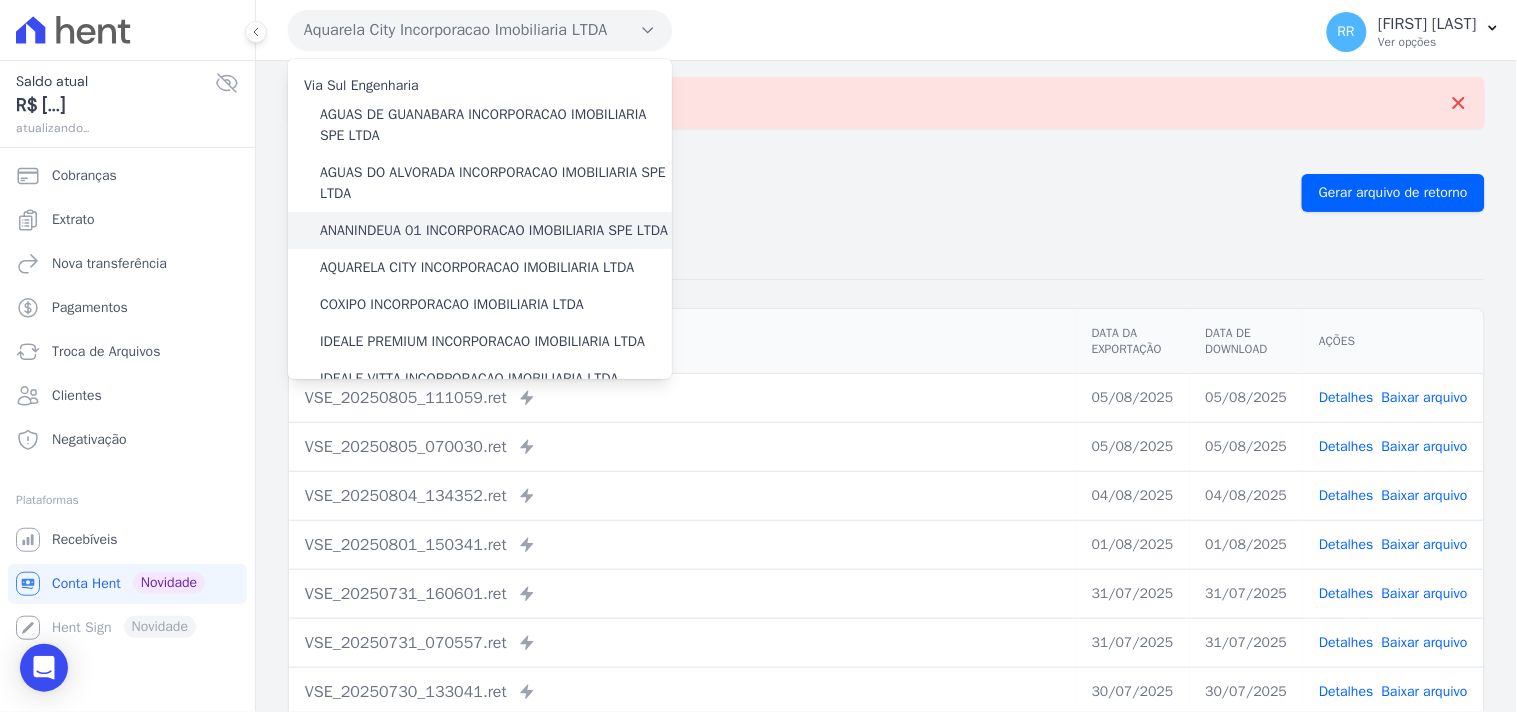 scroll, scrollTop: 36, scrollLeft: 0, axis: vertical 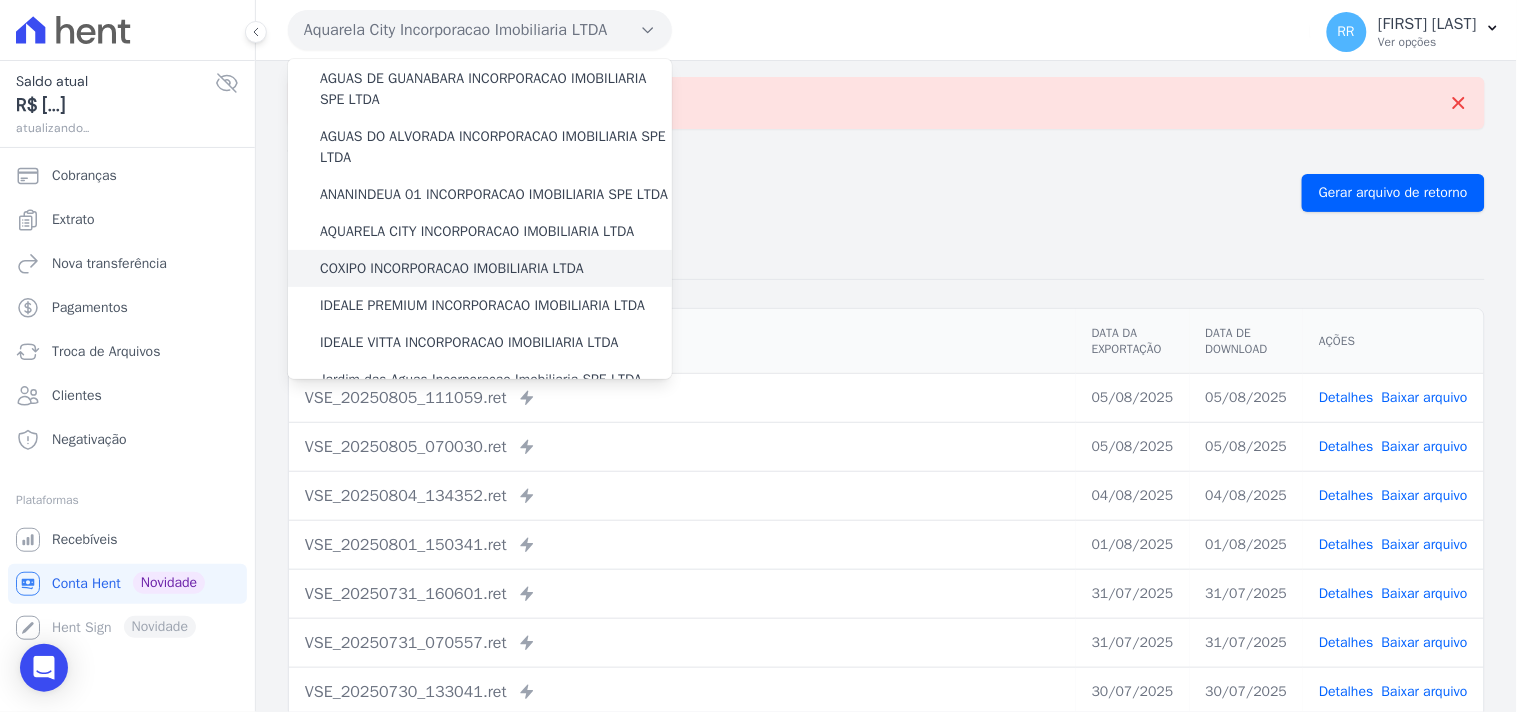 click on "COXIPO INCORPORACAO IMOBILIARIA LTDA" at bounding box center (452, 268) 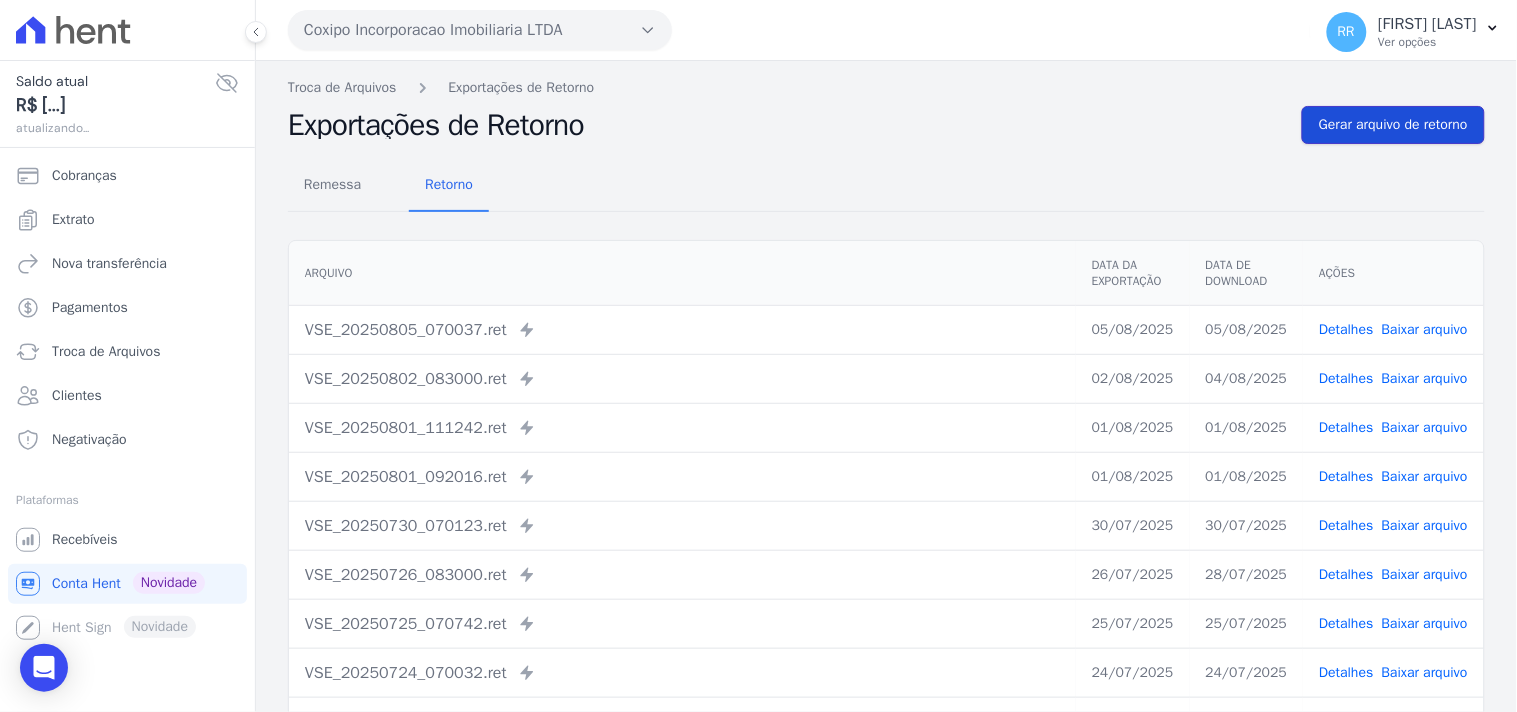 click on "Gerar arquivo de retorno" at bounding box center [1393, 125] 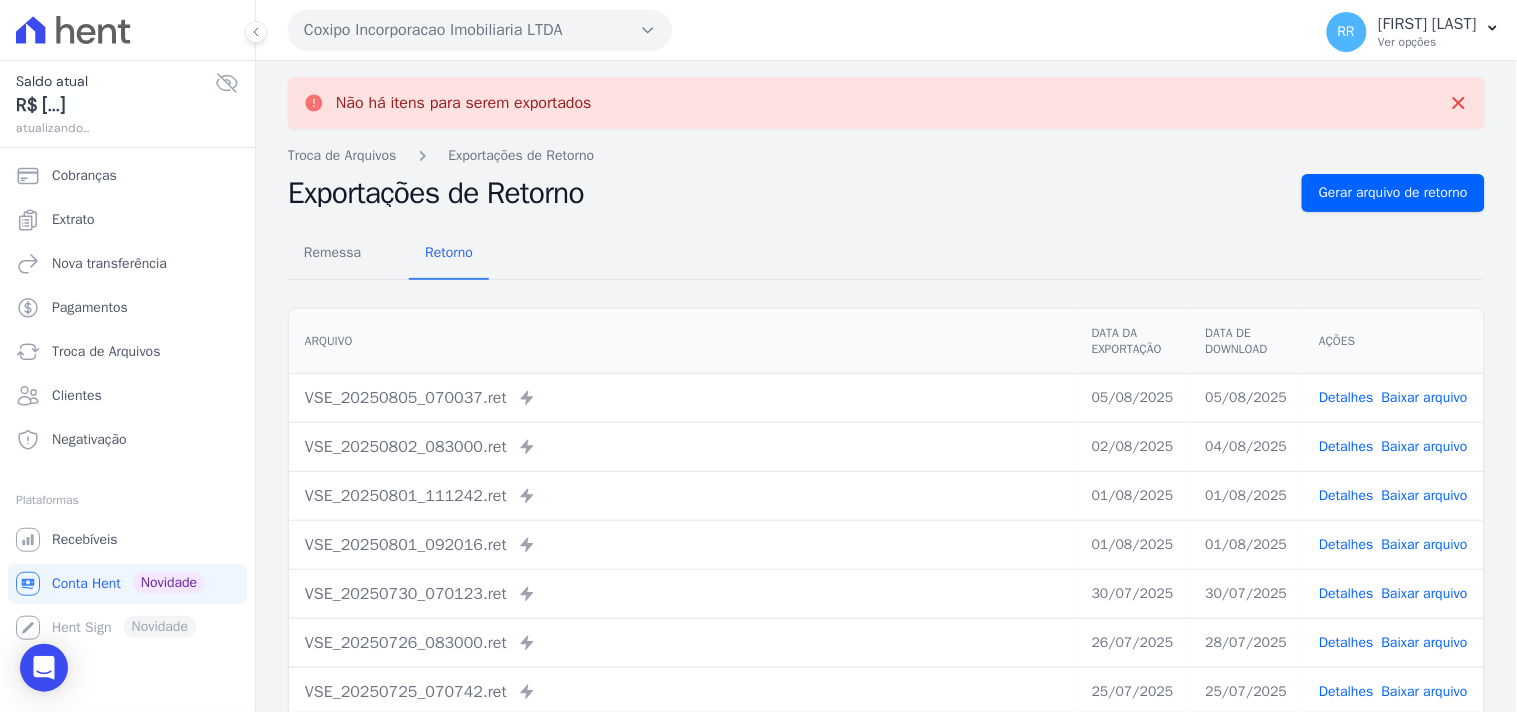 click on "Coxipo Incorporacao Imobiliaria LTDA" at bounding box center (480, 30) 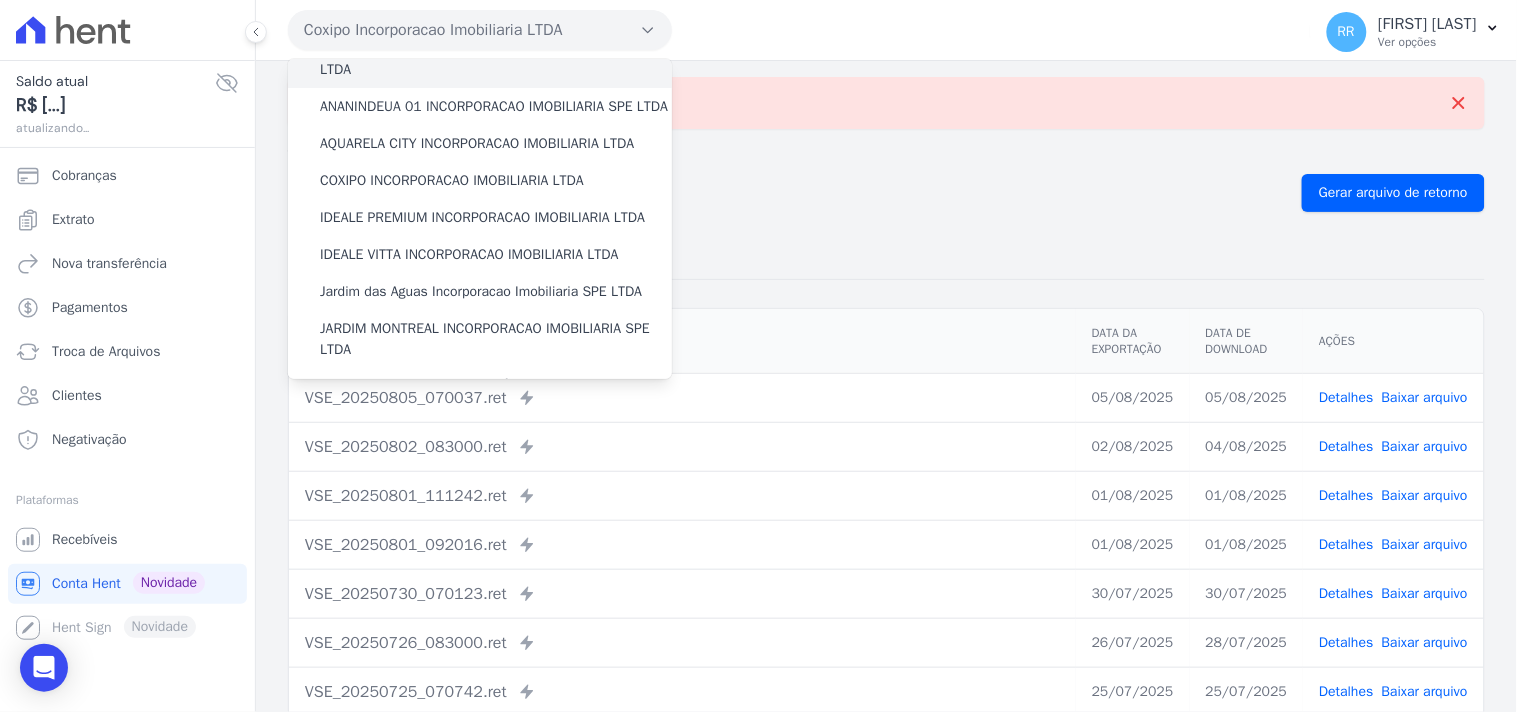 scroll, scrollTop: 185, scrollLeft: 0, axis: vertical 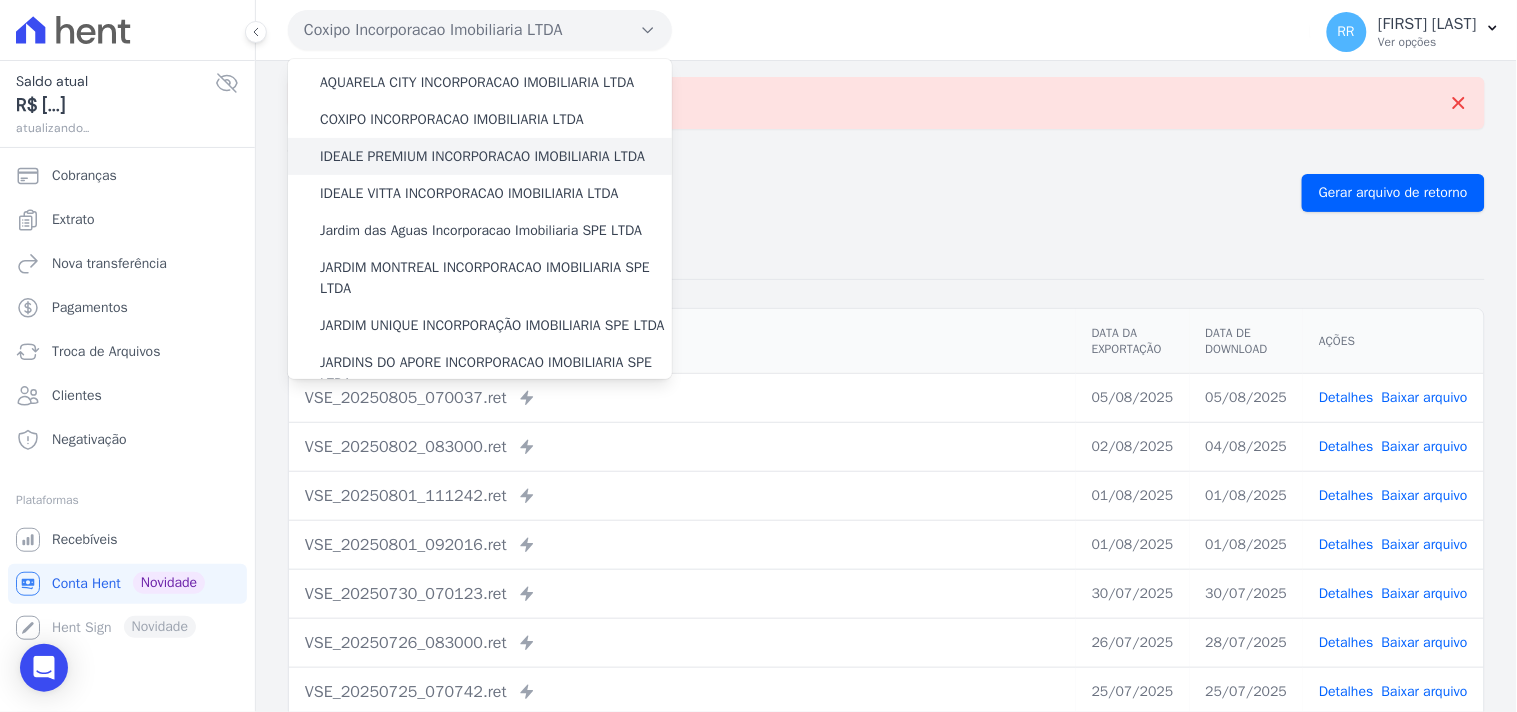click on "IDEALE PREMIUM INCORPORACAO IMOBILIARIA LTDA" at bounding box center (482, 156) 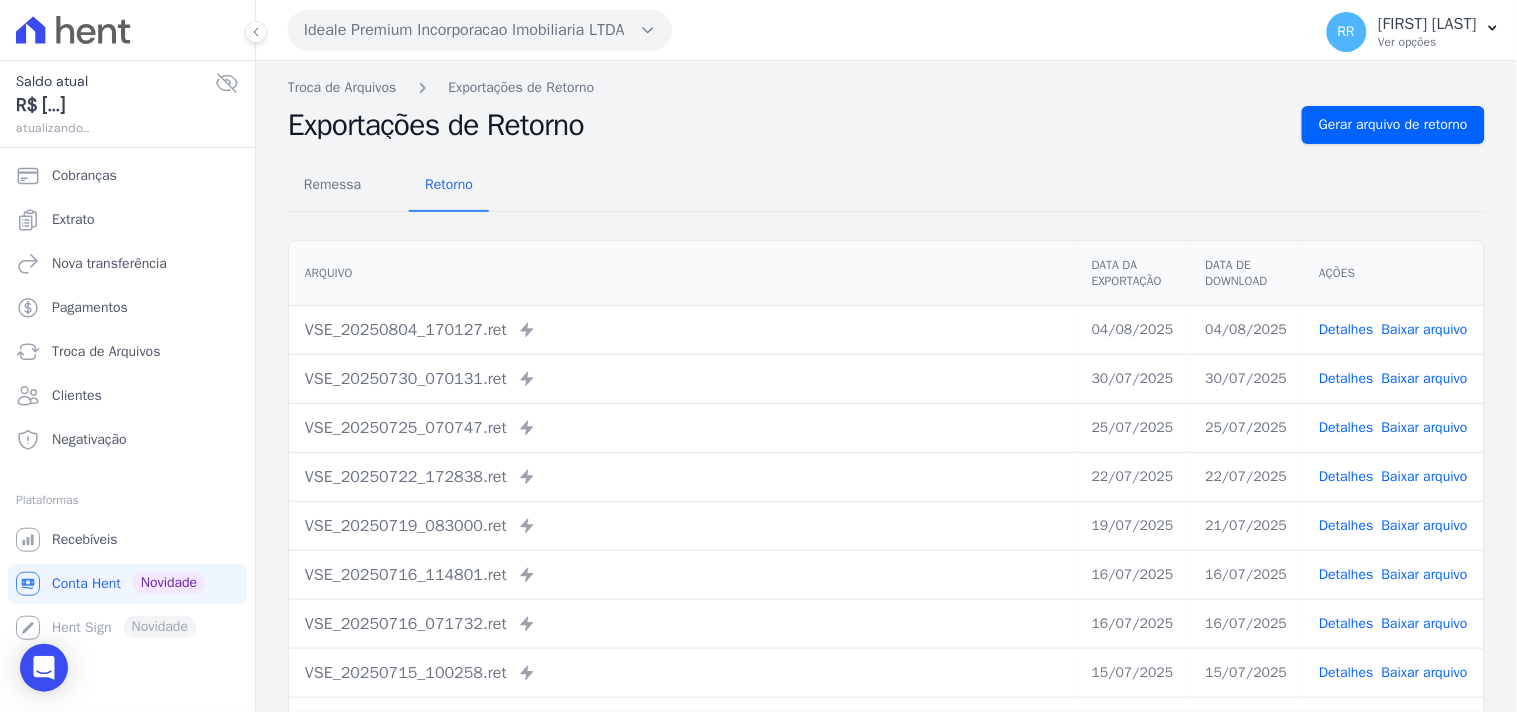 click on "VSE_[DATE]_[TIME].ret" at bounding box center [886, 505] 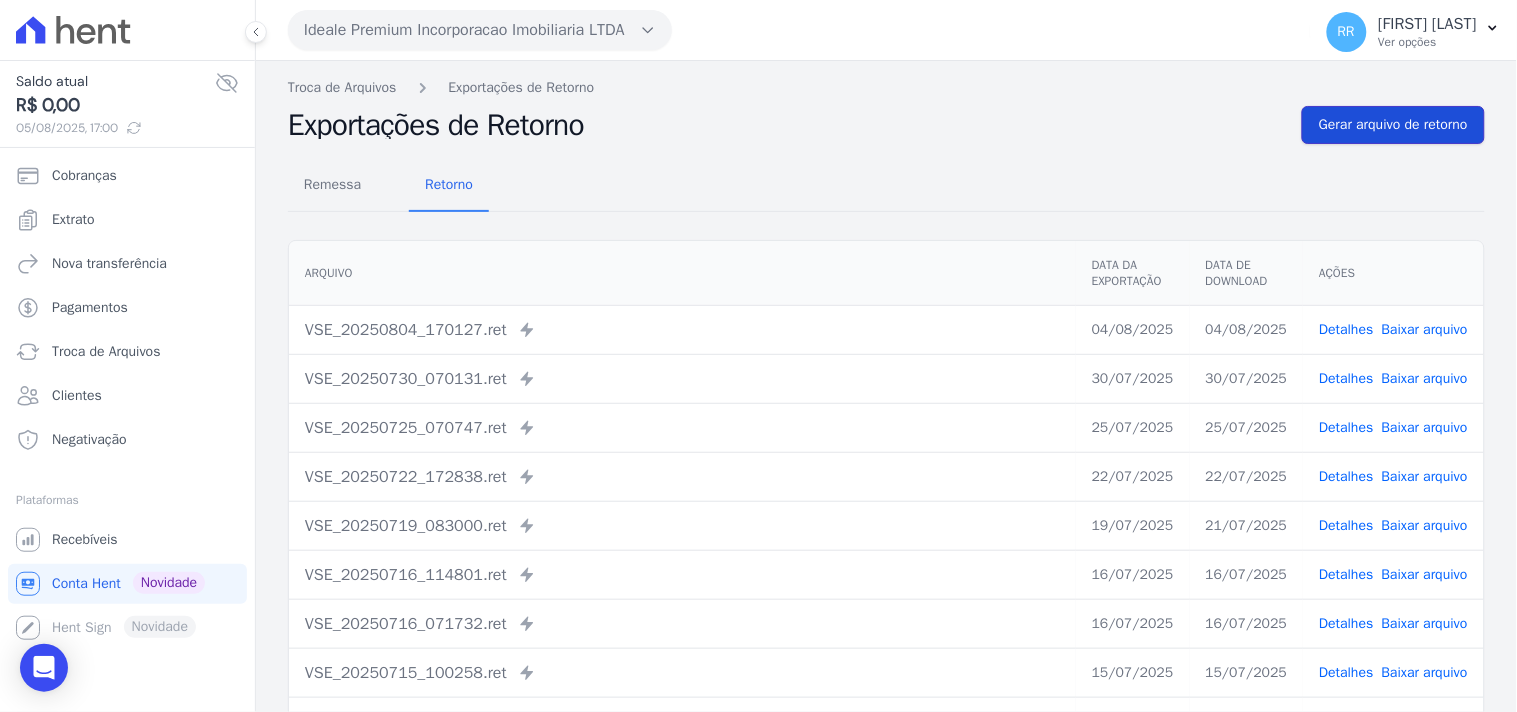 click on "Gerar arquivo de retorno" at bounding box center (1393, 125) 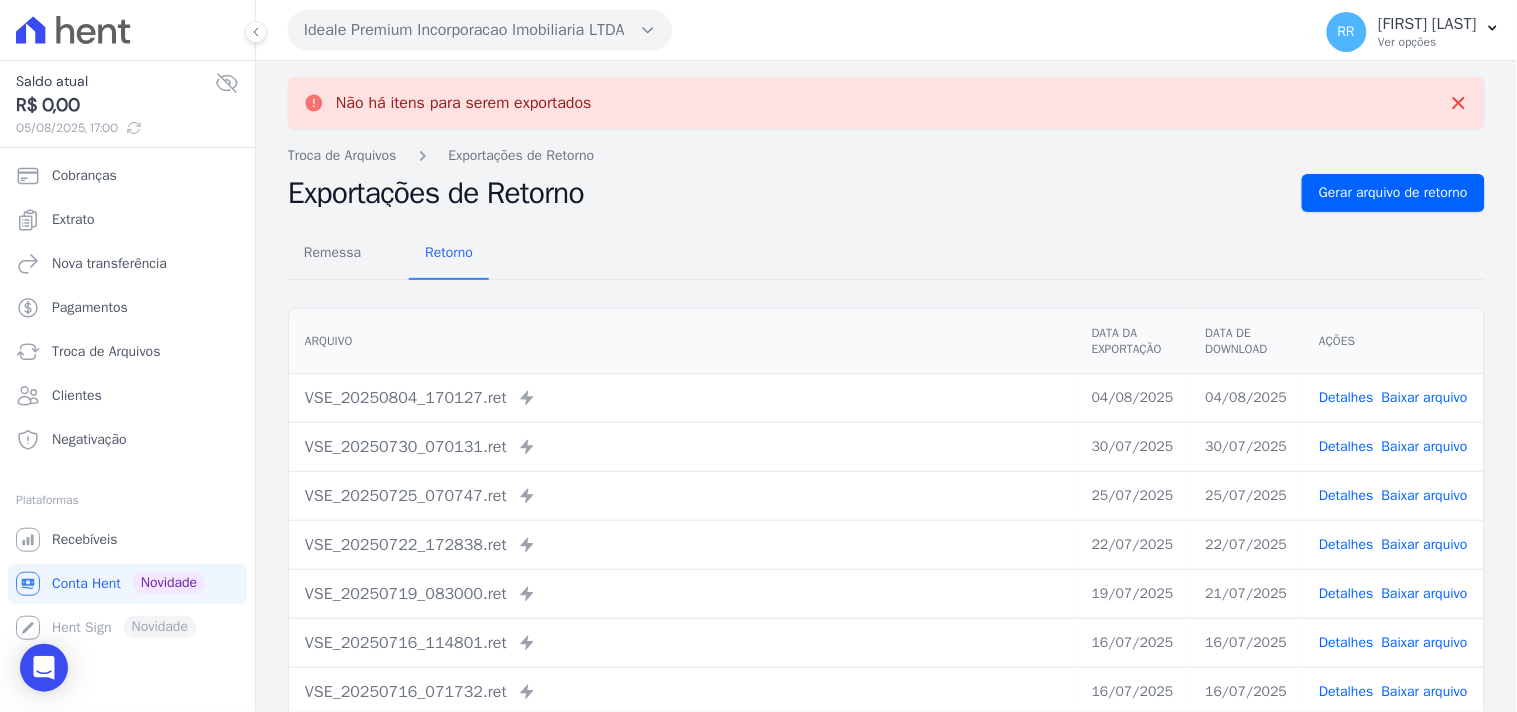 click on "Ideale Premium Incorporacao Imobiliaria LTDA" at bounding box center (480, 30) 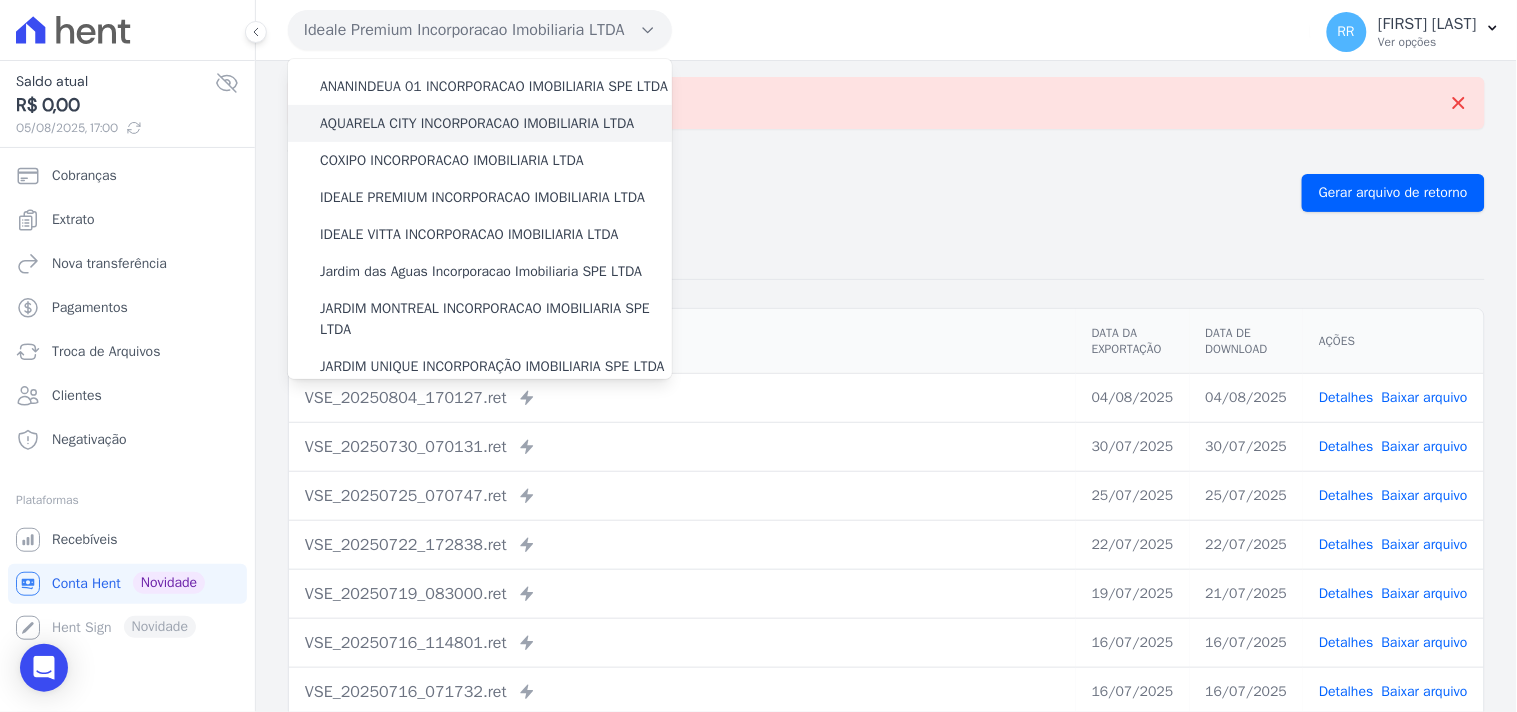 scroll, scrollTop: 185, scrollLeft: 0, axis: vertical 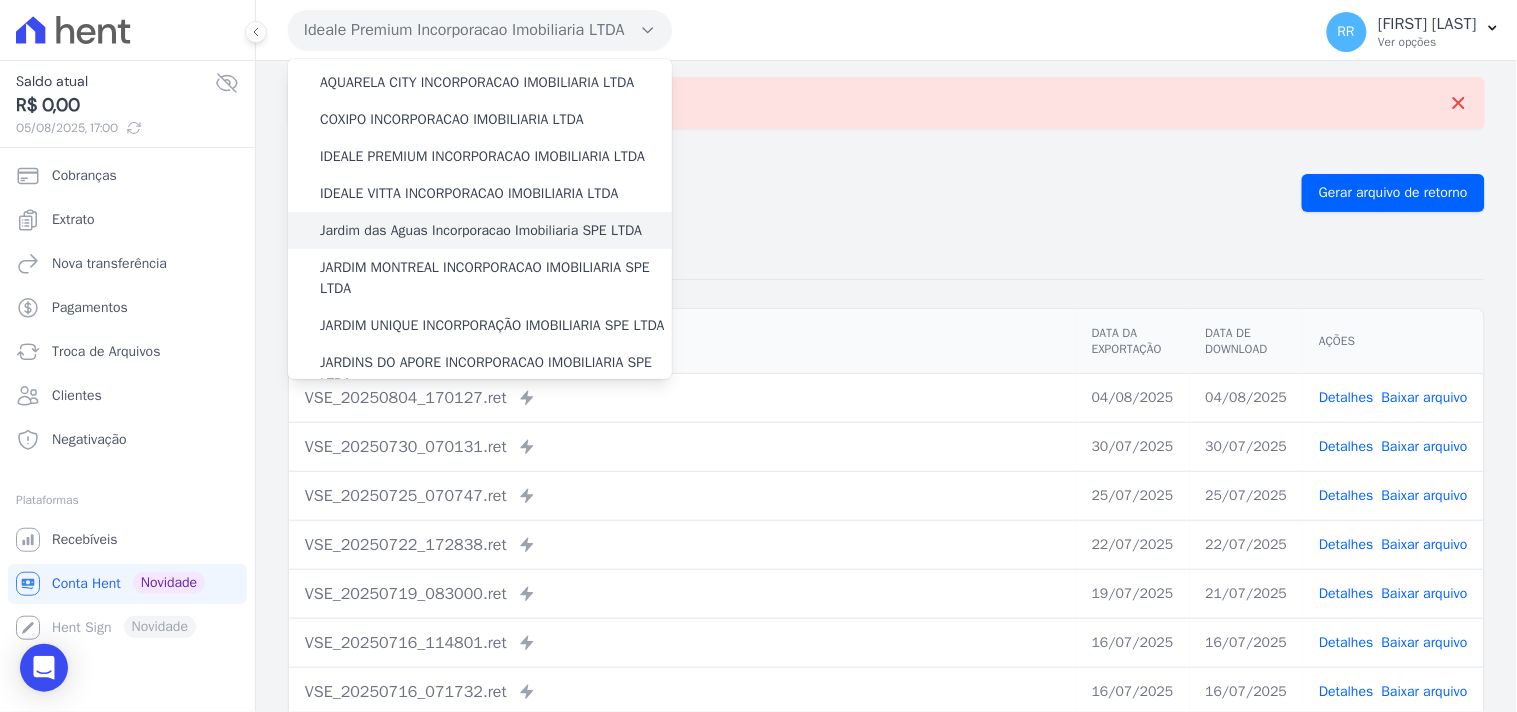 click on "Jardim das Aguas Incorporacao Imobiliaria SPE LTDA" at bounding box center (481, 230) 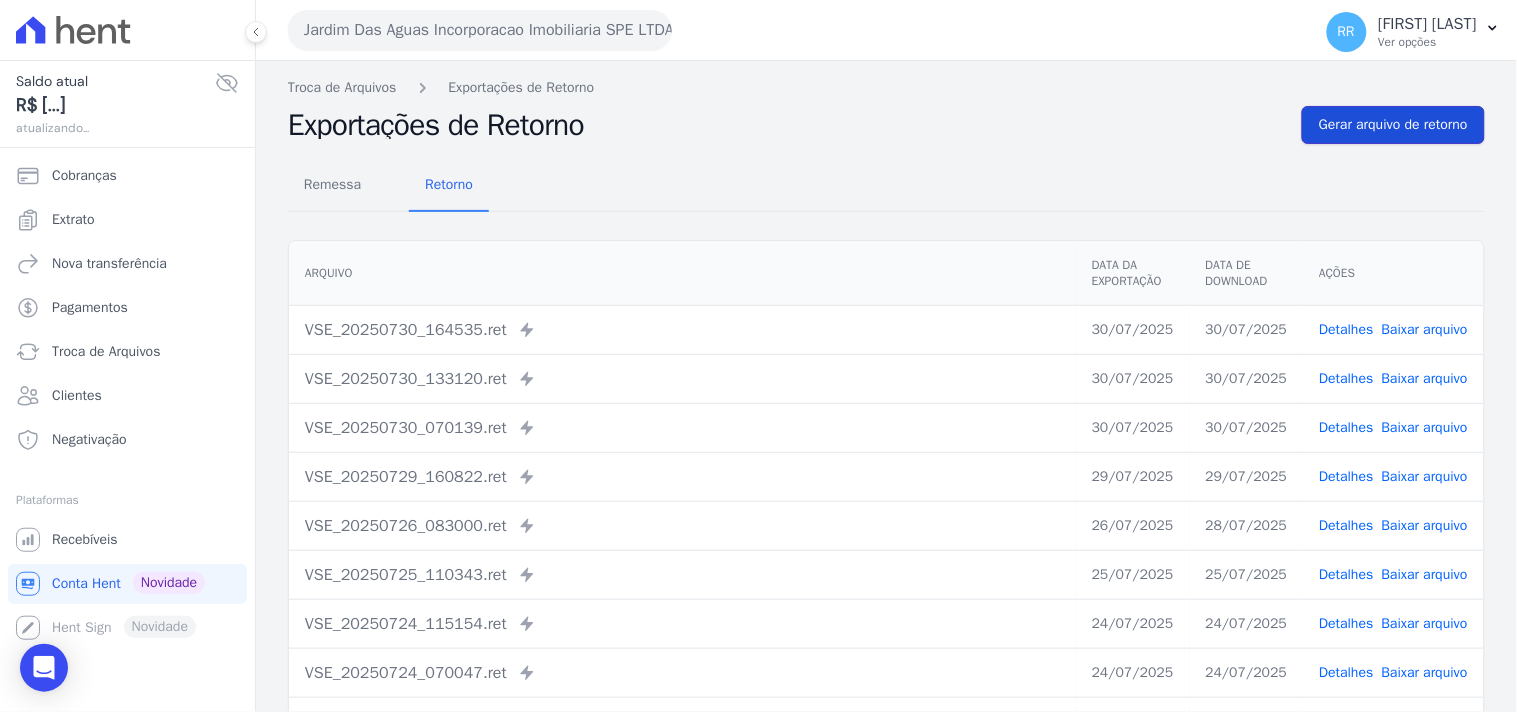 click on "Gerar arquivo de retorno" at bounding box center [1393, 125] 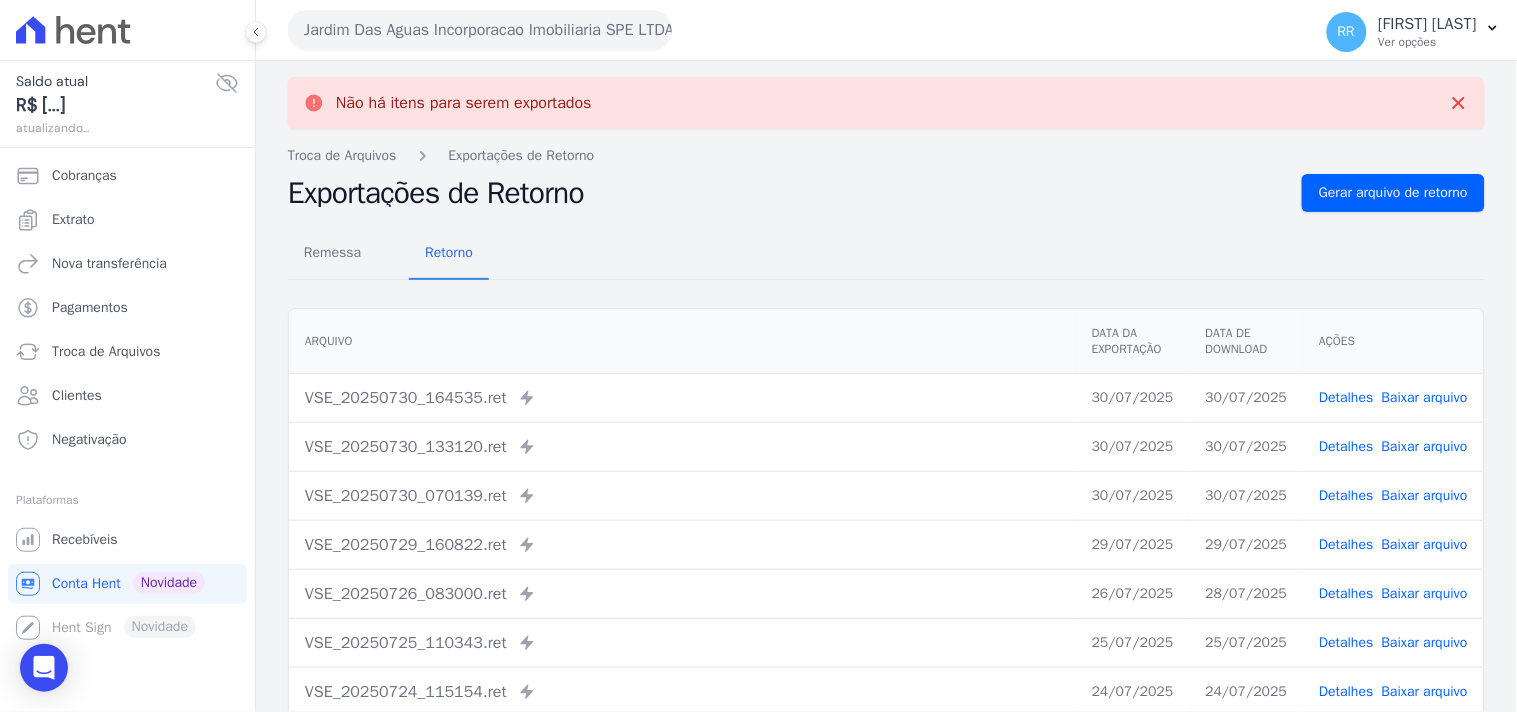 click on "Jardim Das Aguas Incorporacao Imobiliaria SPE LTDA" at bounding box center (480, 30) 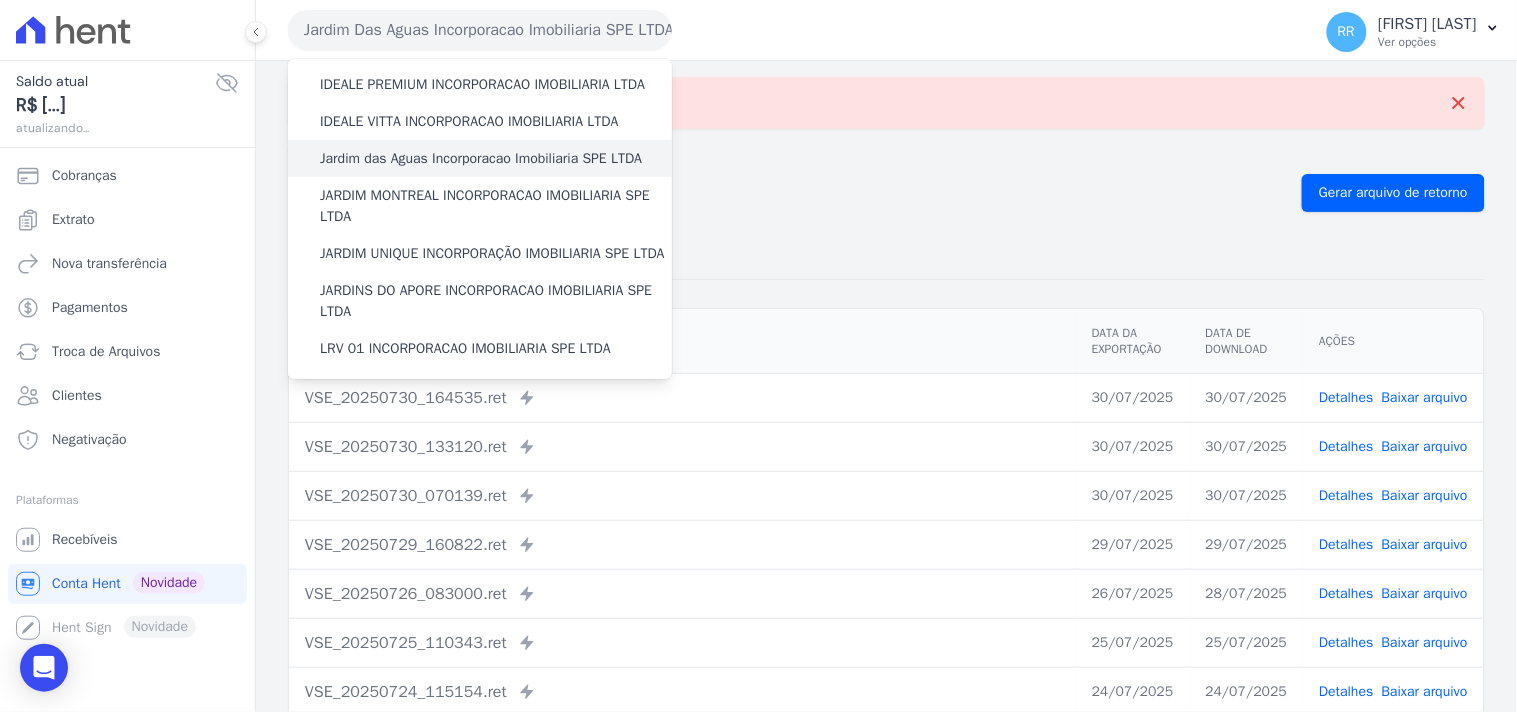 scroll, scrollTop: 258, scrollLeft: 0, axis: vertical 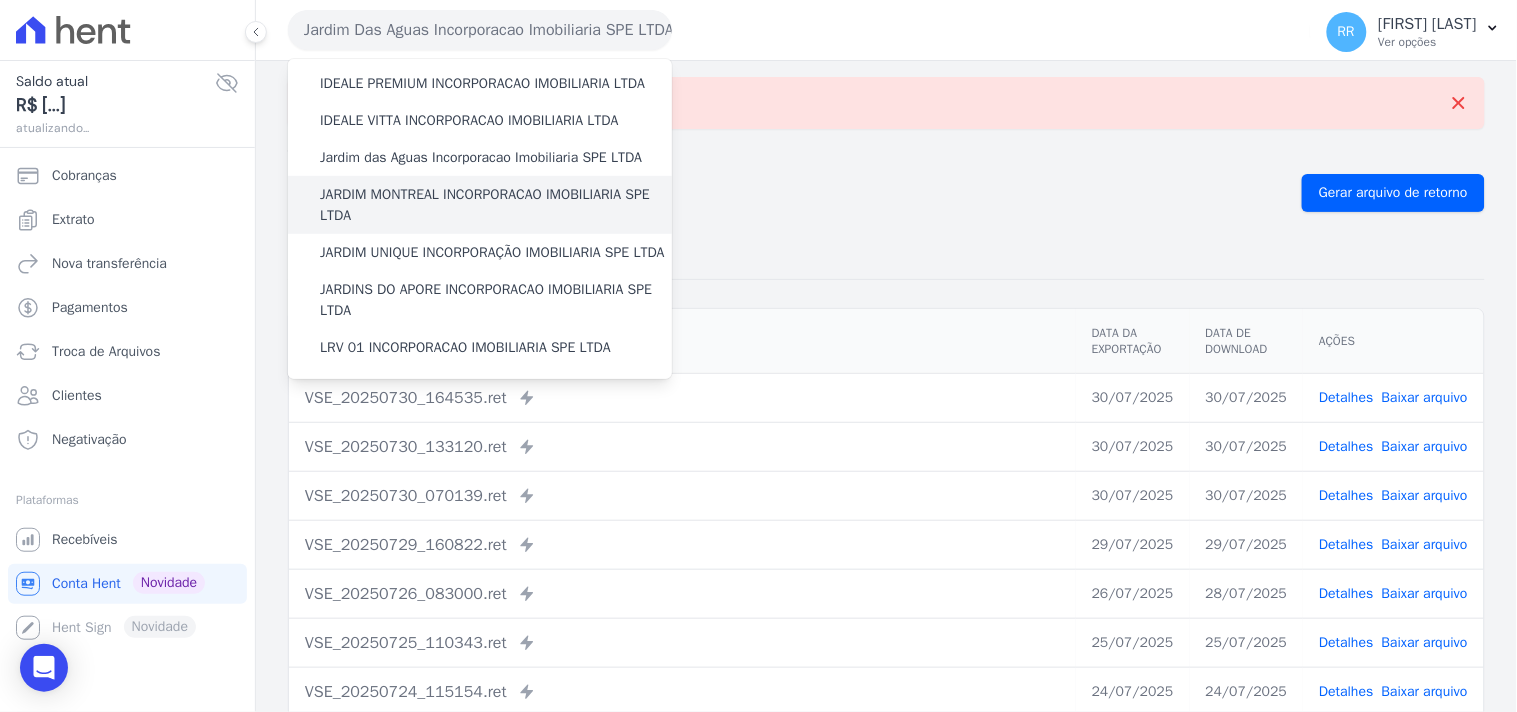 click on "JARDIM MONTREAL INCORPORACAO IMOBILIARIA SPE LTDA" at bounding box center (496, 205) 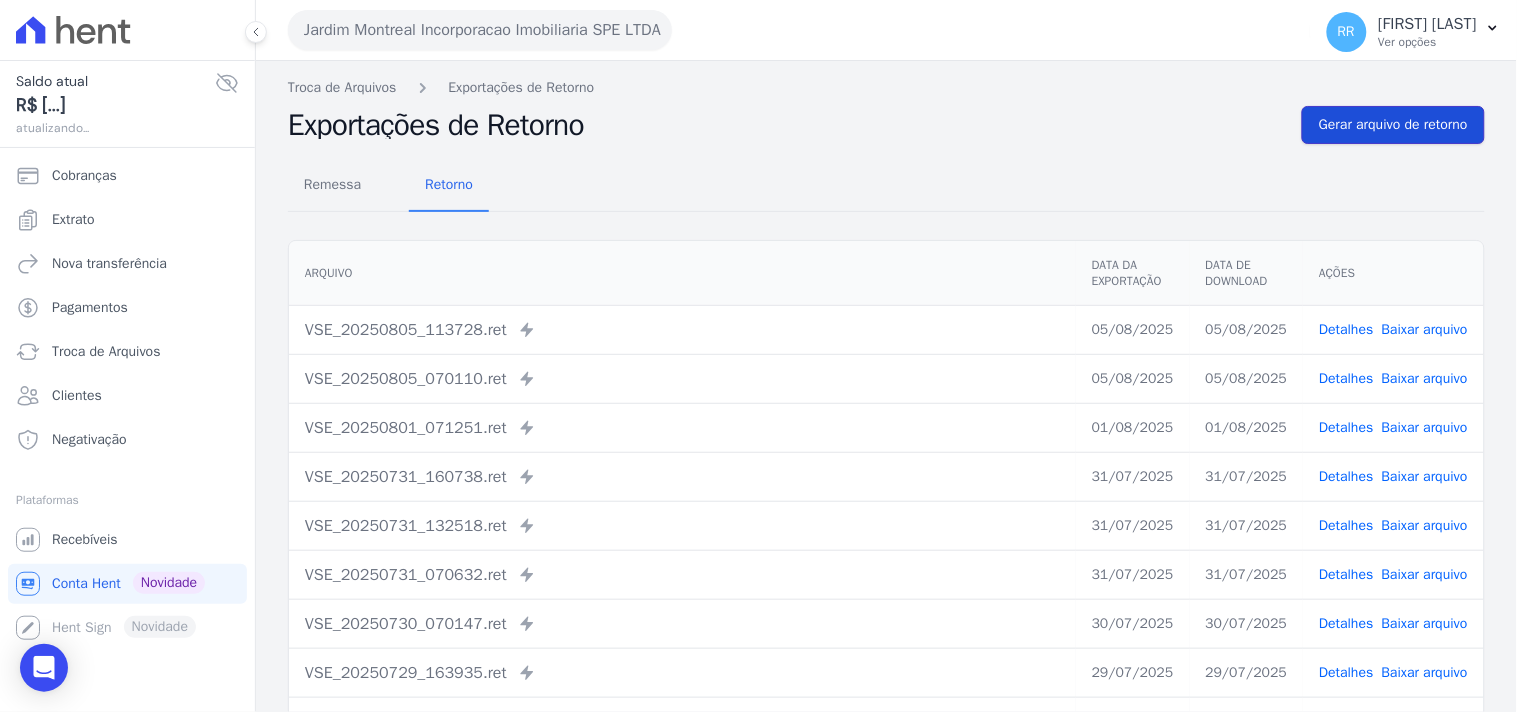 click on "Gerar arquivo de retorno" at bounding box center (1393, 125) 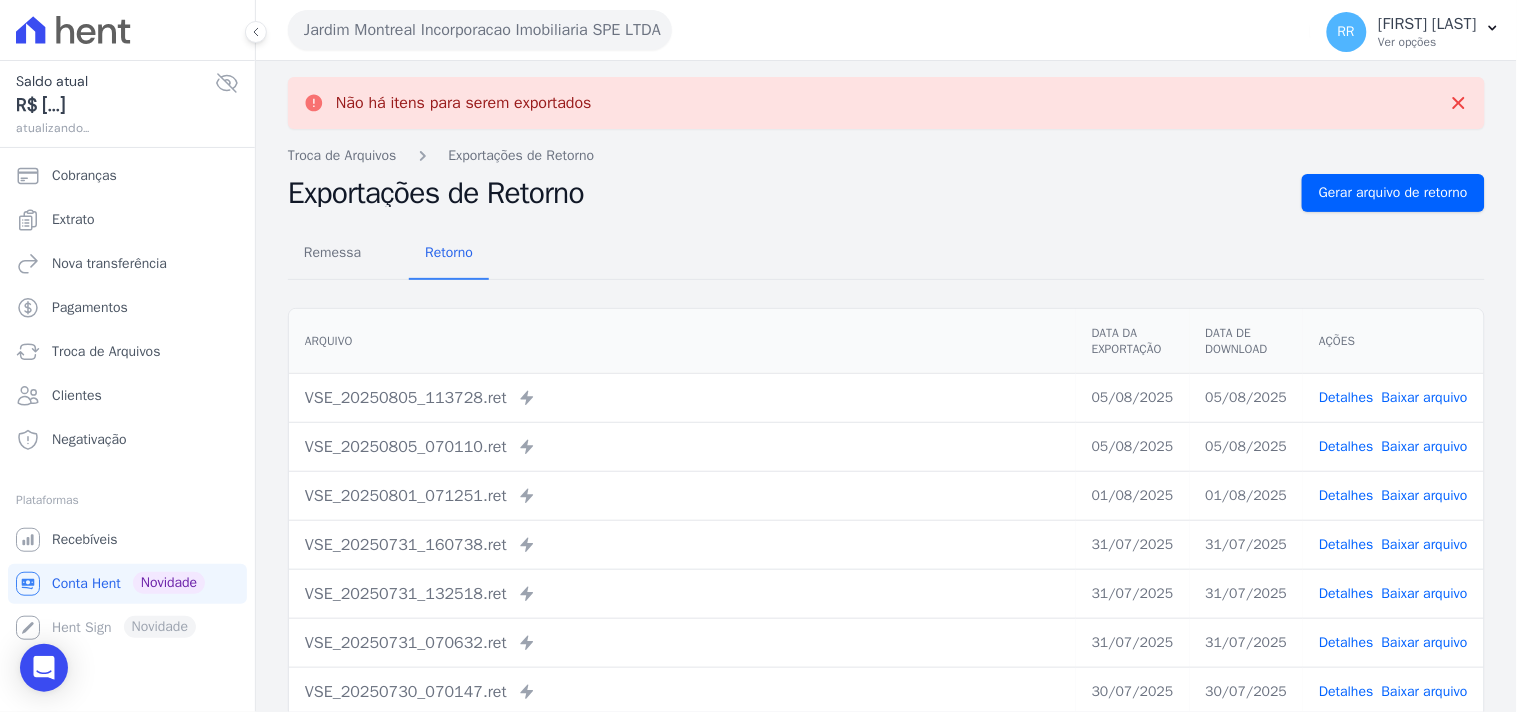 click on "Jardim Montreal Incorporacao Imobiliaria SPE LTDA" at bounding box center (480, 30) 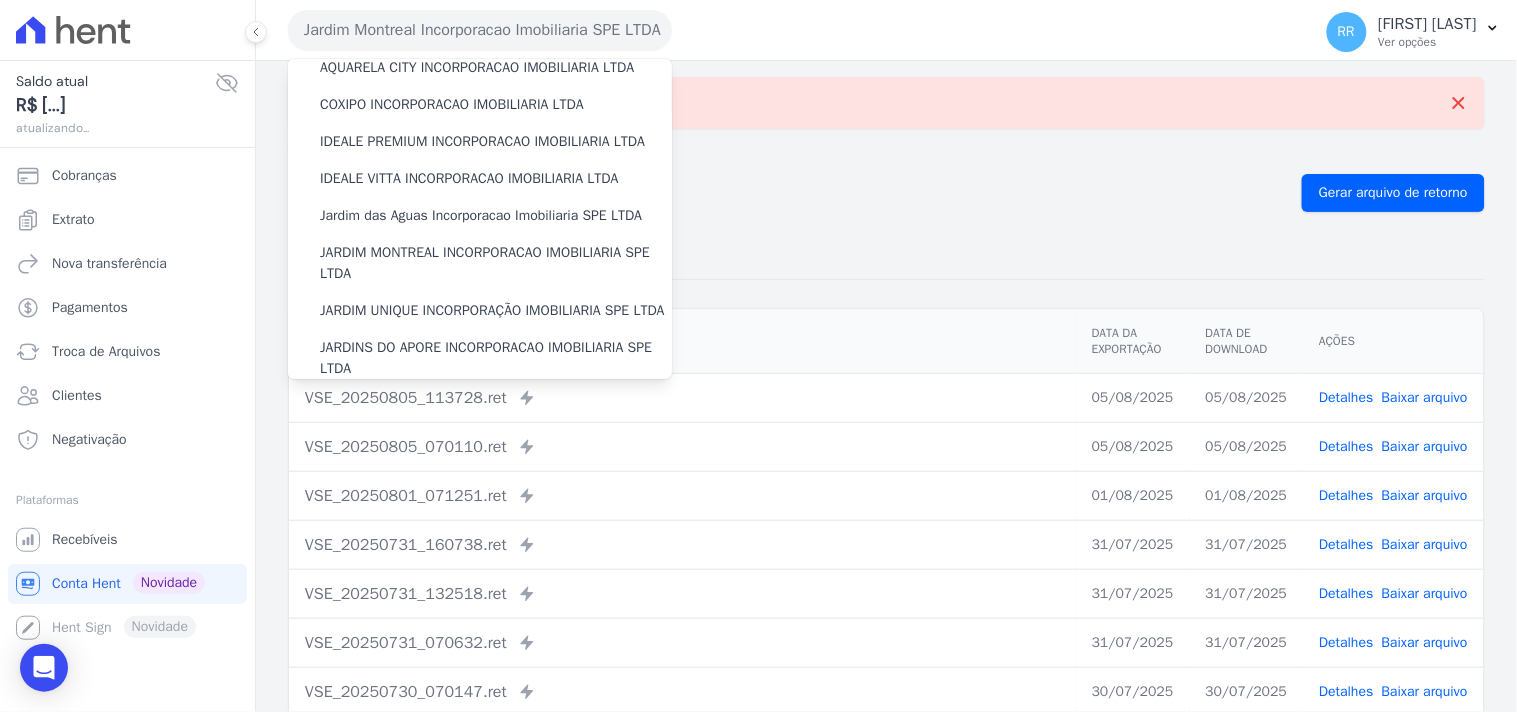 scroll, scrollTop: 258, scrollLeft: 0, axis: vertical 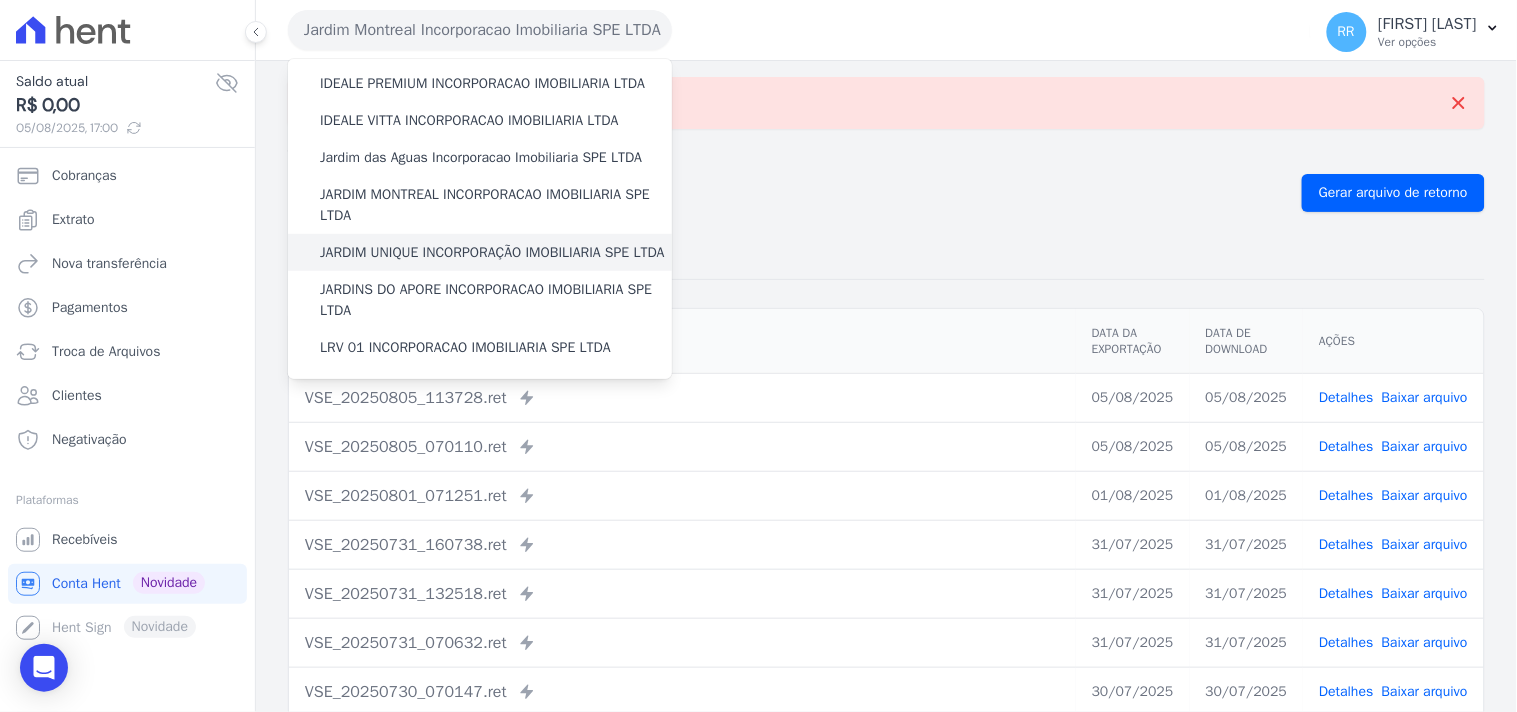 click on "JARDIM UNIQUE INCORPORAÇÃO IMOBILIARIA SPE LTDA" at bounding box center (492, 252) 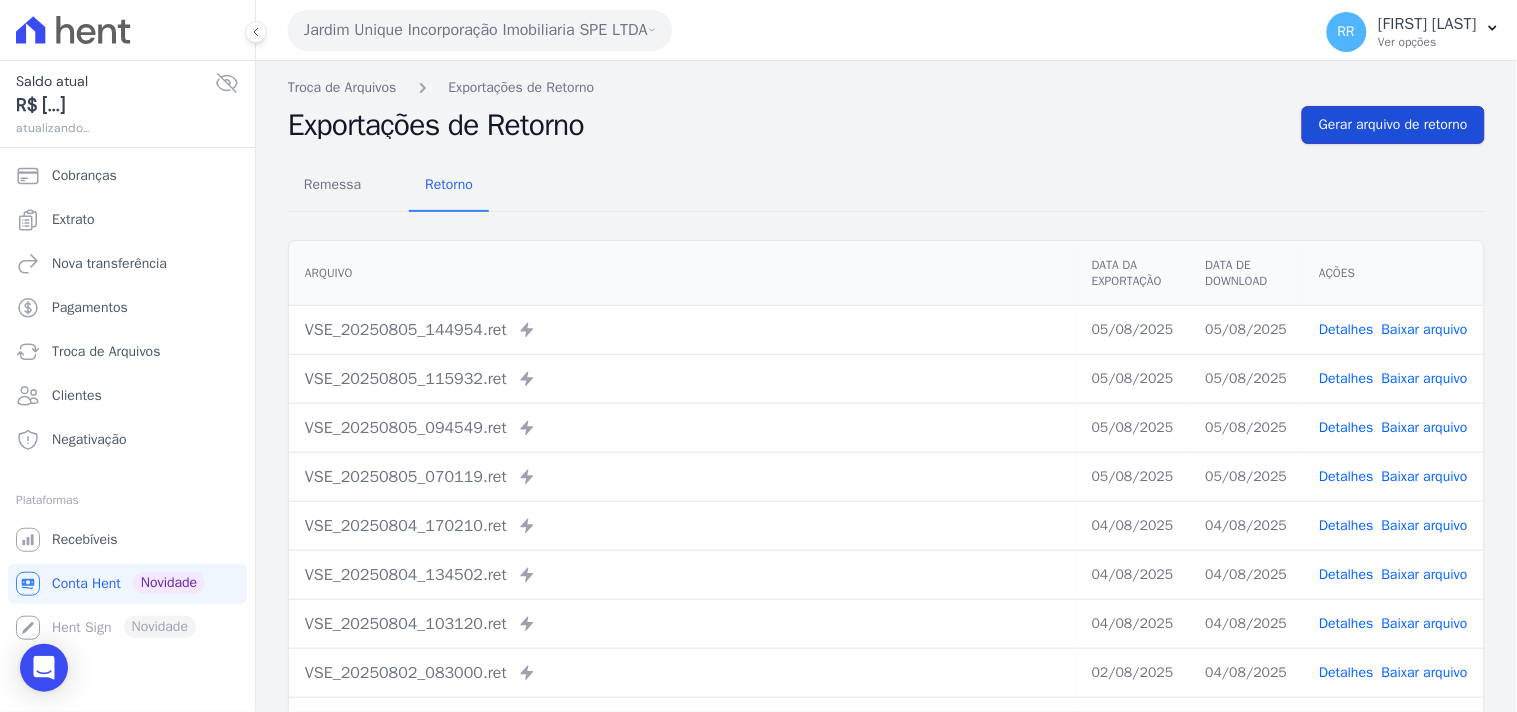 click on "Gerar arquivo de retorno" at bounding box center (1393, 125) 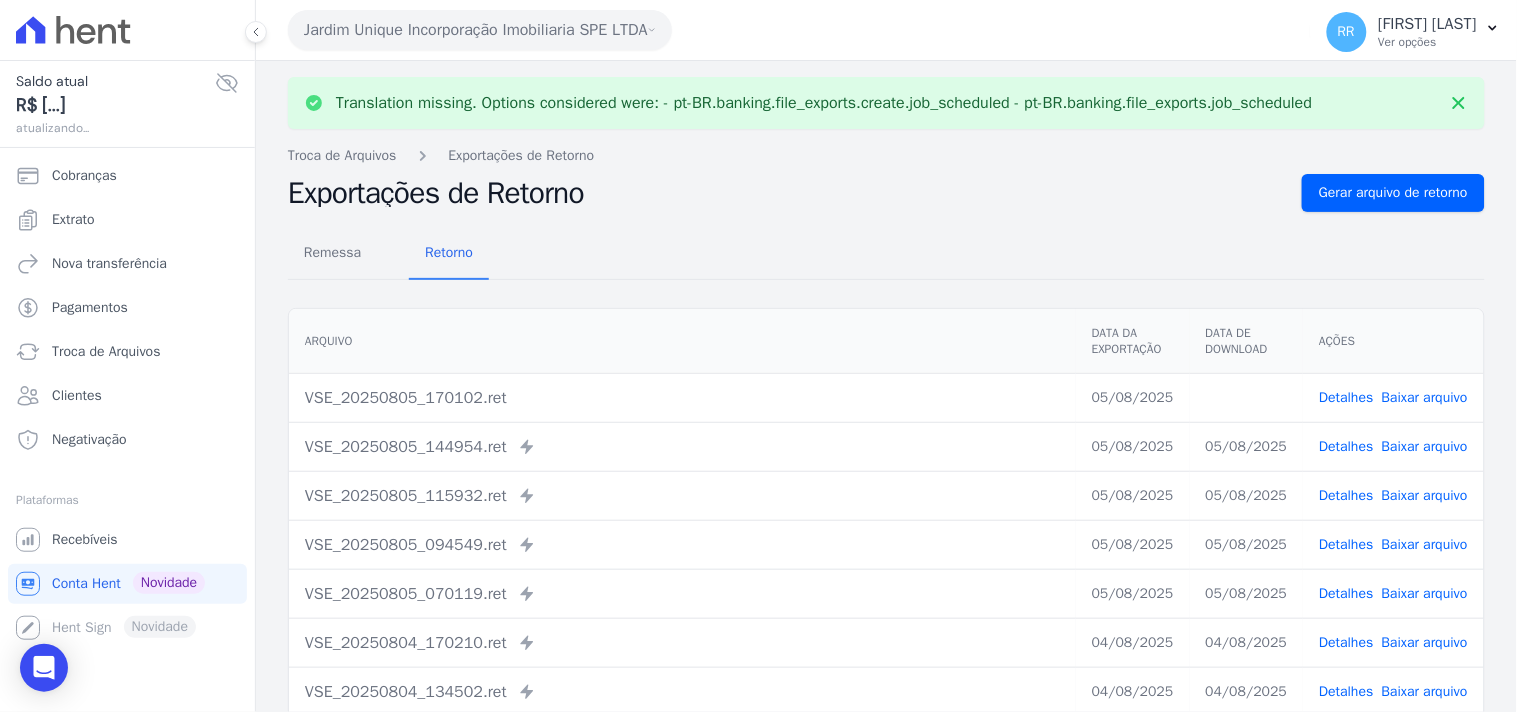 click on "Baixar arquivo" at bounding box center [1425, 397] 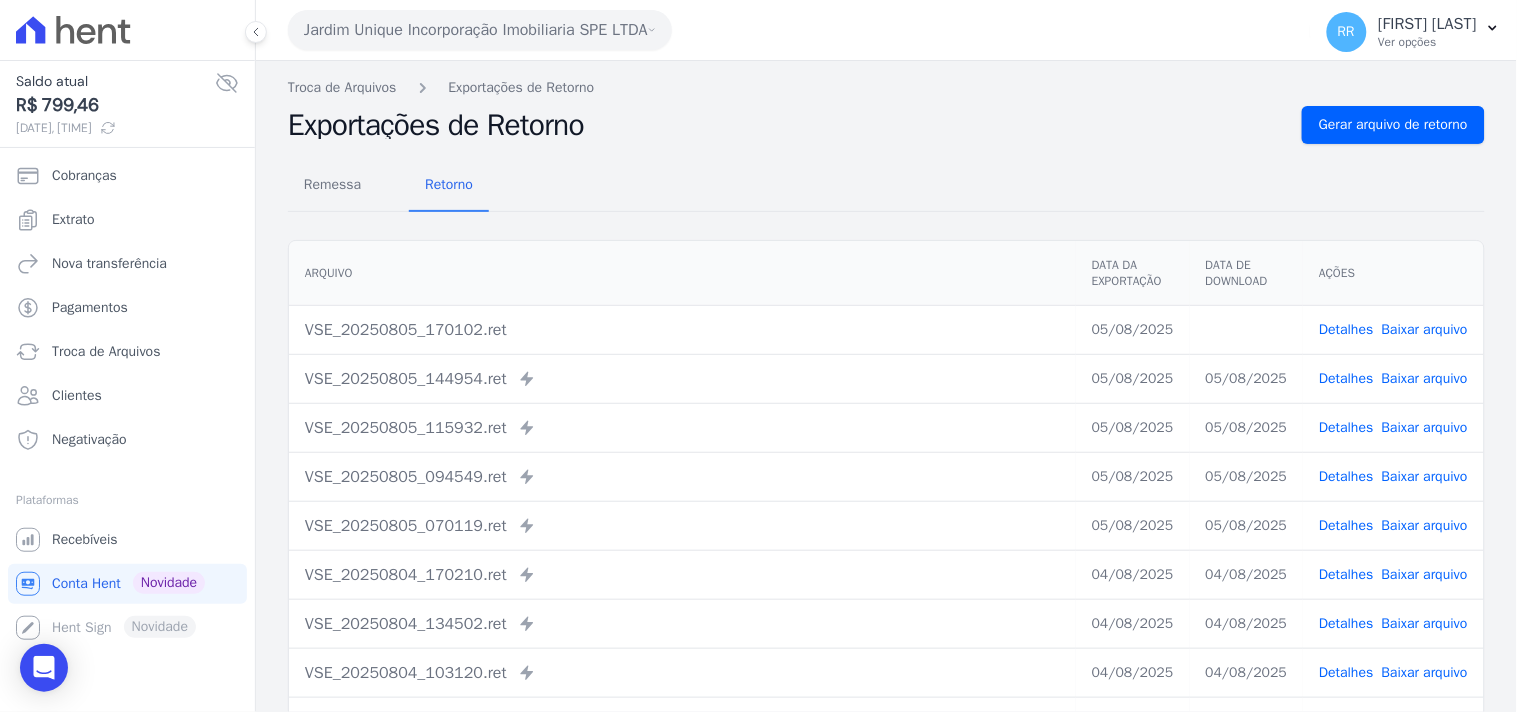drag, startPoint x: 810, startPoint y: 88, endPoint x: 906, endPoint y: 137, distance: 107.78219 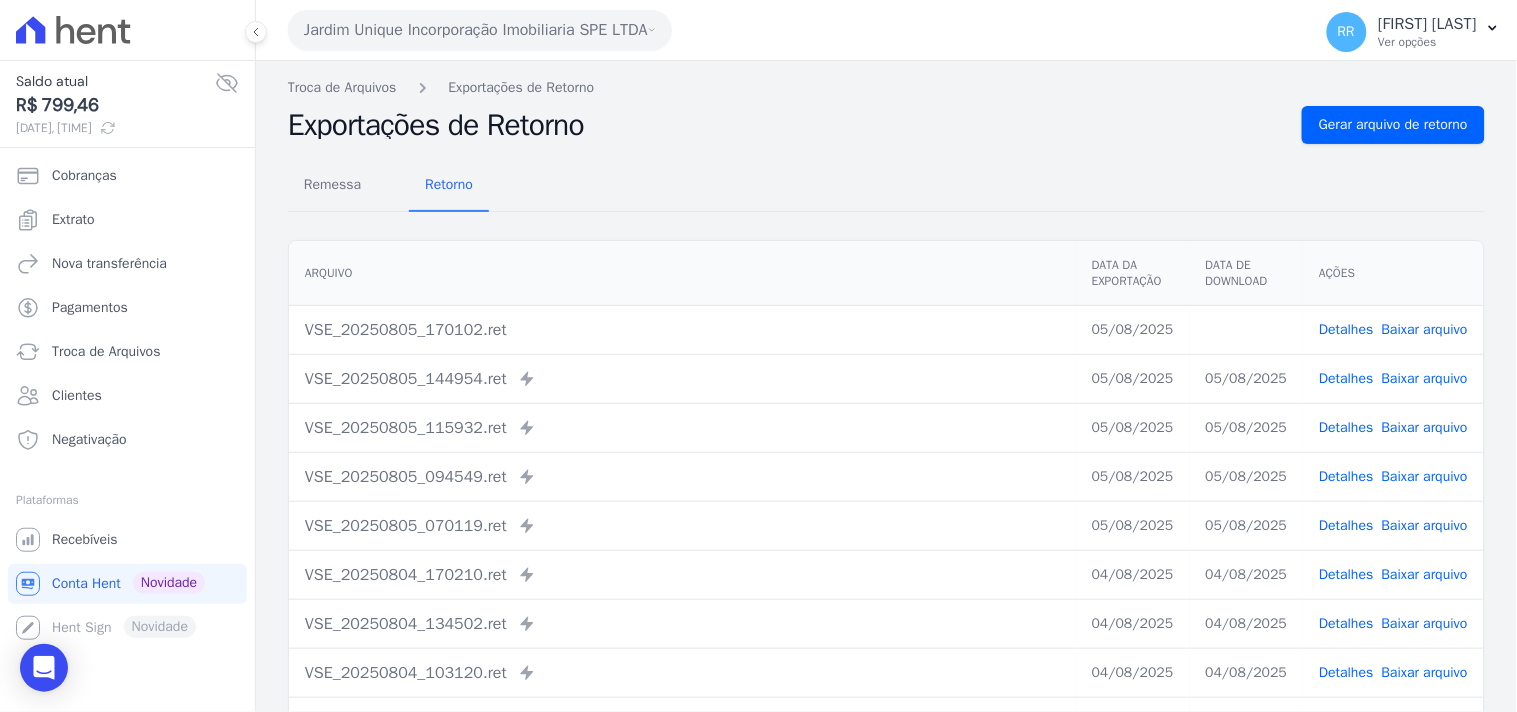 click on "Jardim Unique Incorporação Imobiliaria SPE LTDA" at bounding box center (480, 30) 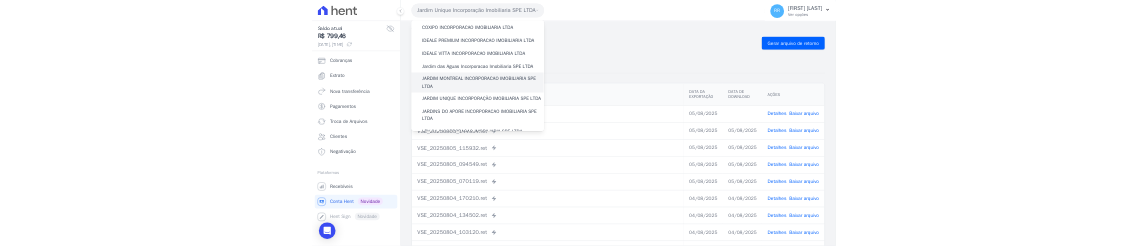 scroll, scrollTop: 370, scrollLeft: 0, axis: vertical 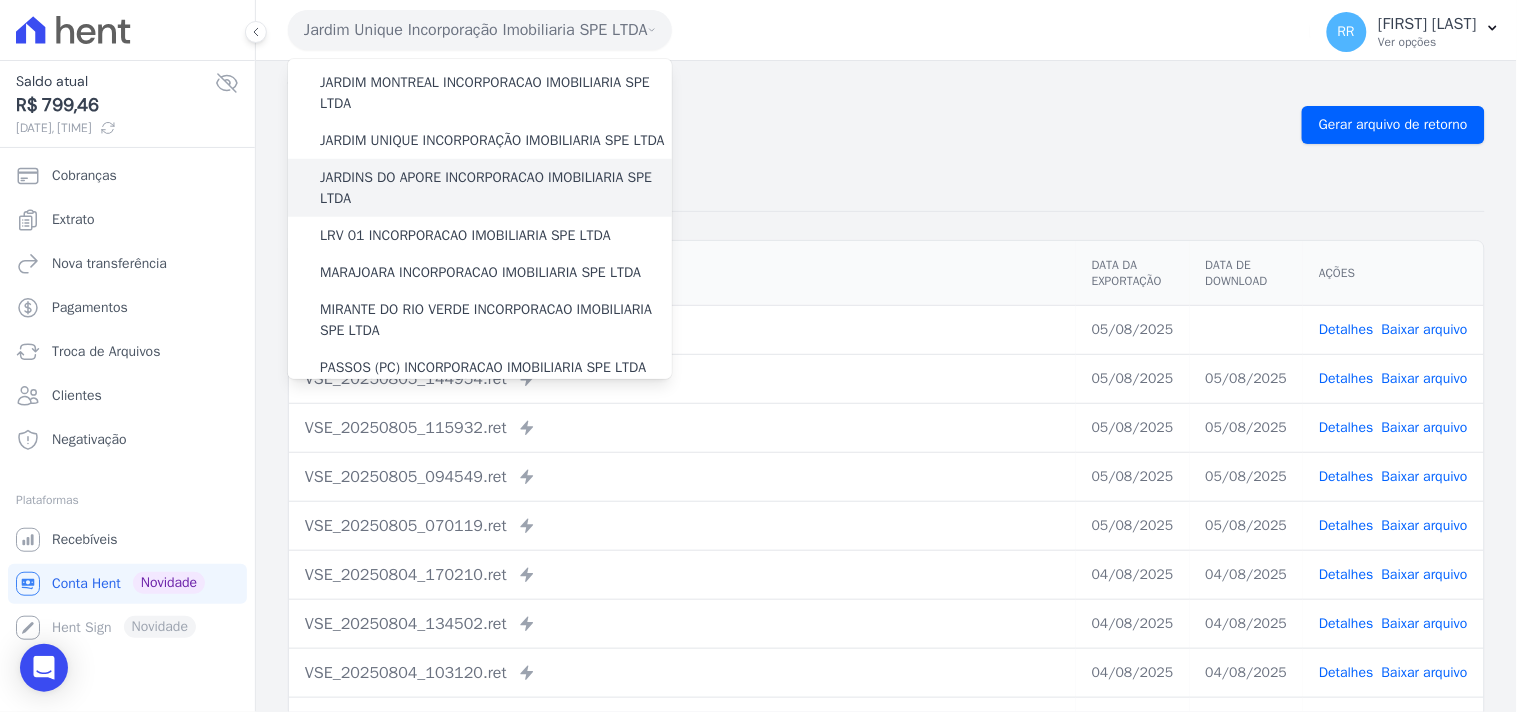 click on "JARDINS DO APORE INCORPORACAO IMOBILIARIA SPE LTDA" at bounding box center [496, 188] 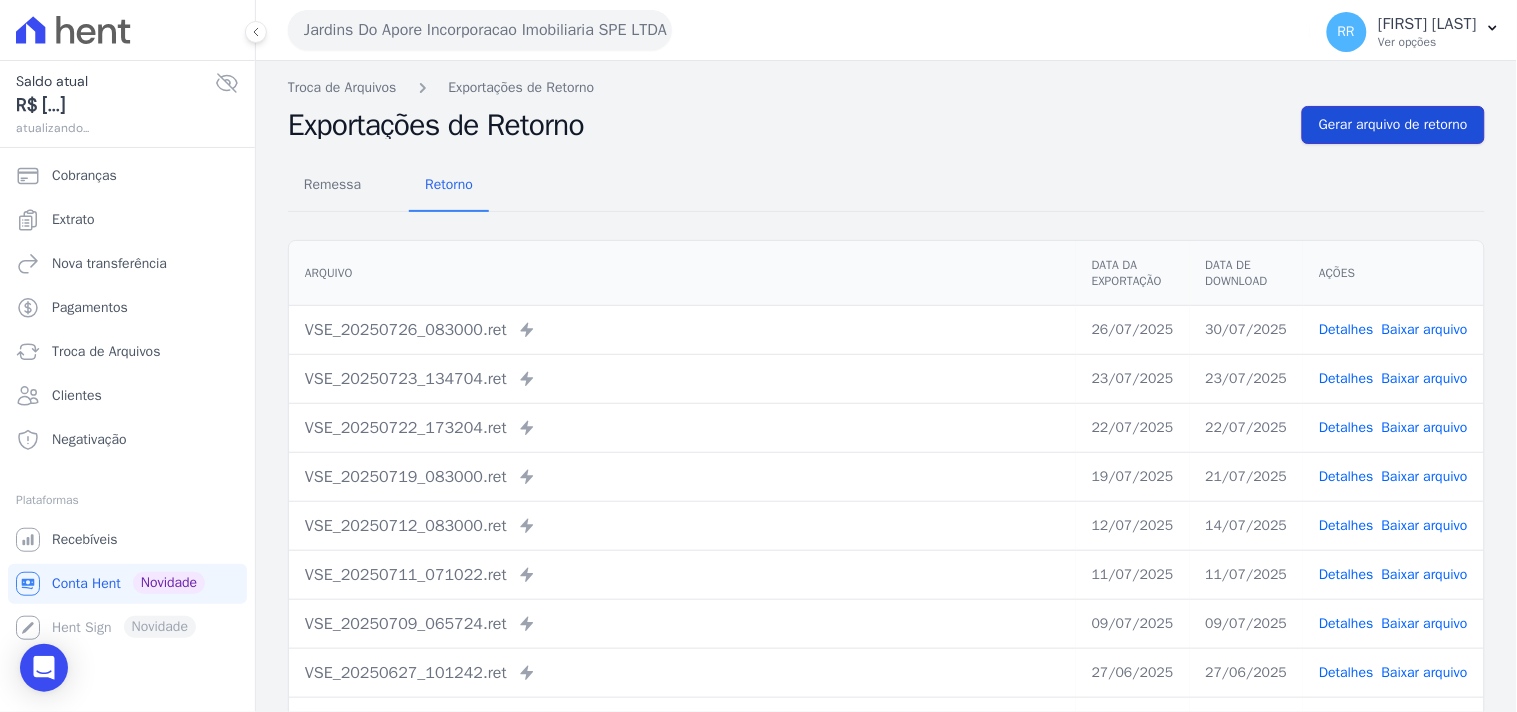 click on "Gerar arquivo de retorno" at bounding box center [1393, 125] 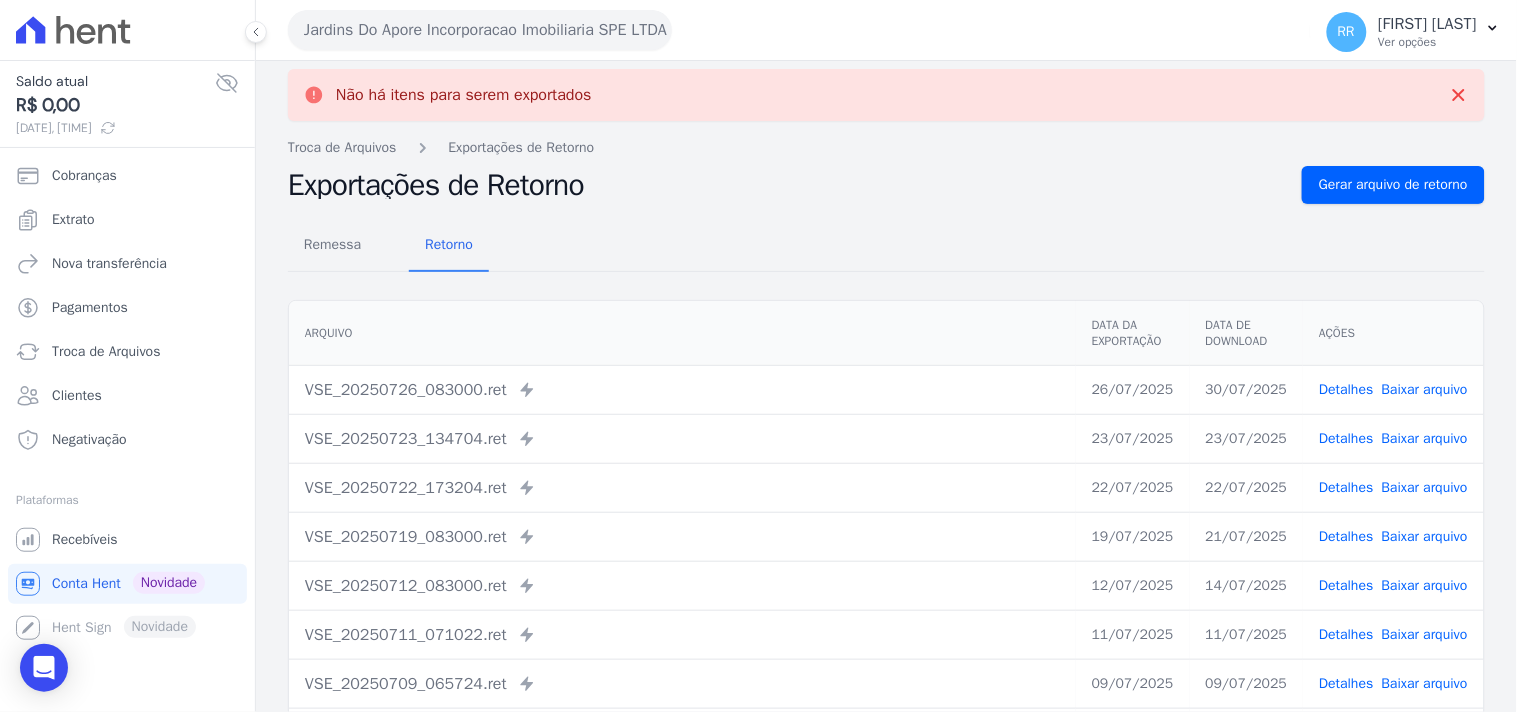 scroll, scrollTop: 0, scrollLeft: 0, axis: both 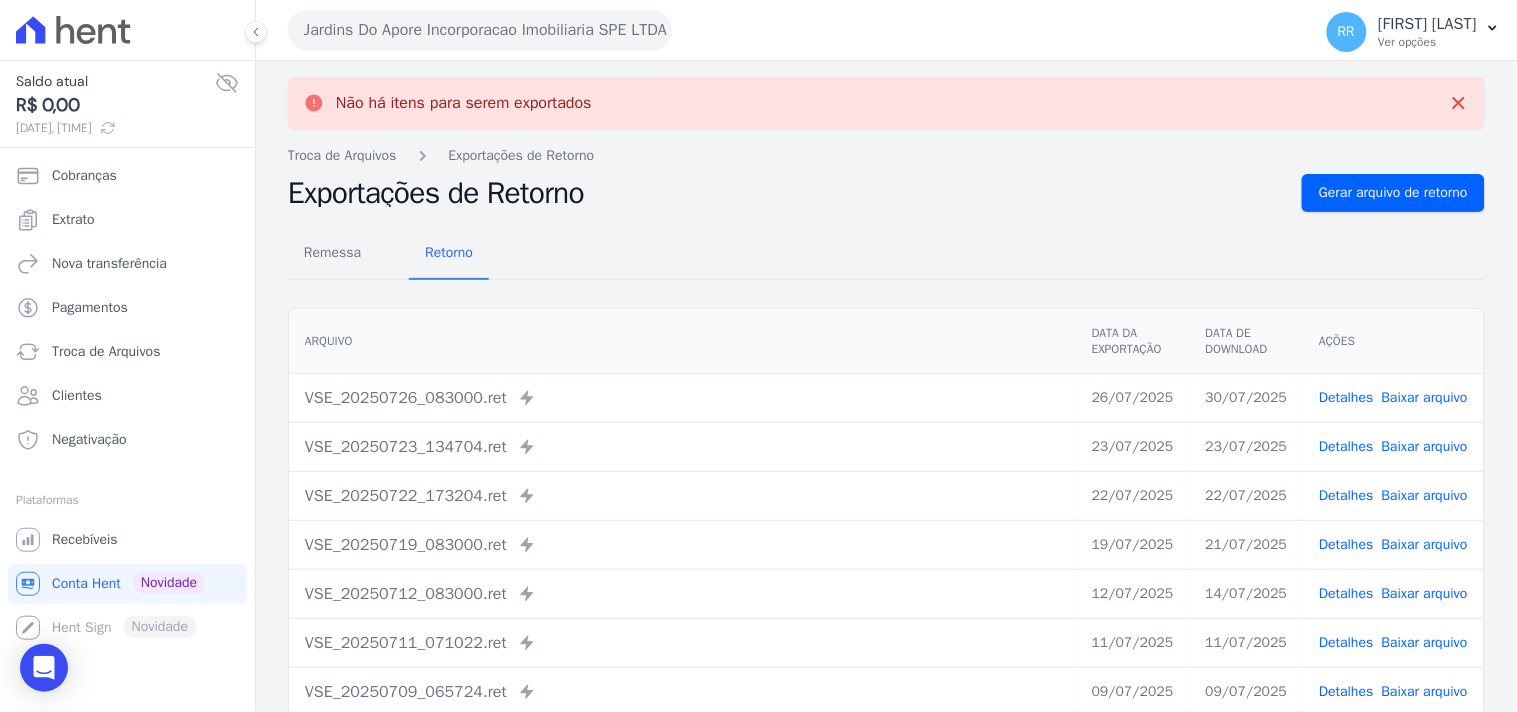 click on "Jardins Do Apore Incorporacao Imobiliaria SPE LTDA" at bounding box center (480, 30) 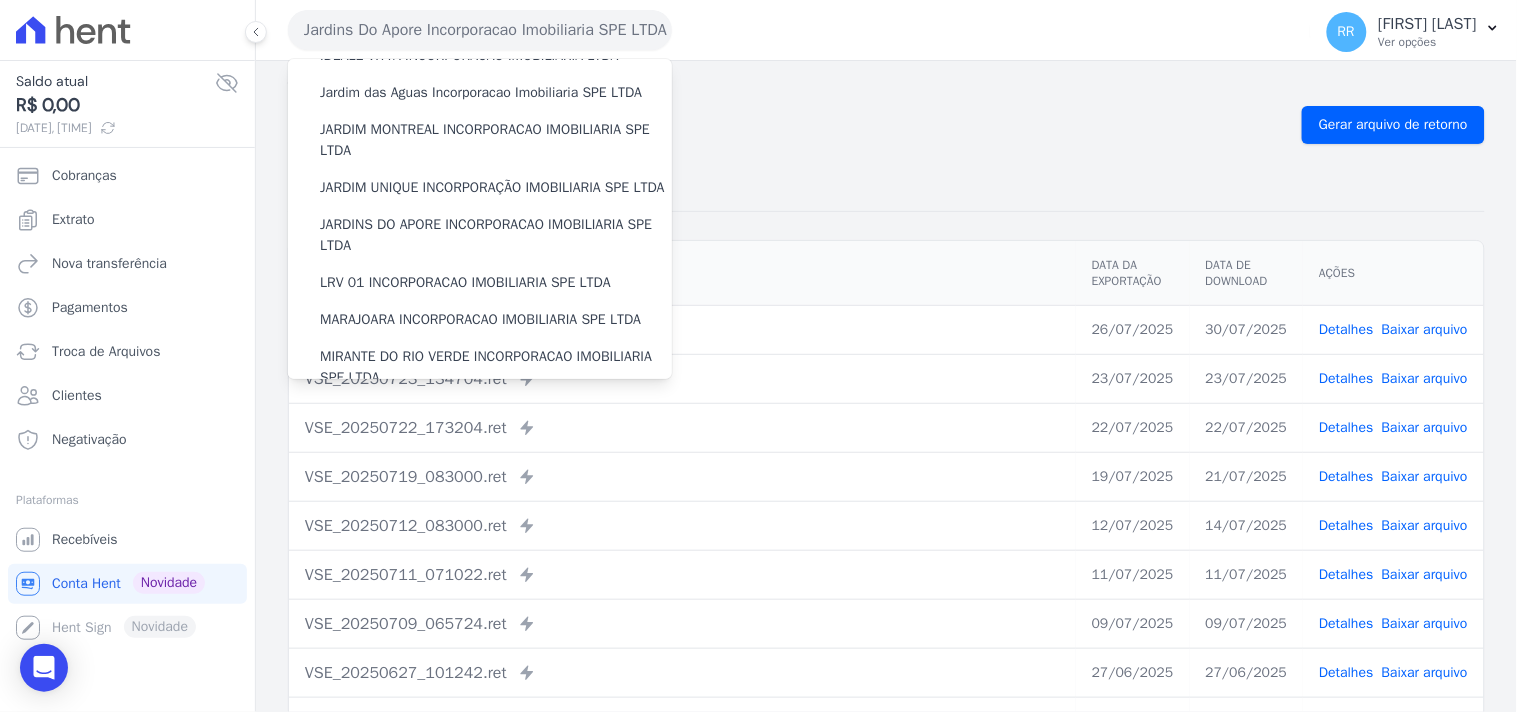 scroll, scrollTop: 370, scrollLeft: 0, axis: vertical 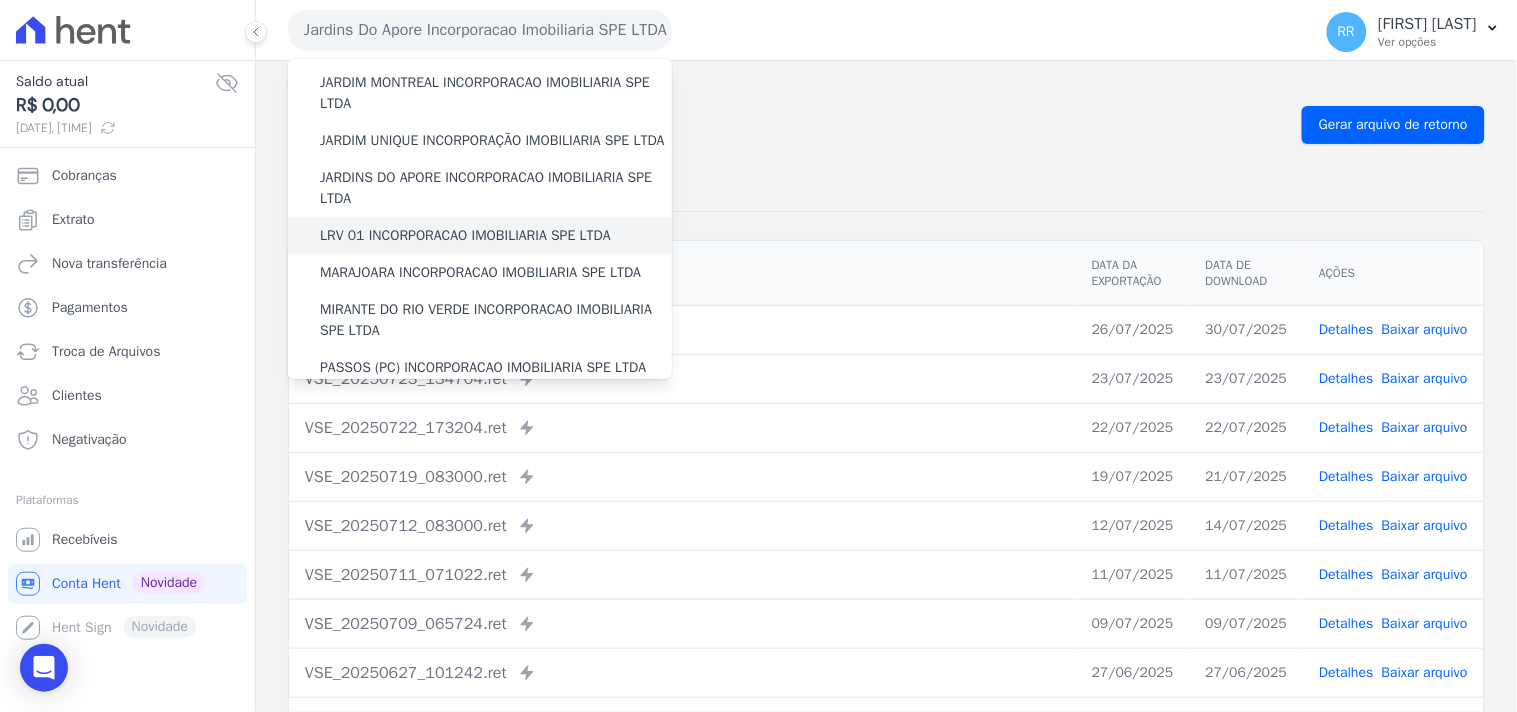 click on "LRV 01 INCORPORACAO IMOBILIARIA SPE LTDA" at bounding box center (465, 235) 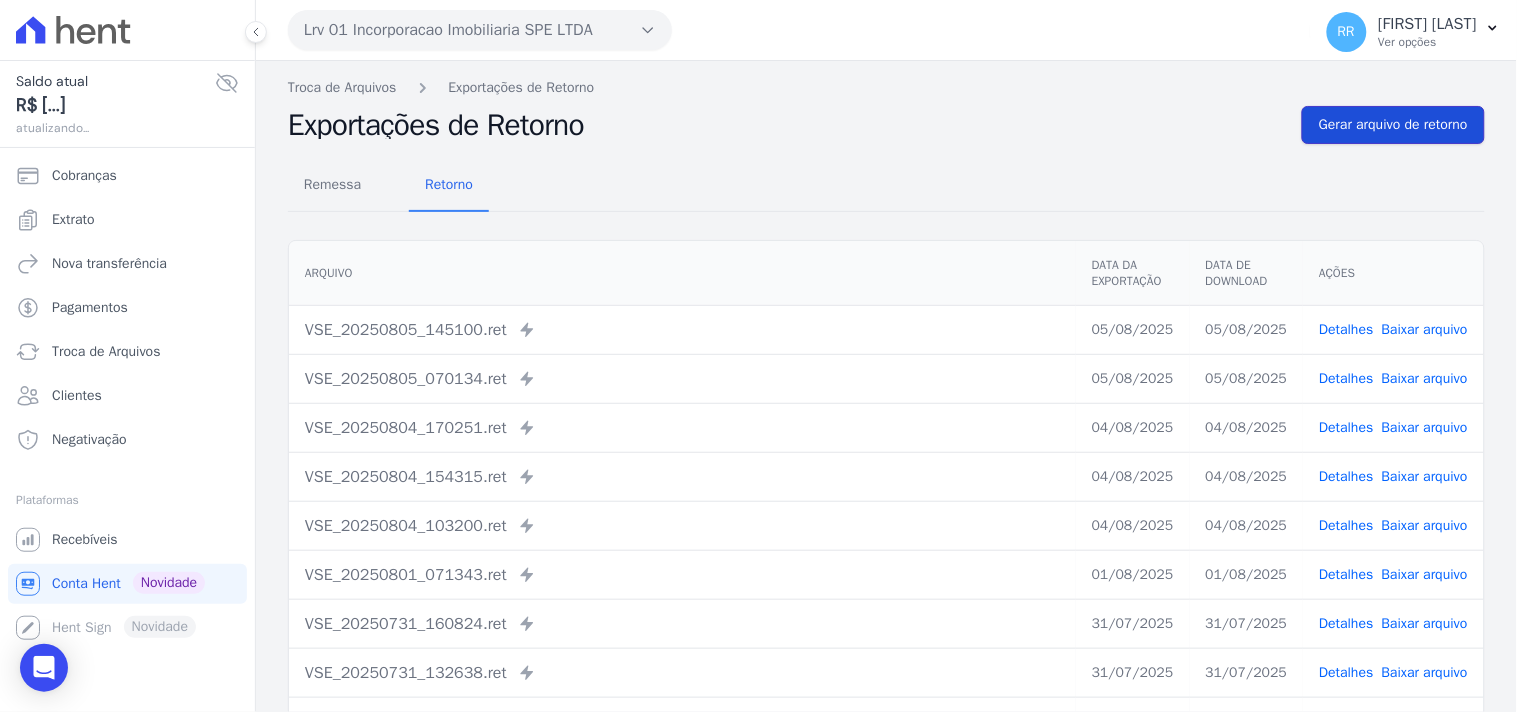 click on "Gerar arquivo de retorno" at bounding box center [1393, 125] 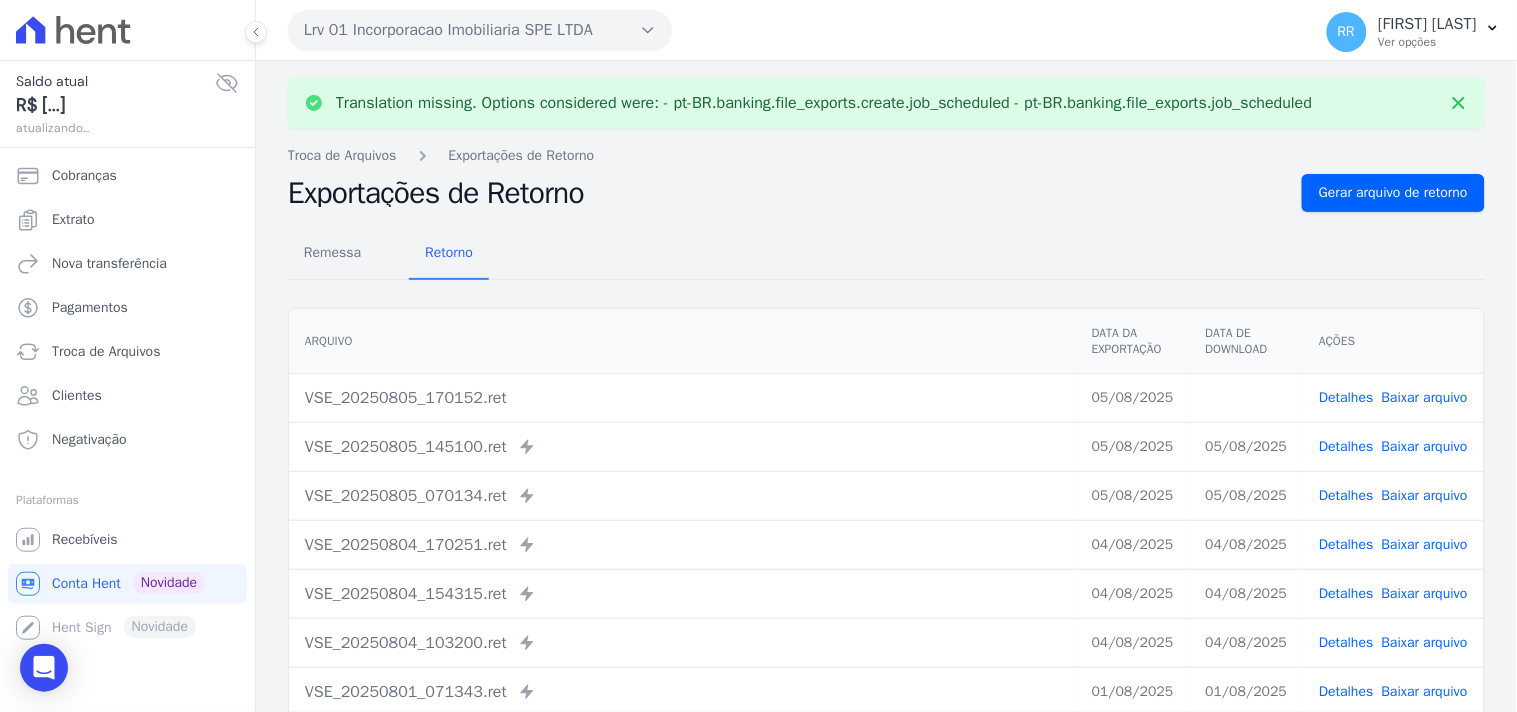 click on "Baixar arquivo" at bounding box center (1425, 397) 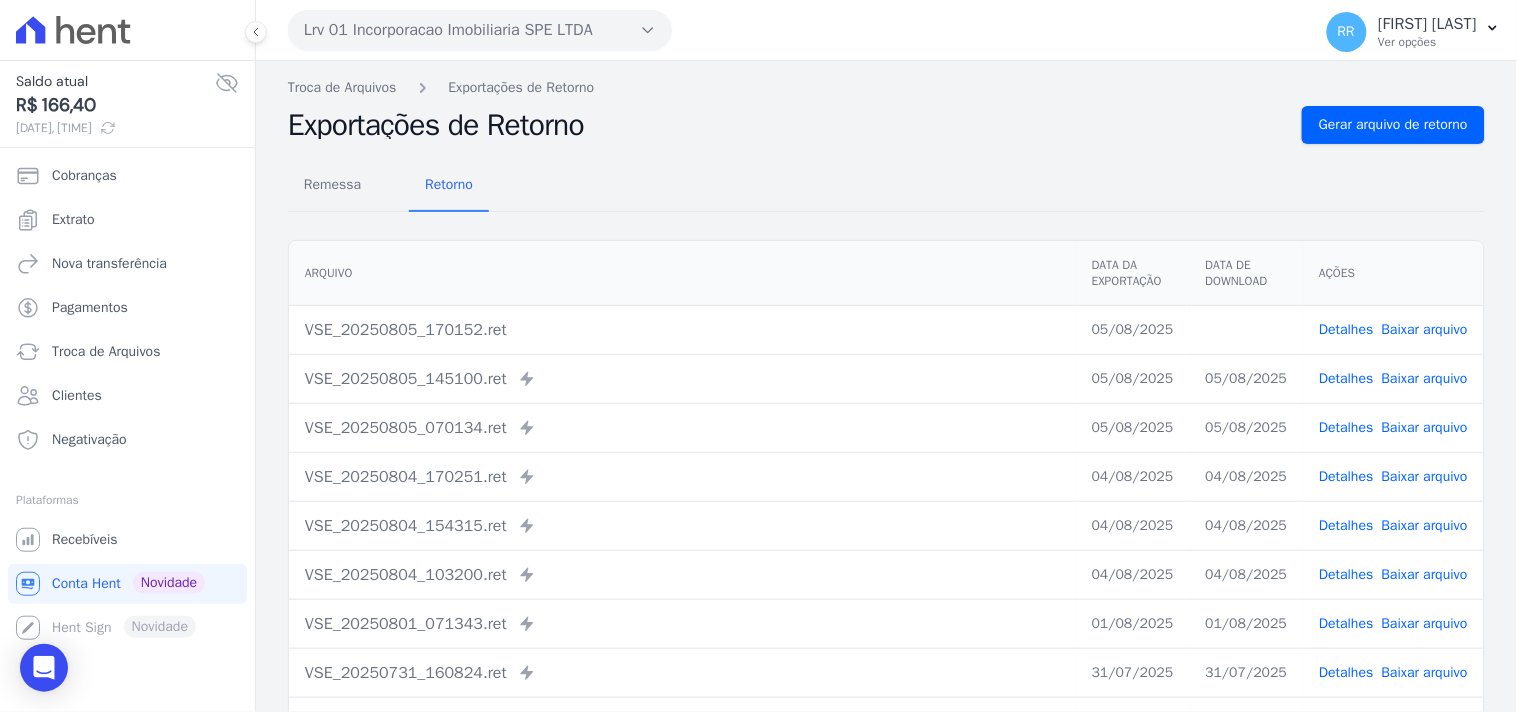 click on "Remessa
Retorno" at bounding box center (886, 186) 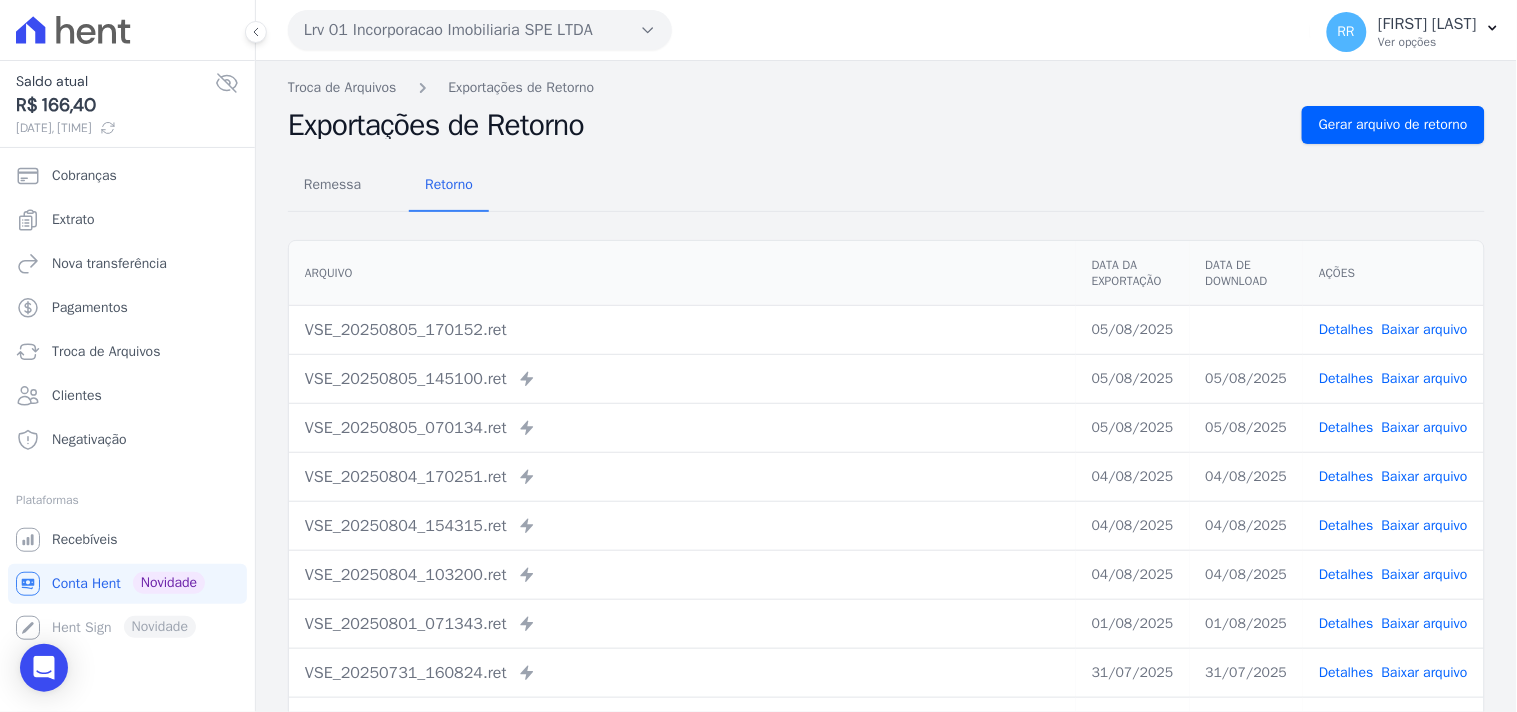 click on "Remessa
Retorno" at bounding box center (886, 186) 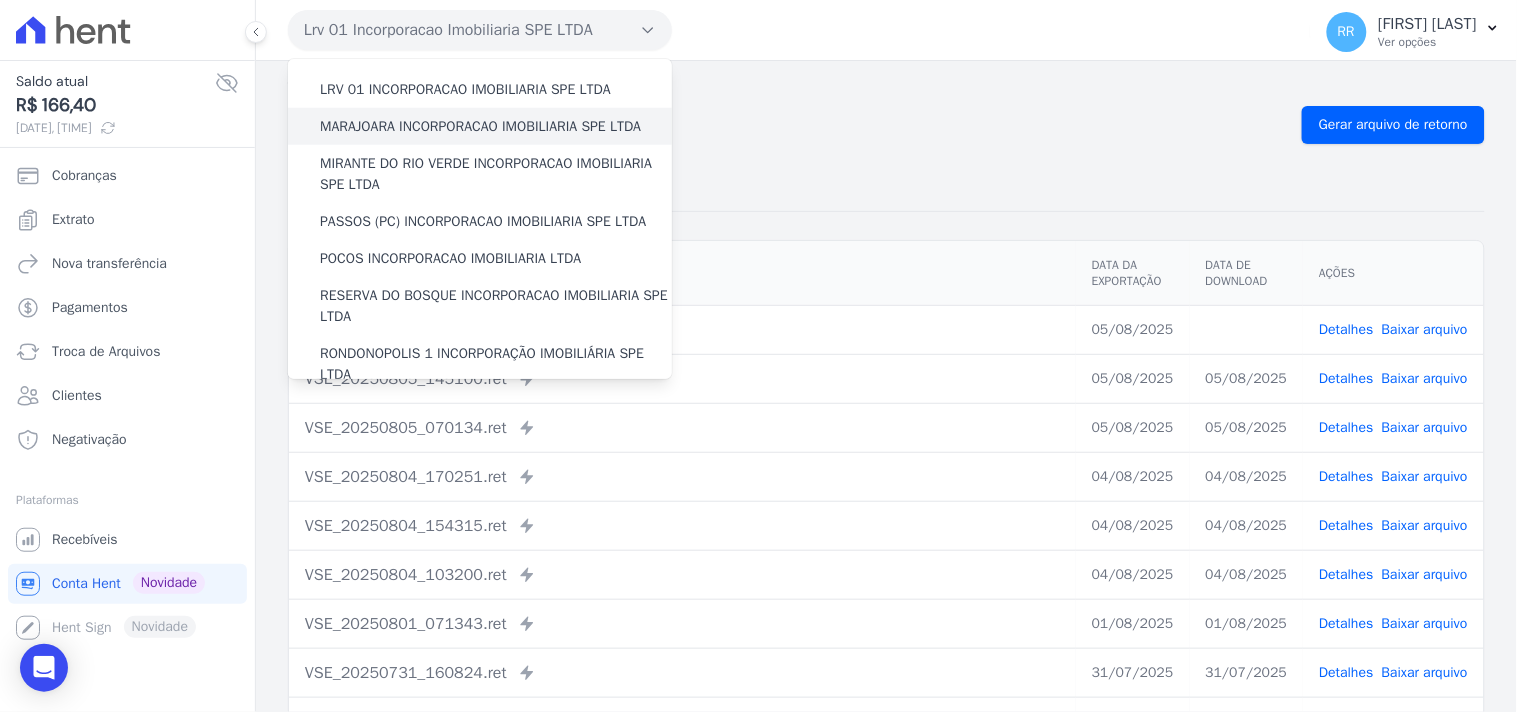 scroll, scrollTop: 518, scrollLeft: 0, axis: vertical 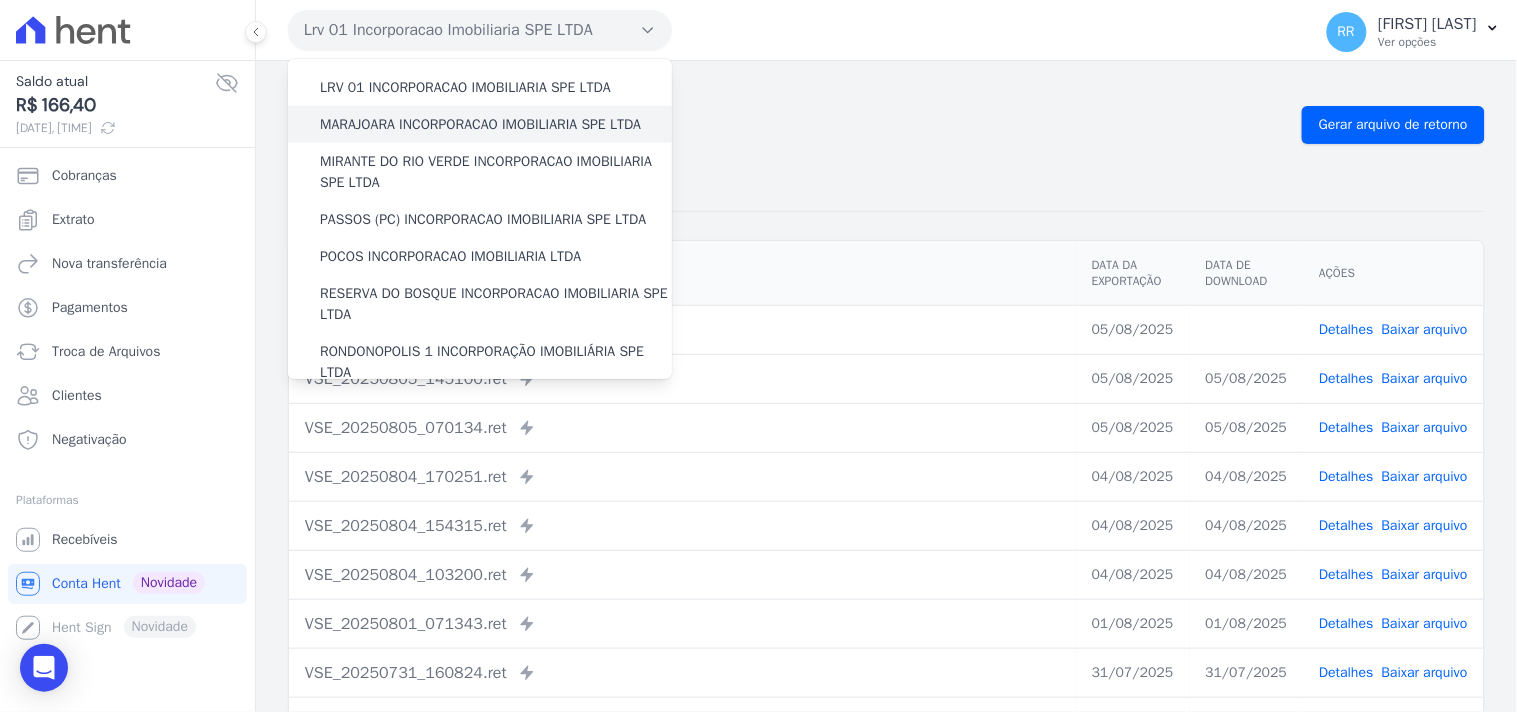 click on "MARAJOARA INCORPORACAO IMOBILIARIA SPE LTDA" at bounding box center [480, 124] 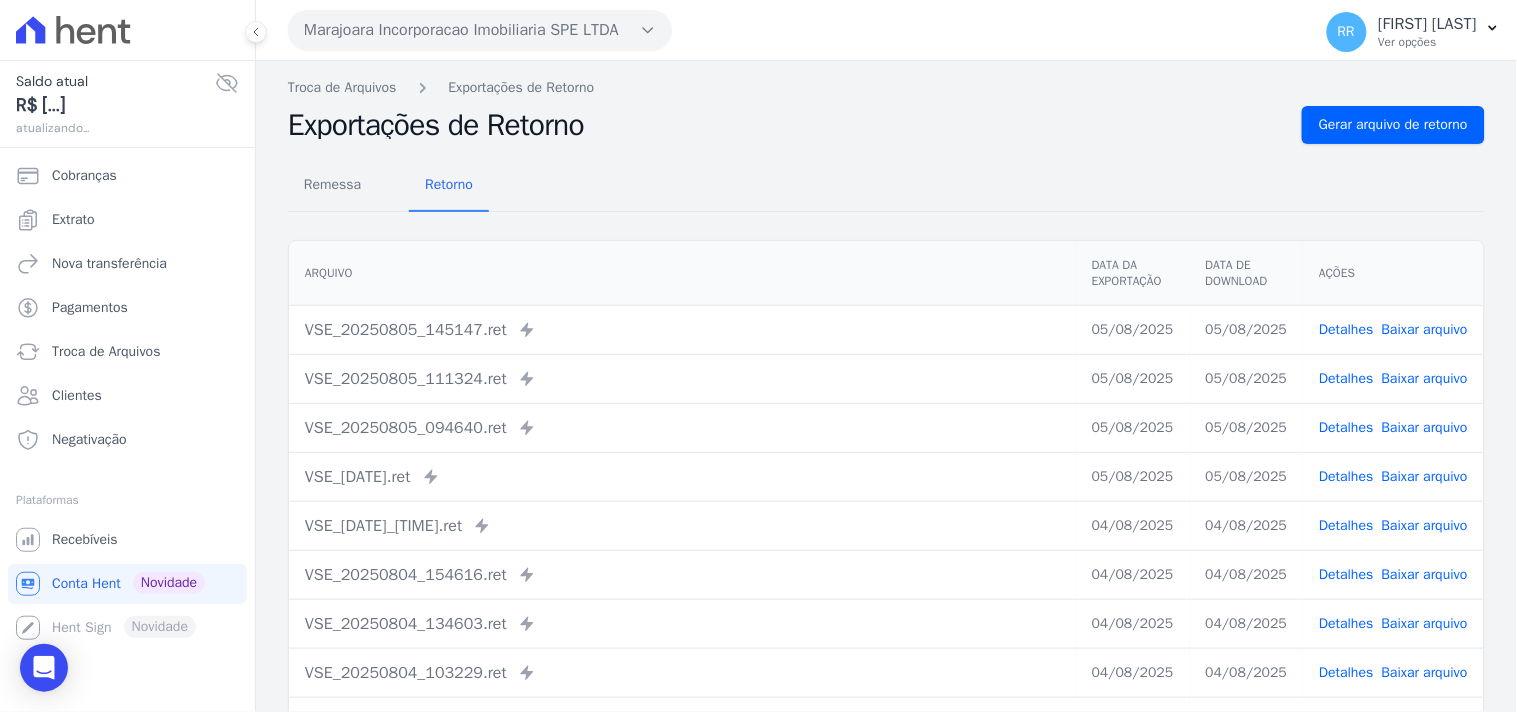 click on "Troca de Arquivos
Exportações de Retorno
Exportações de Retorno
Gerar arquivo de retorno
Remessa
Retorno
Arquivo
Data da Exportação
Data de Download
Ações
VSE_[DATE].ret" at bounding box center [886, 472] 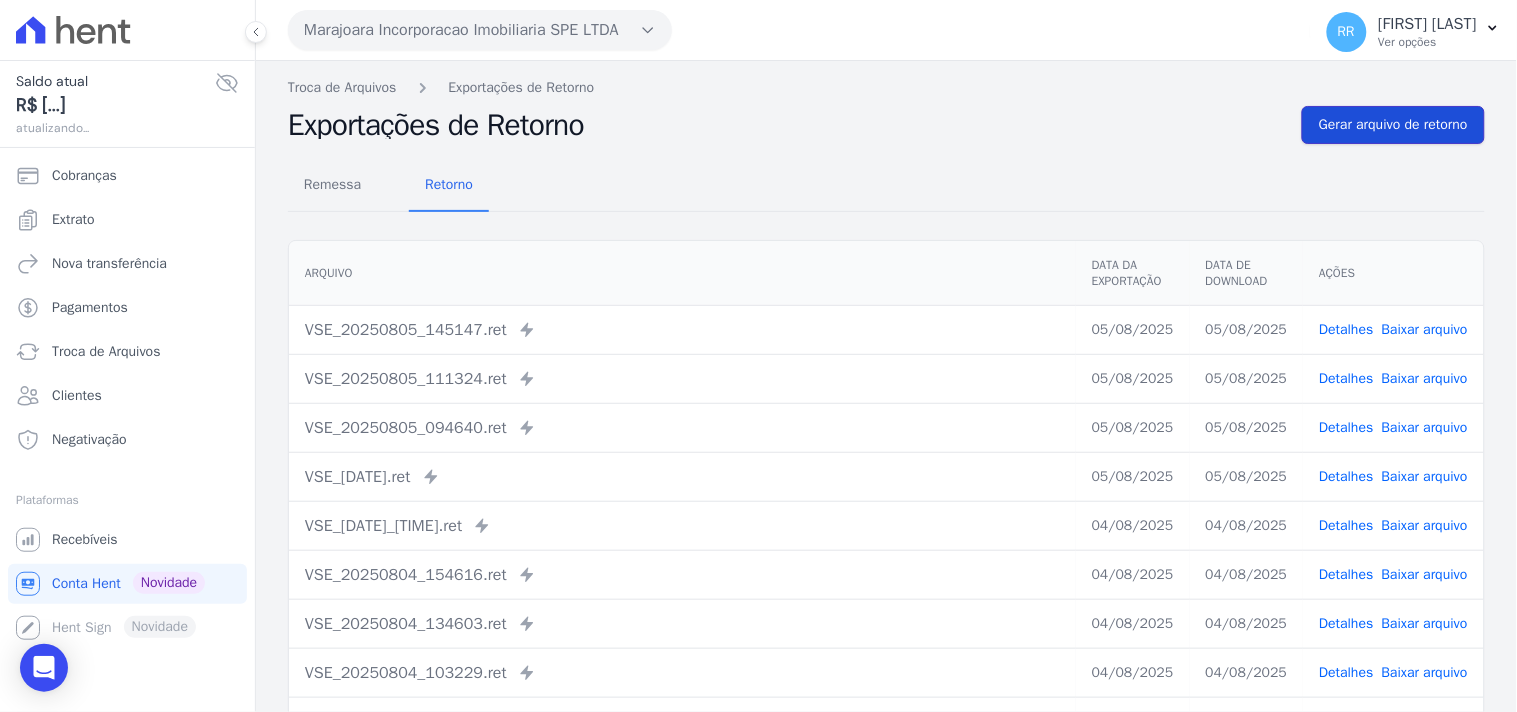 click on "Gerar arquivo de retorno" at bounding box center (1393, 125) 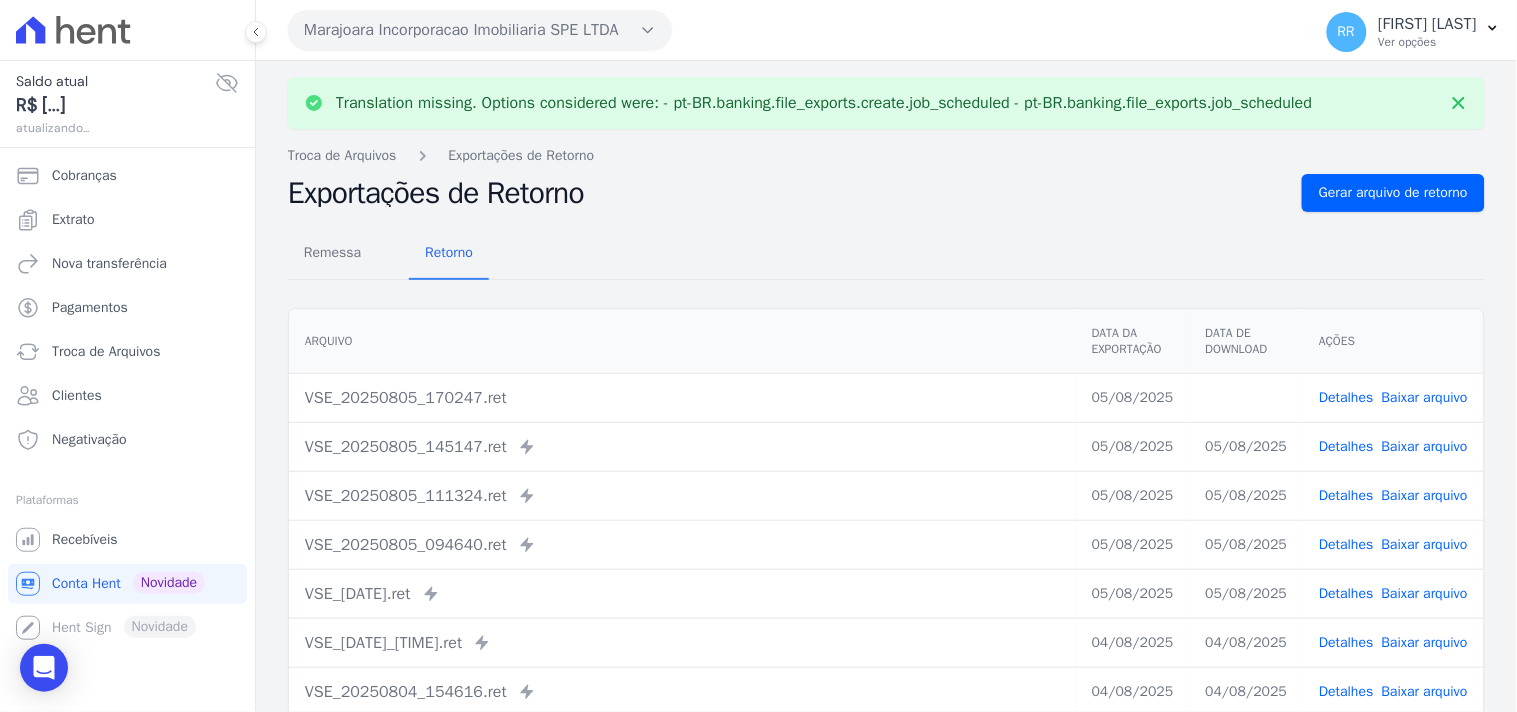 click on "Baixar arquivo" at bounding box center (1425, 397) 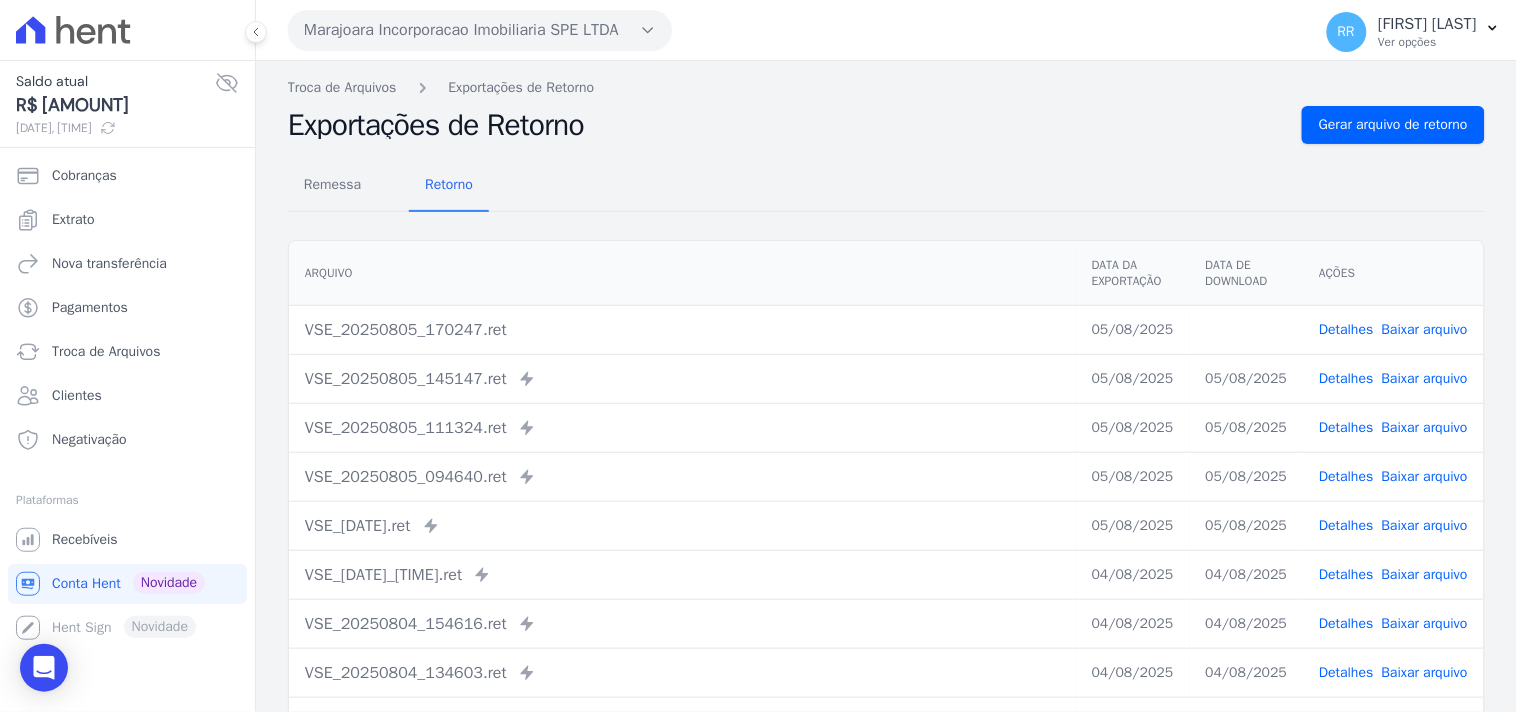 click on "Remessa
Retorno" at bounding box center [886, 186] 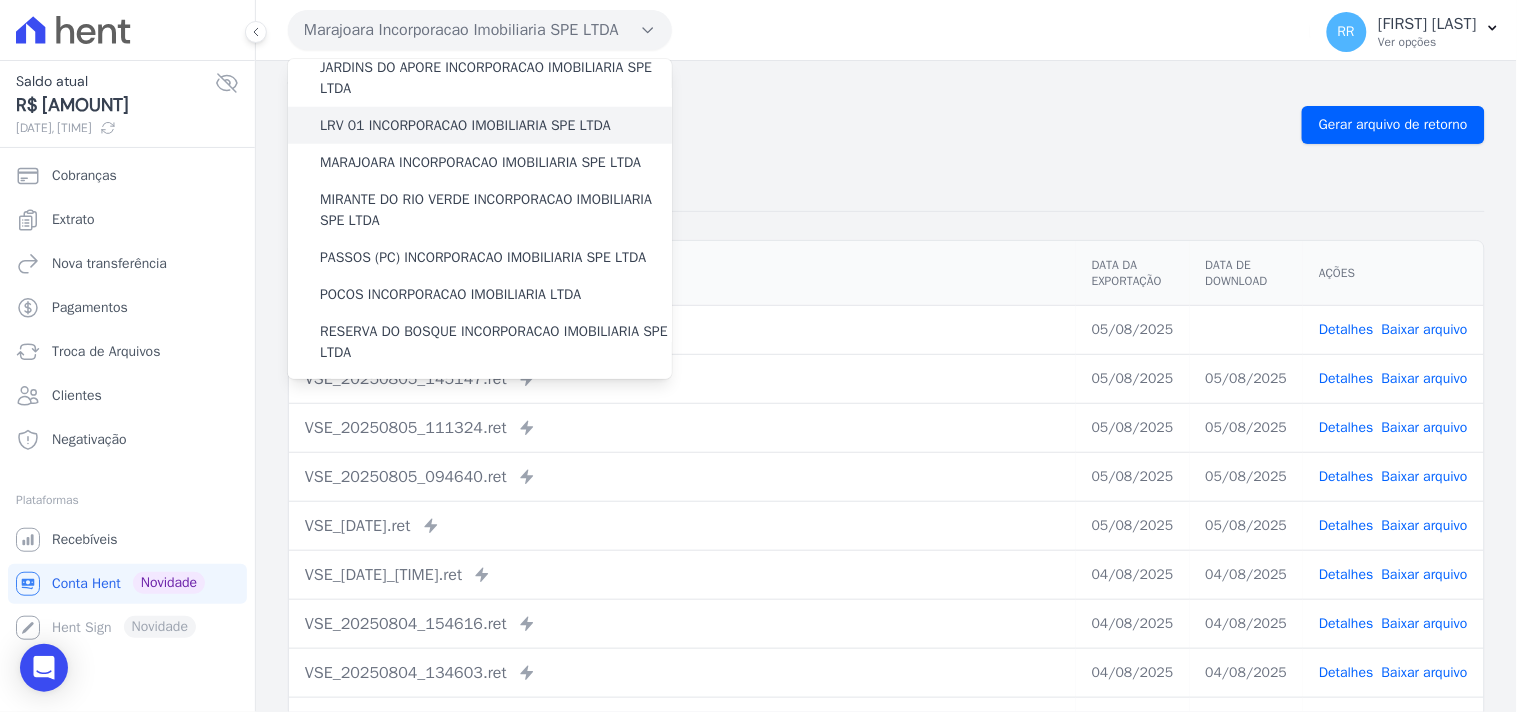 scroll, scrollTop: 518, scrollLeft: 0, axis: vertical 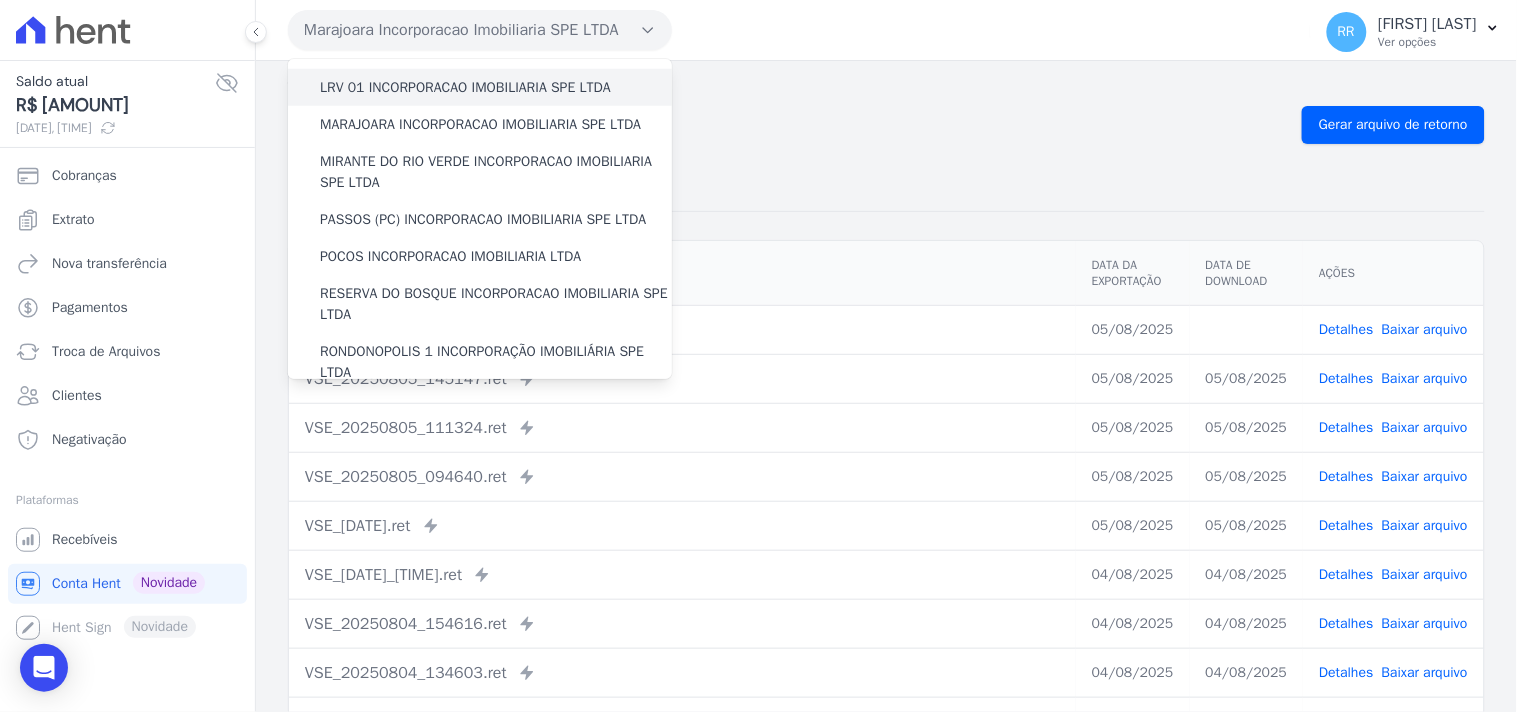 click on "MIRANTE DO RIO VERDE INCORPORACAO IMOBILIARIA SPE LTDA" at bounding box center (496, 172) 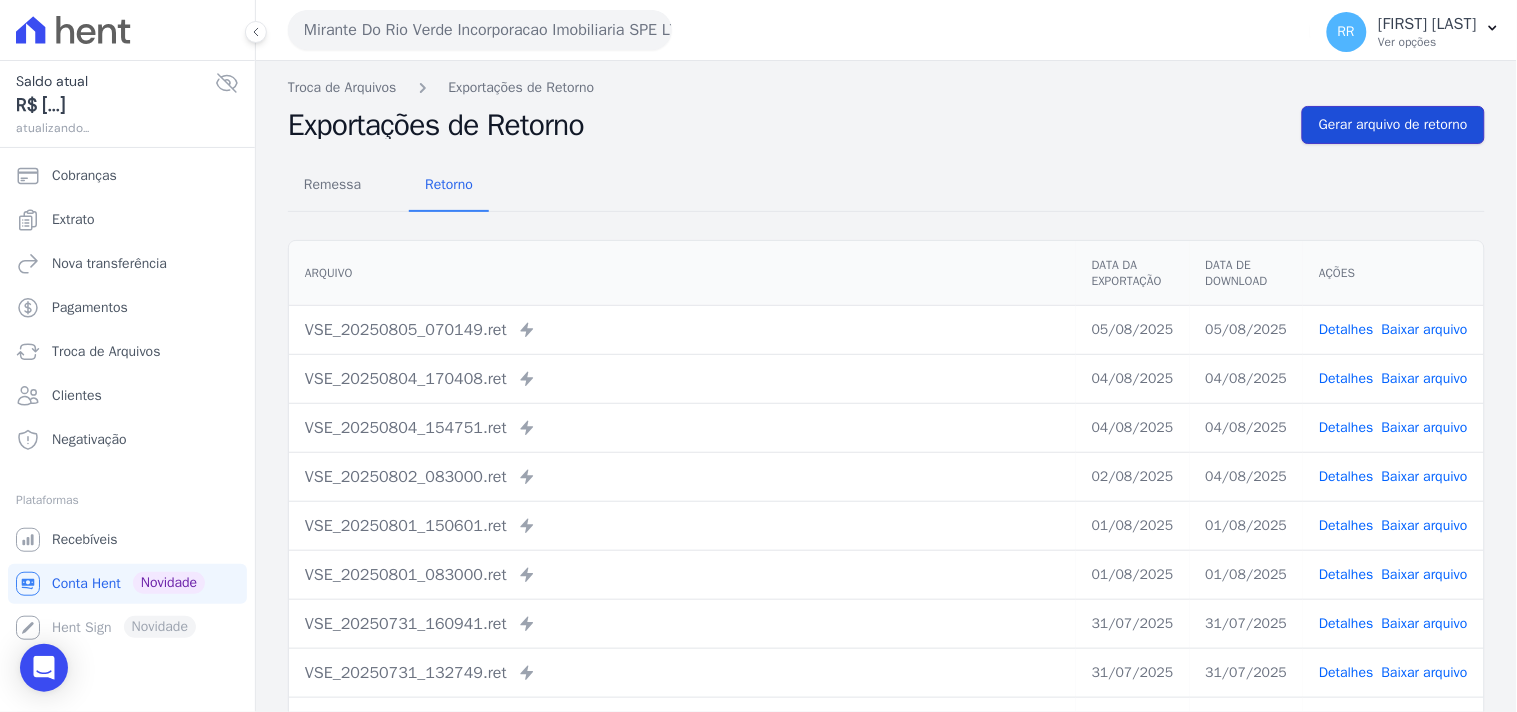 click on "Gerar arquivo de retorno" at bounding box center (1393, 125) 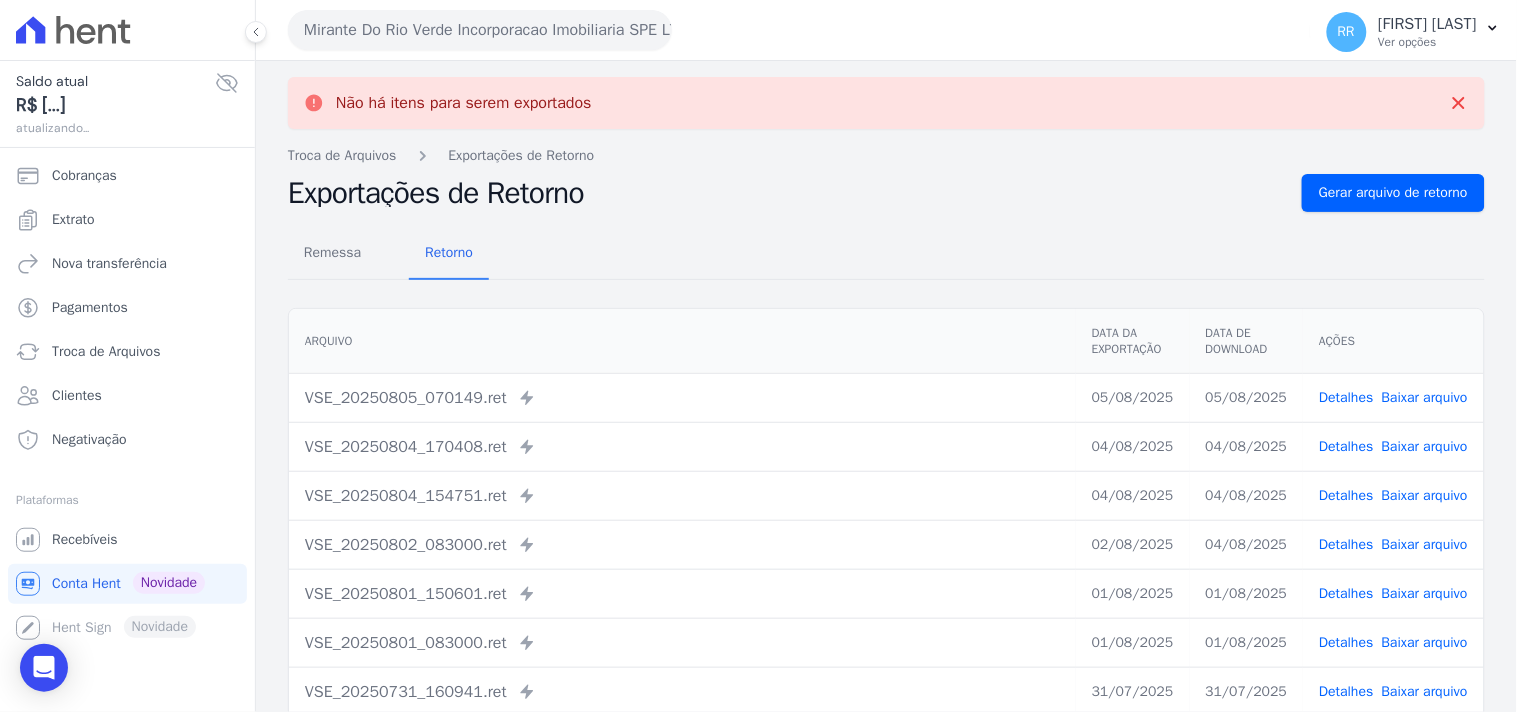 click on "Mirante Do Rio Verde Incorporacao Imobiliaria SPE LTDA" at bounding box center (480, 30) 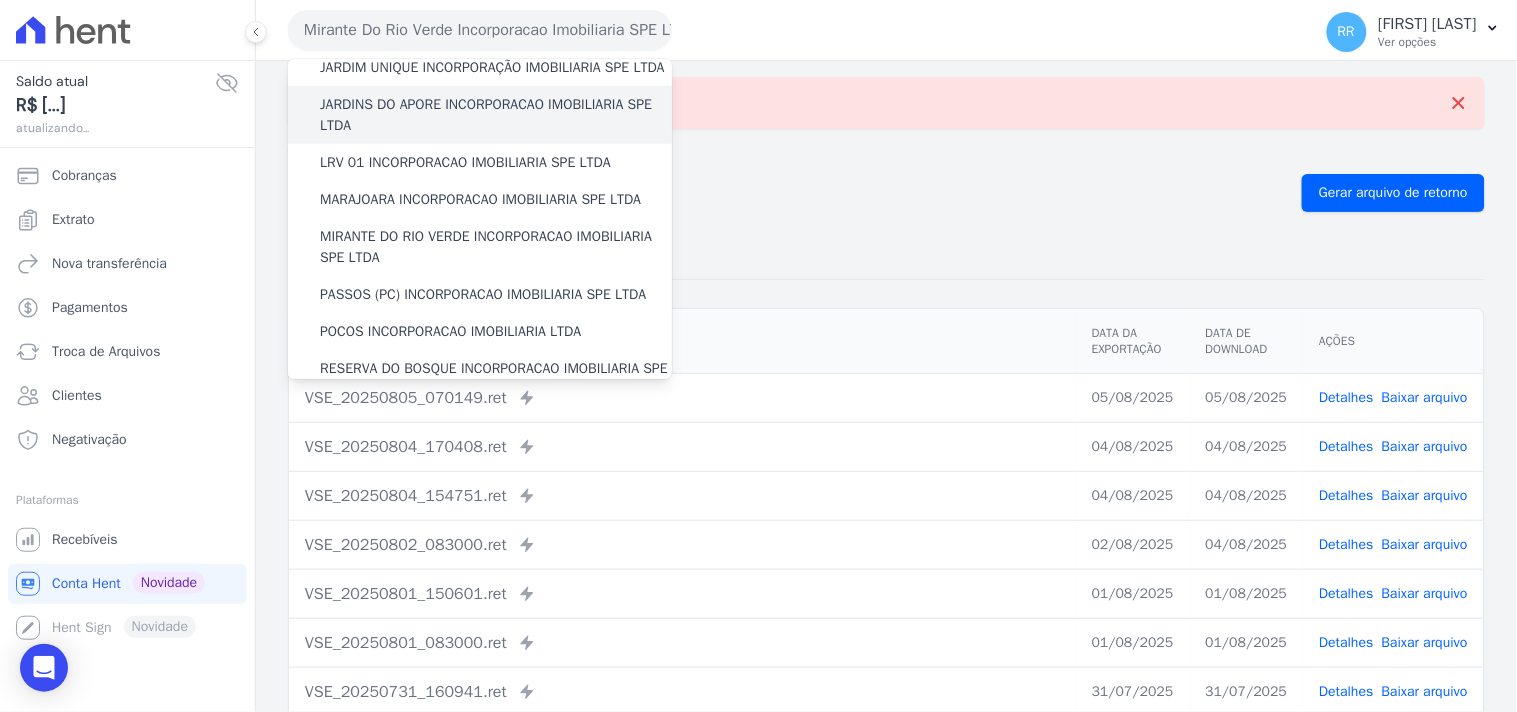 scroll, scrollTop: 444, scrollLeft: 0, axis: vertical 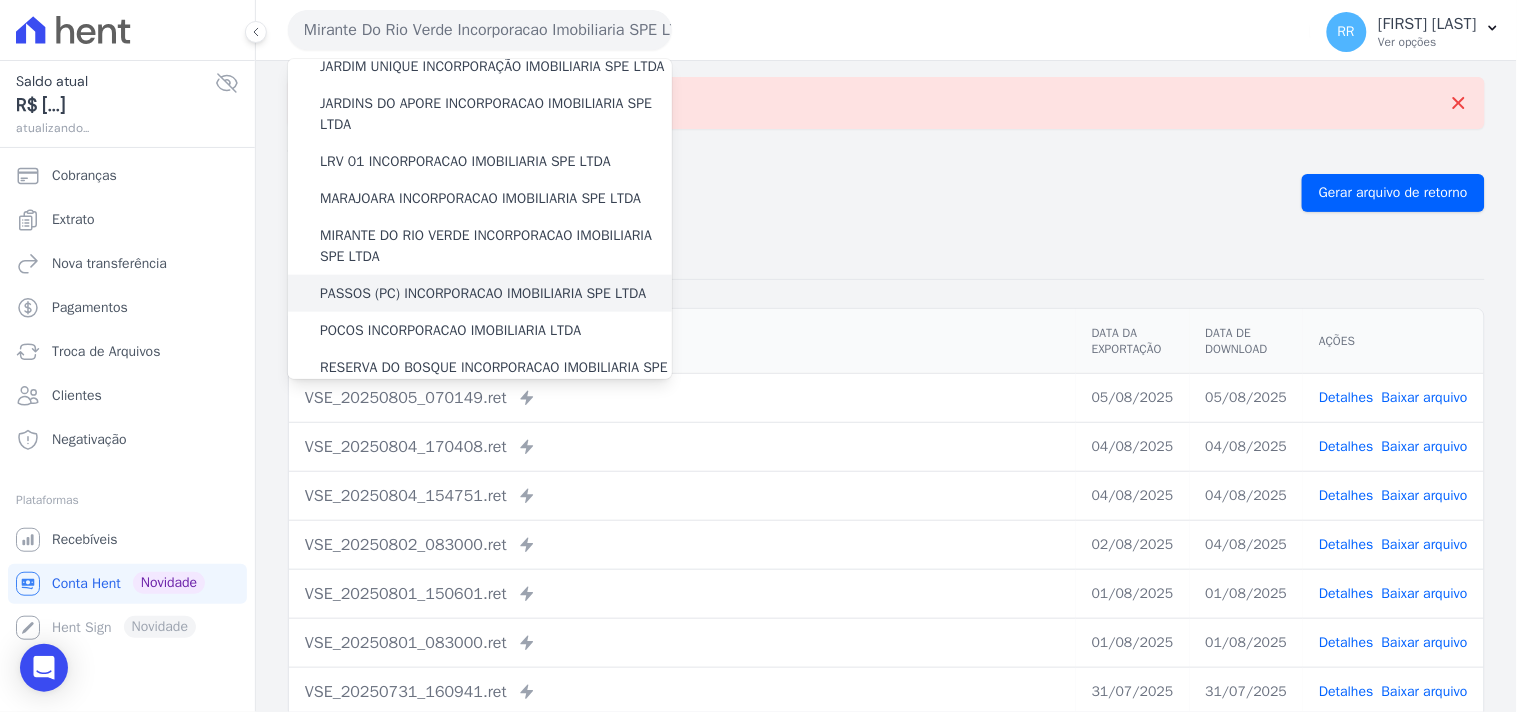 click on "PASSOS (PC) INCORPORACAO IMOBILIARIA SPE LTDA" at bounding box center (483, 293) 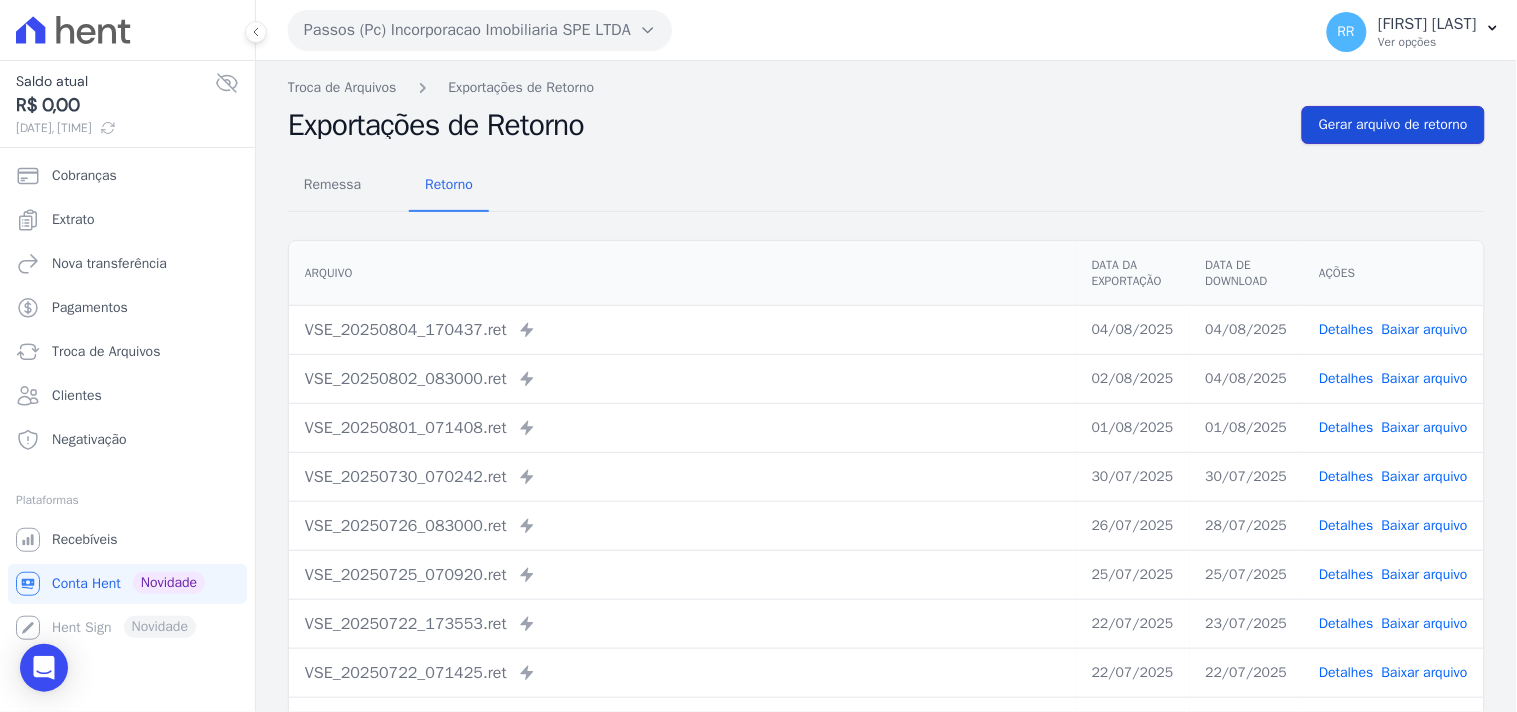 click on "Gerar arquivo de retorno" at bounding box center (1393, 125) 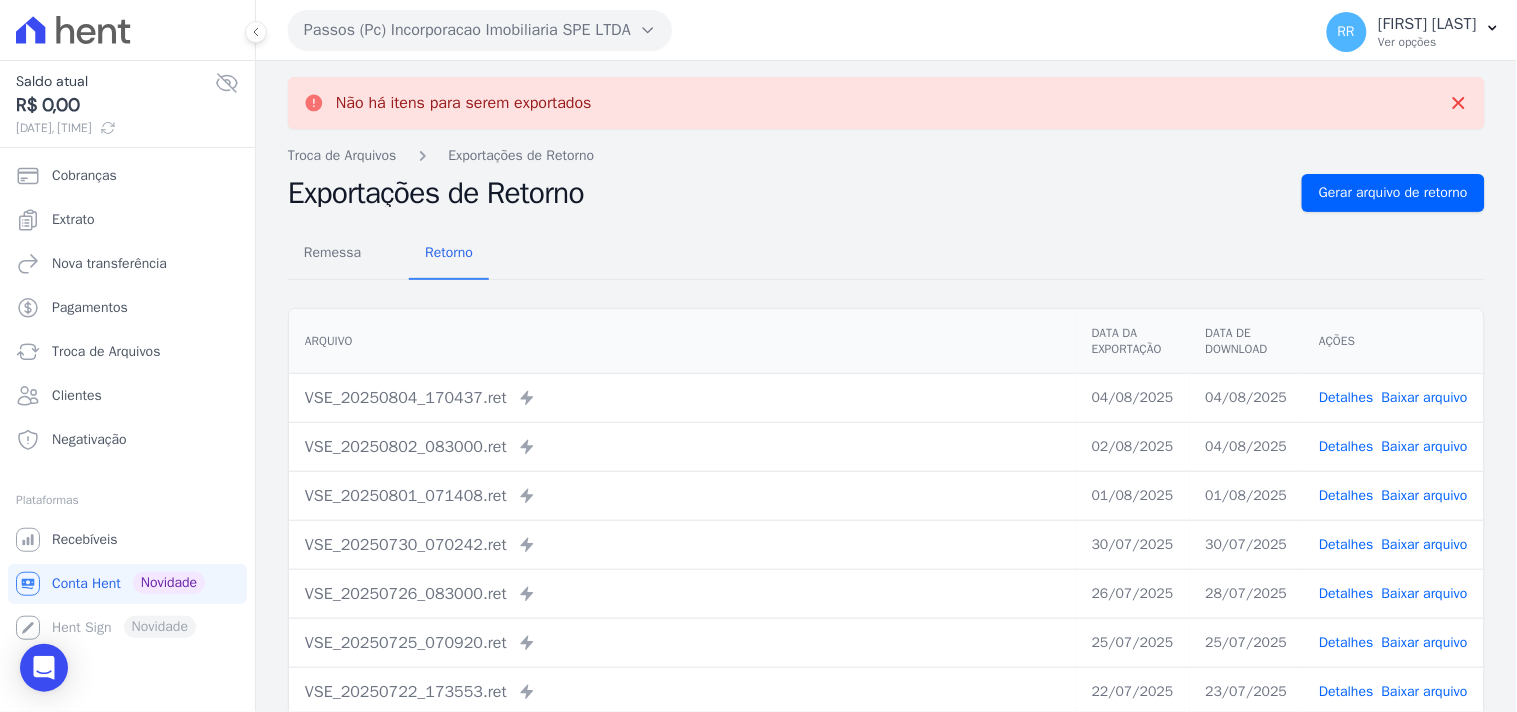click on "Passos (Pc) Incorporacao Imobiliaria SPE LTDA" at bounding box center (480, 30) 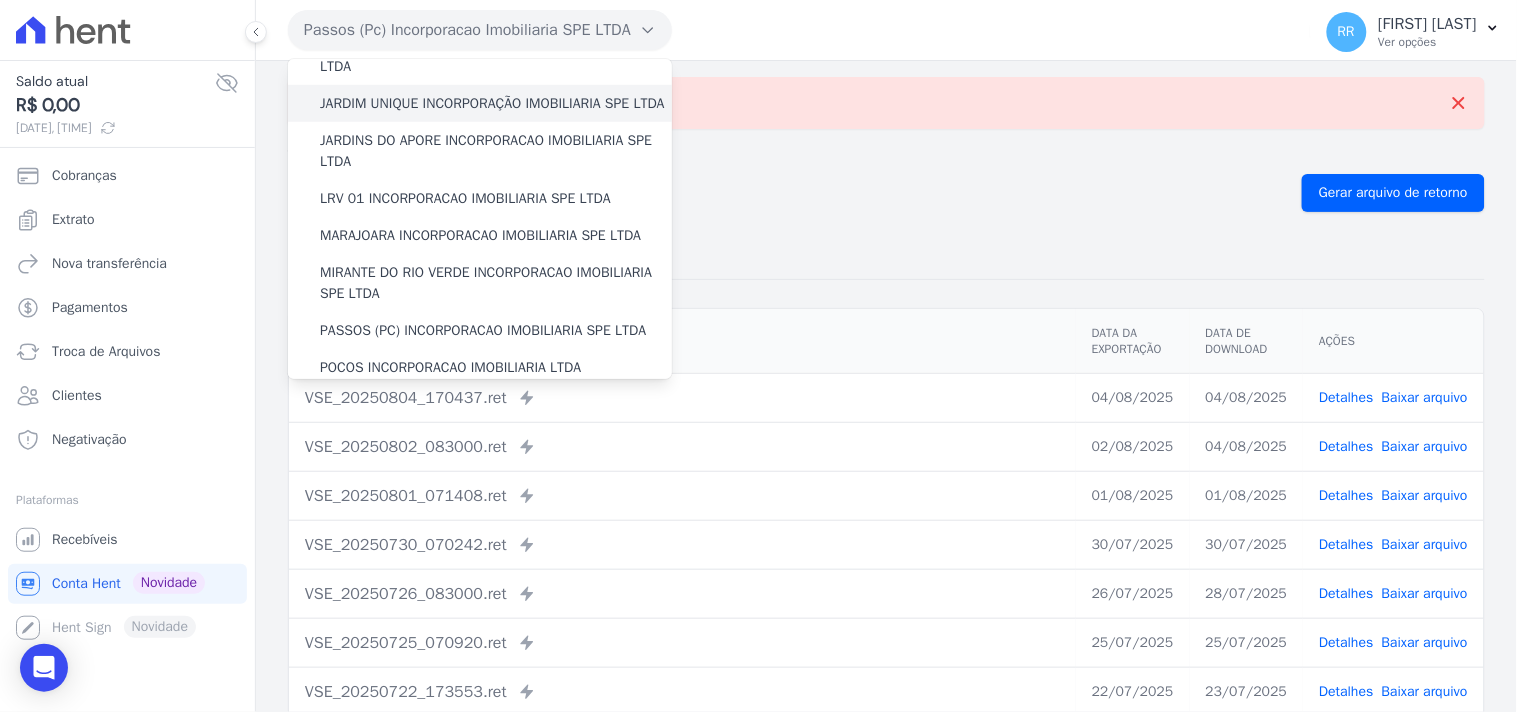 scroll, scrollTop: 592, scrollLeft: 0, axis: vertical 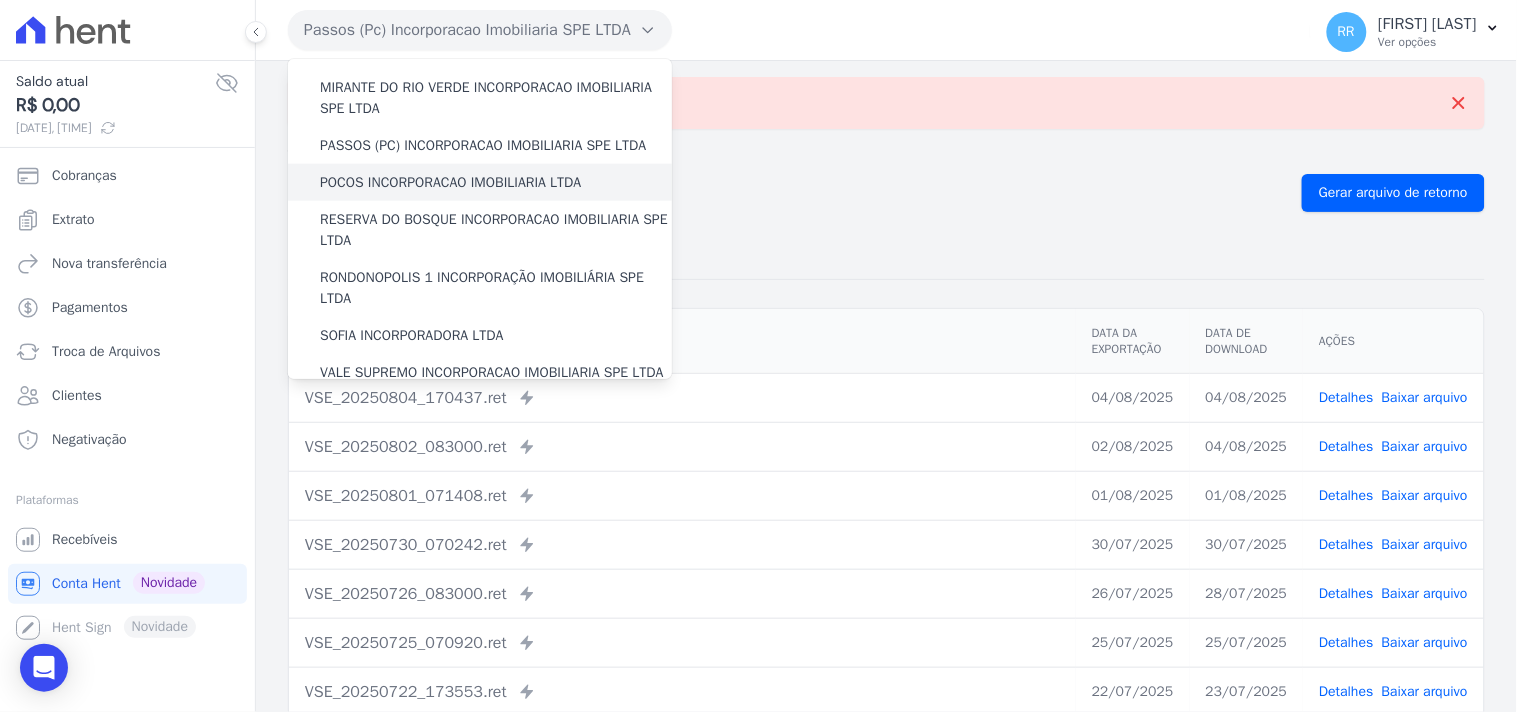 click on "POCOS INCORPORACAO IMOBILIARIA LTDA" at bounding box center [450, 182] 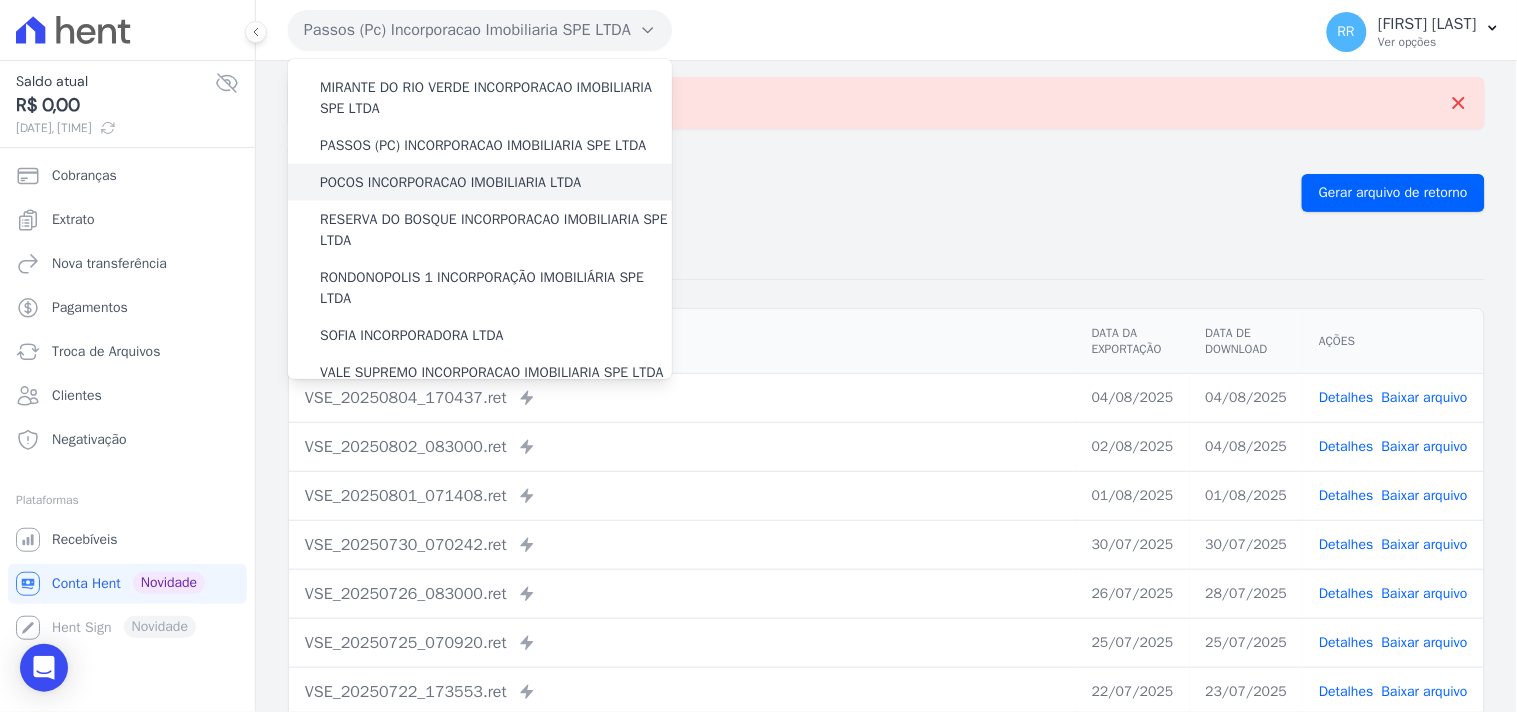 click on "POCOS INCORPORACAO IMOBILIARIA LTDA" at bounding box center (450, 182) 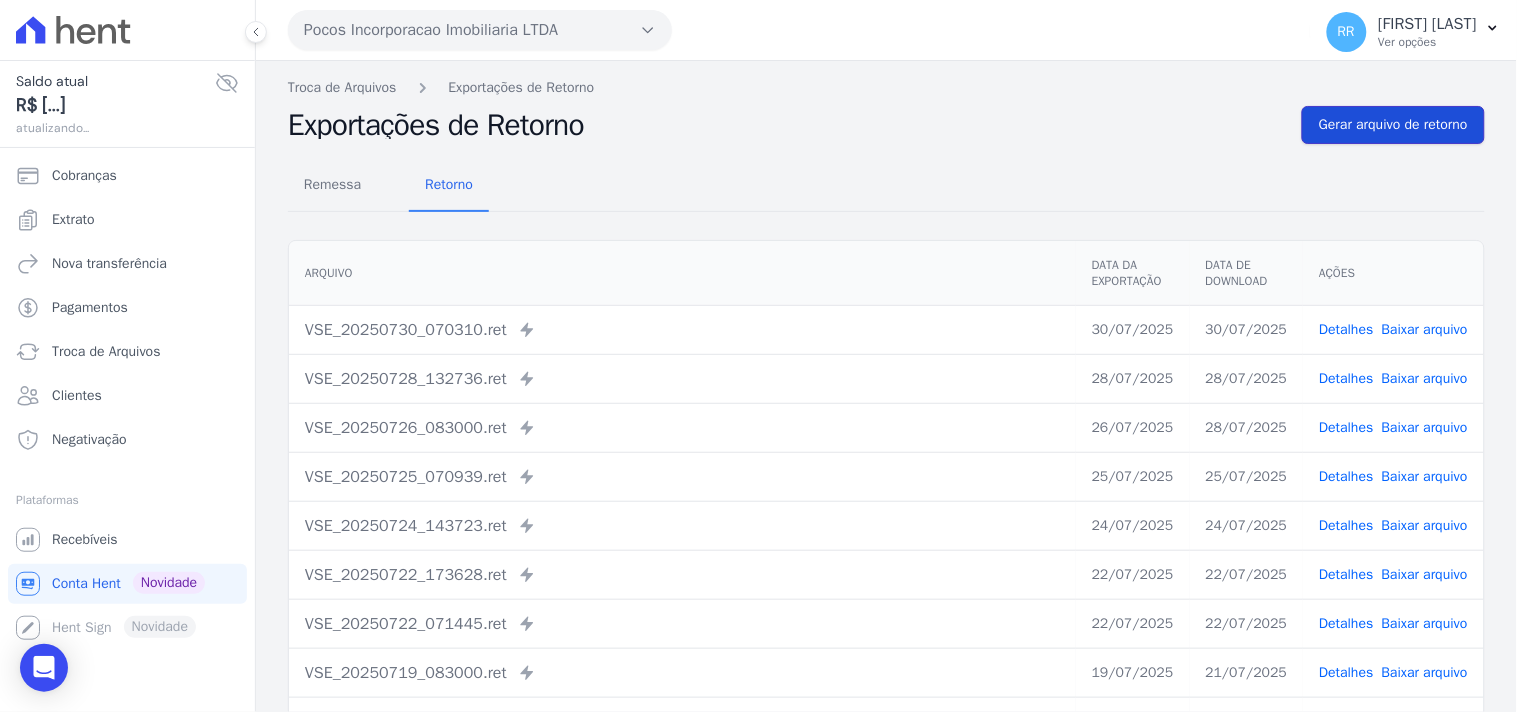 click on "Gerar arquivo de retorno" at bounding box center [1393, 125] 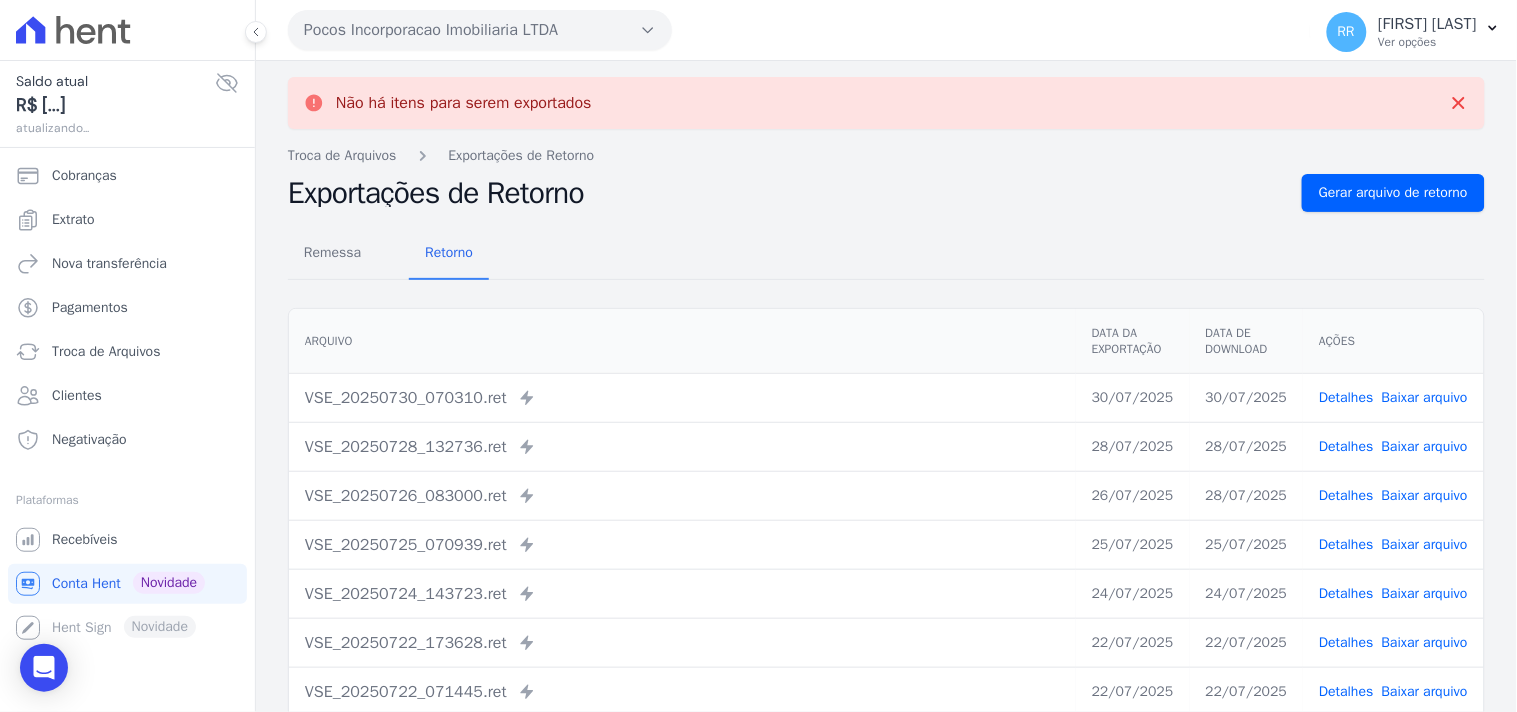 click on "Pocos Incorporacao Imobiliaria LTDA
Via Sul Engenharia
AGUAS DE GUANABARA INCORPORACAO IMOBILIARIA SPE LTDA
AGUAS DO ALVORADA INCORPORACAO IMOBILIARIA SPE LTDA
ANANINDEUA 01 INCORPORACAO IMOBILIARIA SPE LTDA
AQUARELA CITY INCORPORACAO IMOBILIARIA LTDA" at bounding box center [795, 30] 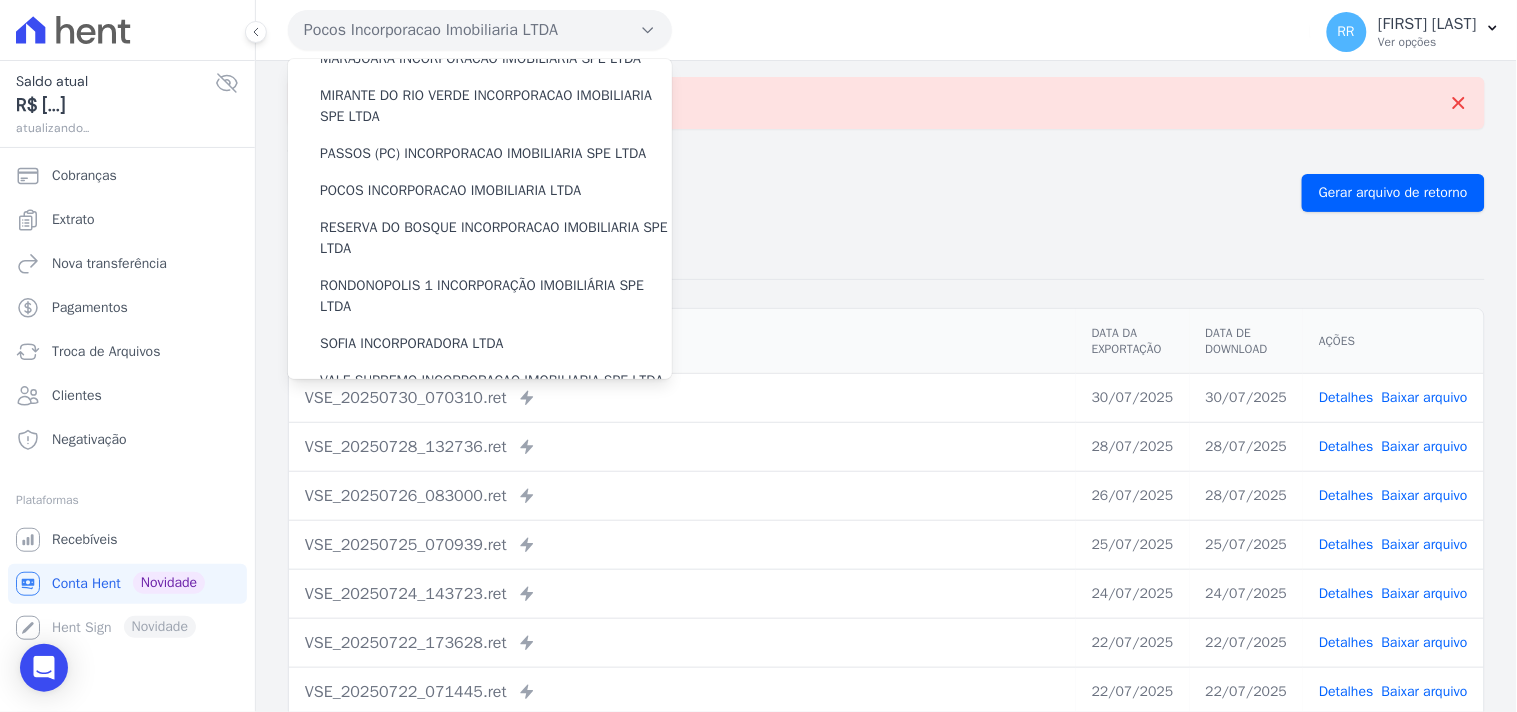 scroll, scrollTop: 592, scrollLeft: 0, axis: vertical 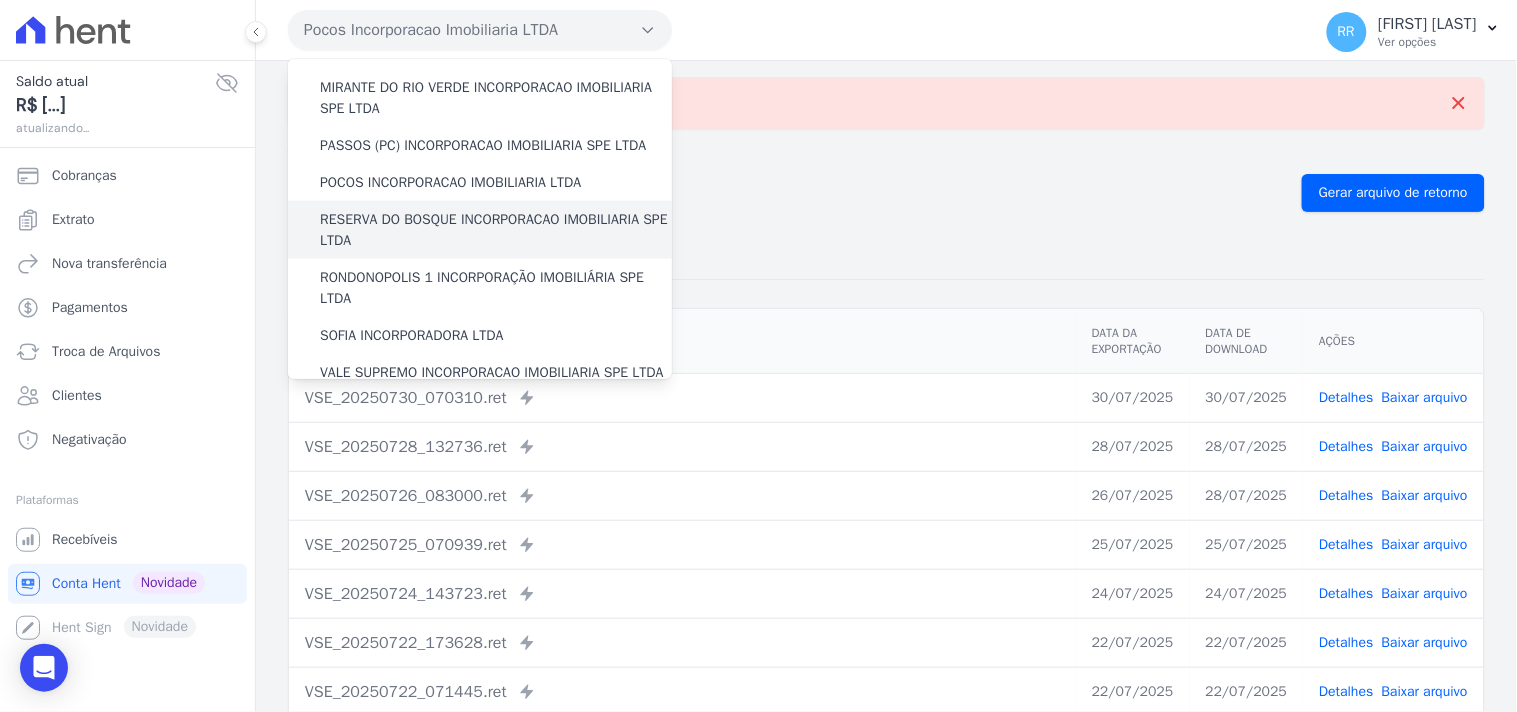 click on "RESERVA DO BOSQUE INCORPORACAO IMOBILIARIA SPE LTDA" at bounding box center [496, 230] 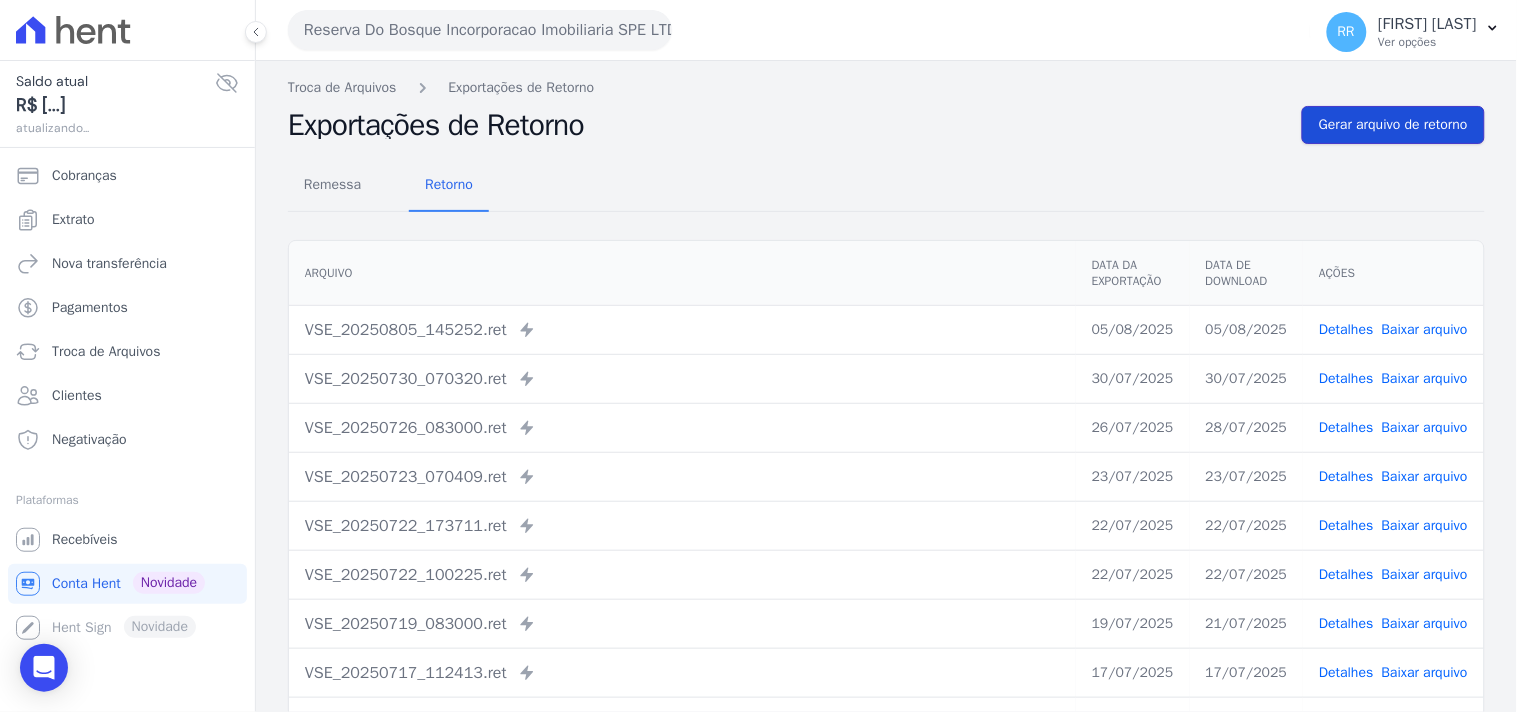 click on "Gerar arquivo de retorno" at bounding box center [1393, 125] 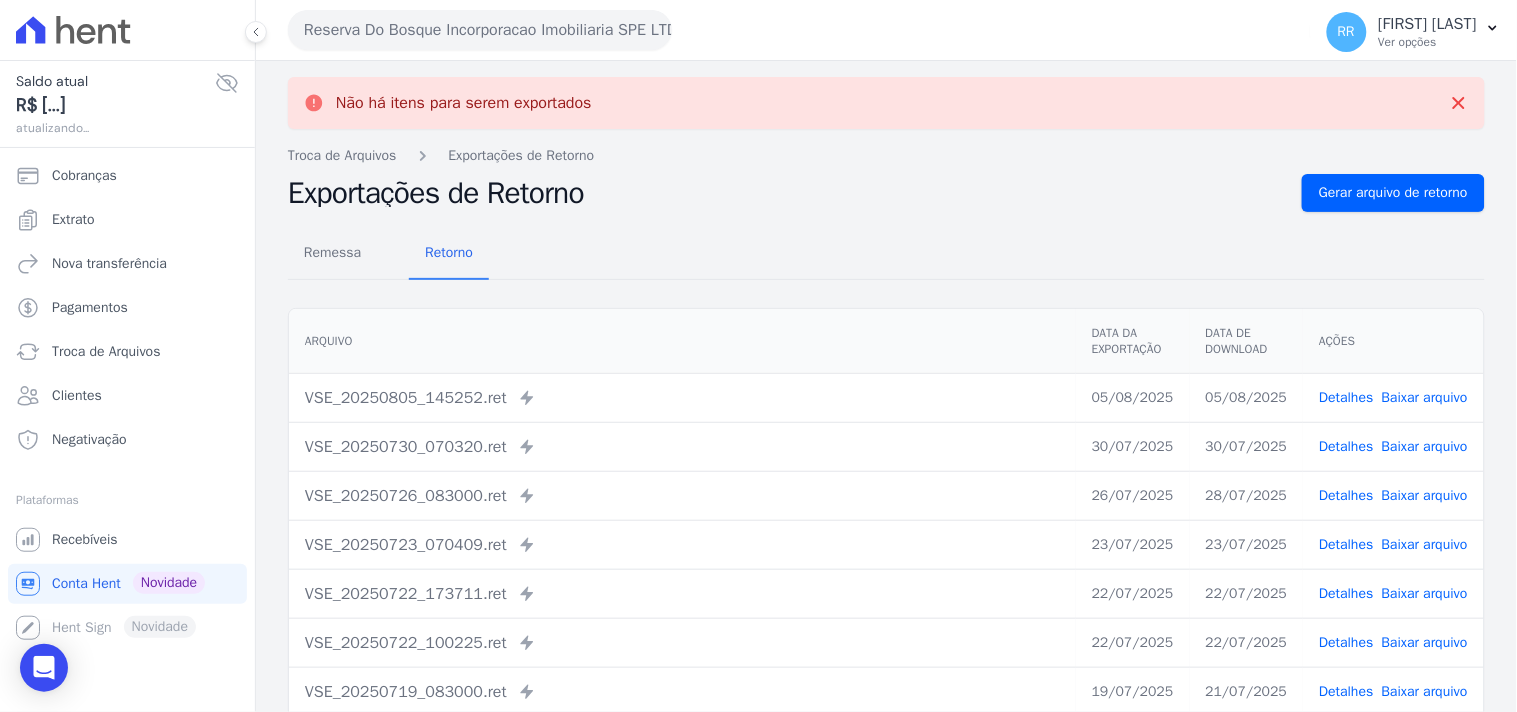 click on "Não há itens para serem exportados
Troca de Arquivos
Exportações de Retorno
Exportações de Retorno
Gerar arquivo de retorno
Remessa
Retorno
Arquivo
Data da Exportação
Data de Download
Ações" at bounding box center [886, 506] 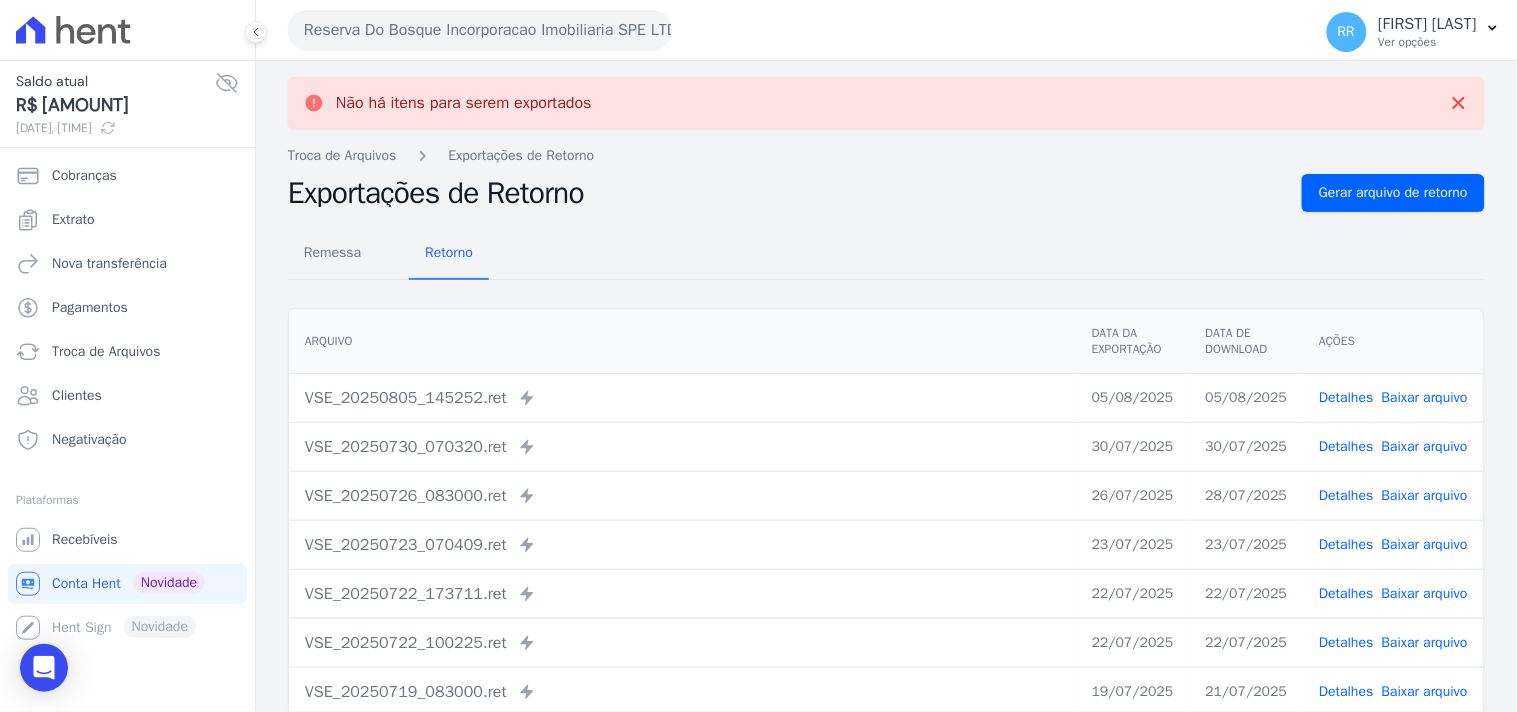 click on "Reserva Do Bosque Incorporacao Imobiliaria SPE LTDA" at bounding box center [480, 30] 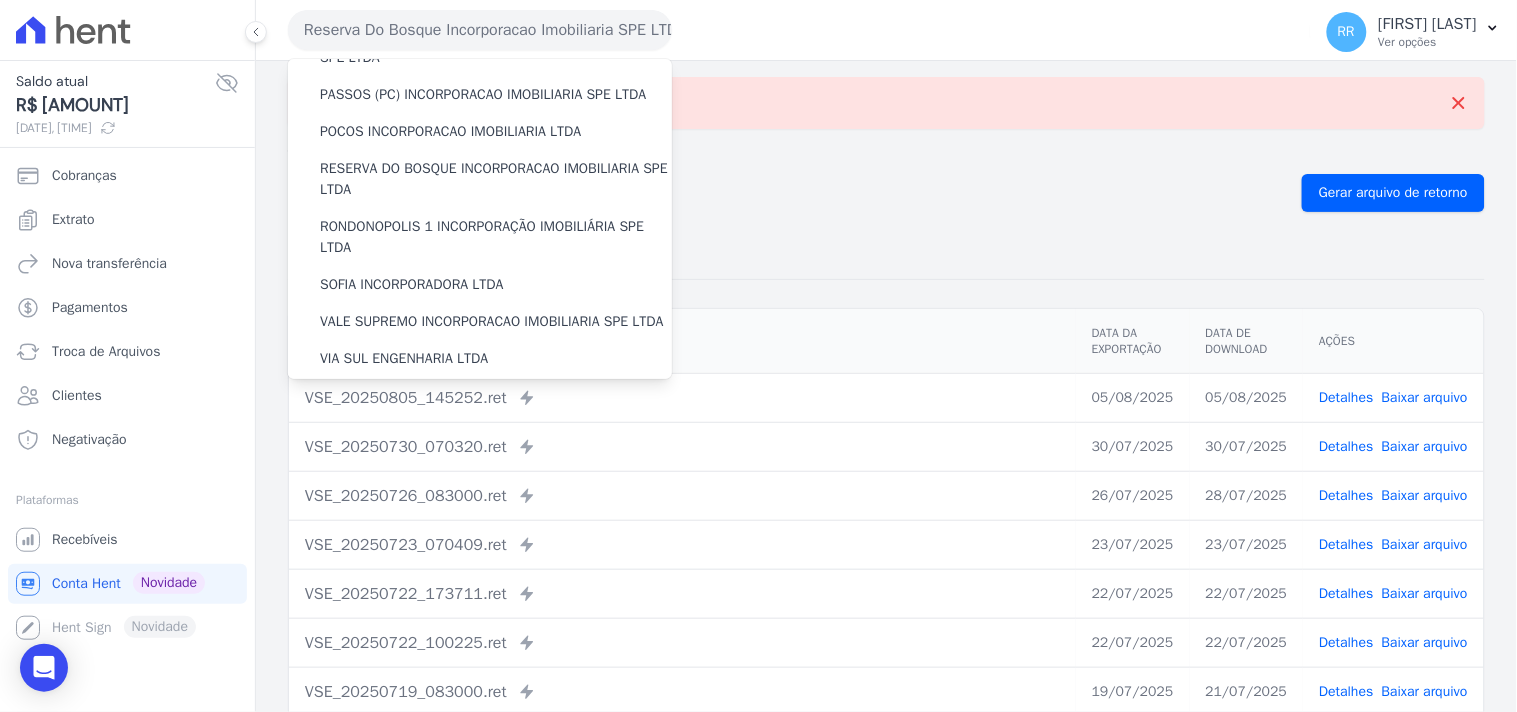 scroll, scrollTop: 741, scrollLeft: 0, axis: vertical 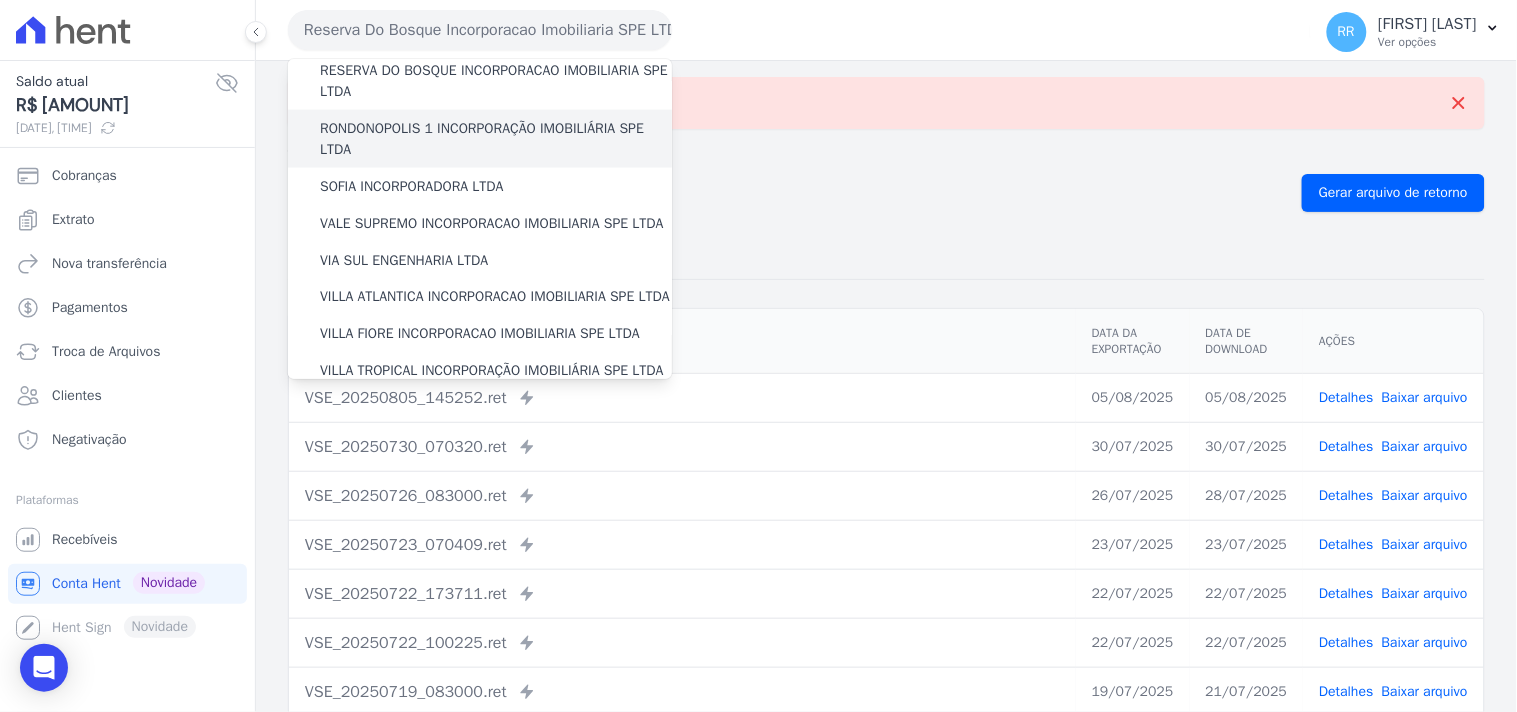click on "RONDONOPOLIS 1 INCORPORAÇÃO IMOBILIÁRIA SPE LTDA" at bounding box center [496, 139] 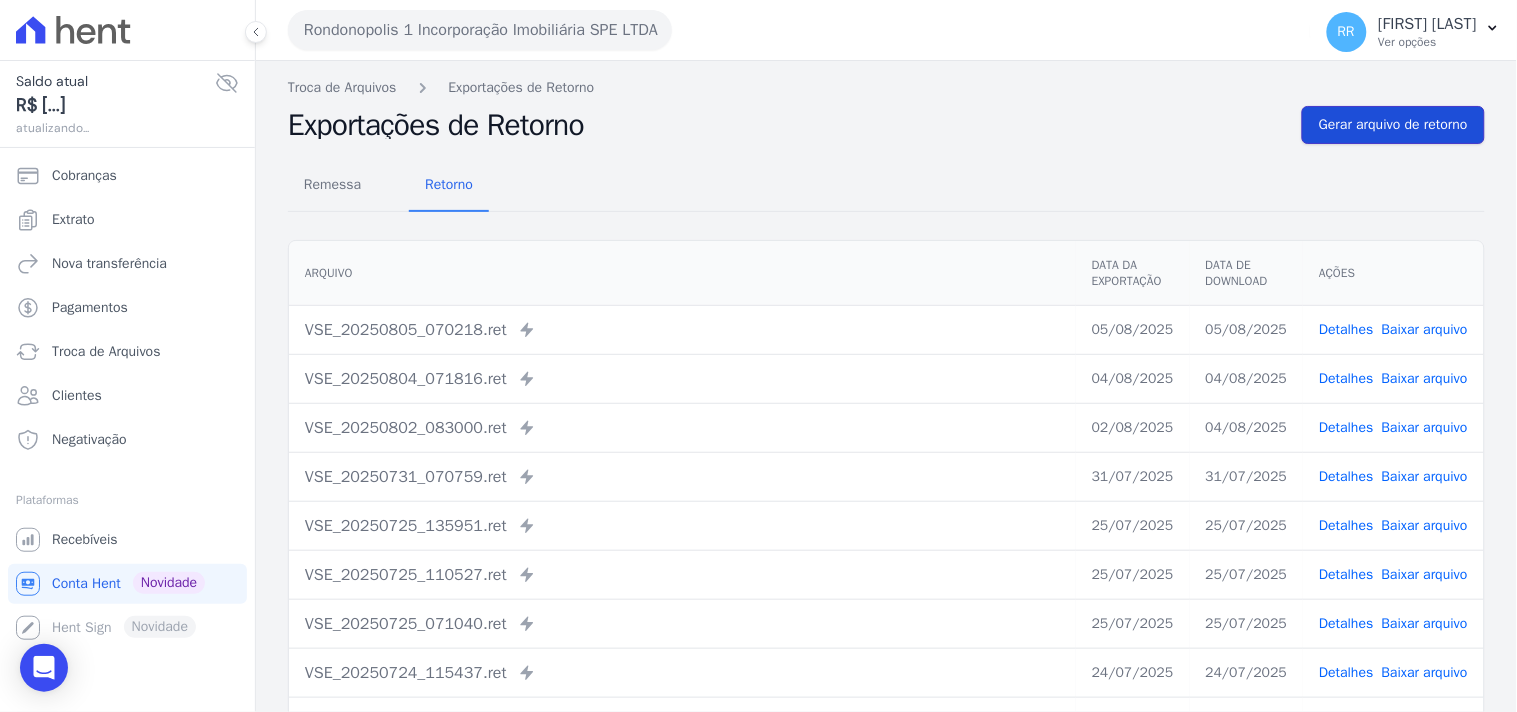click on "Gerar arquivo de retorno" at bounding box center [1393, 125] 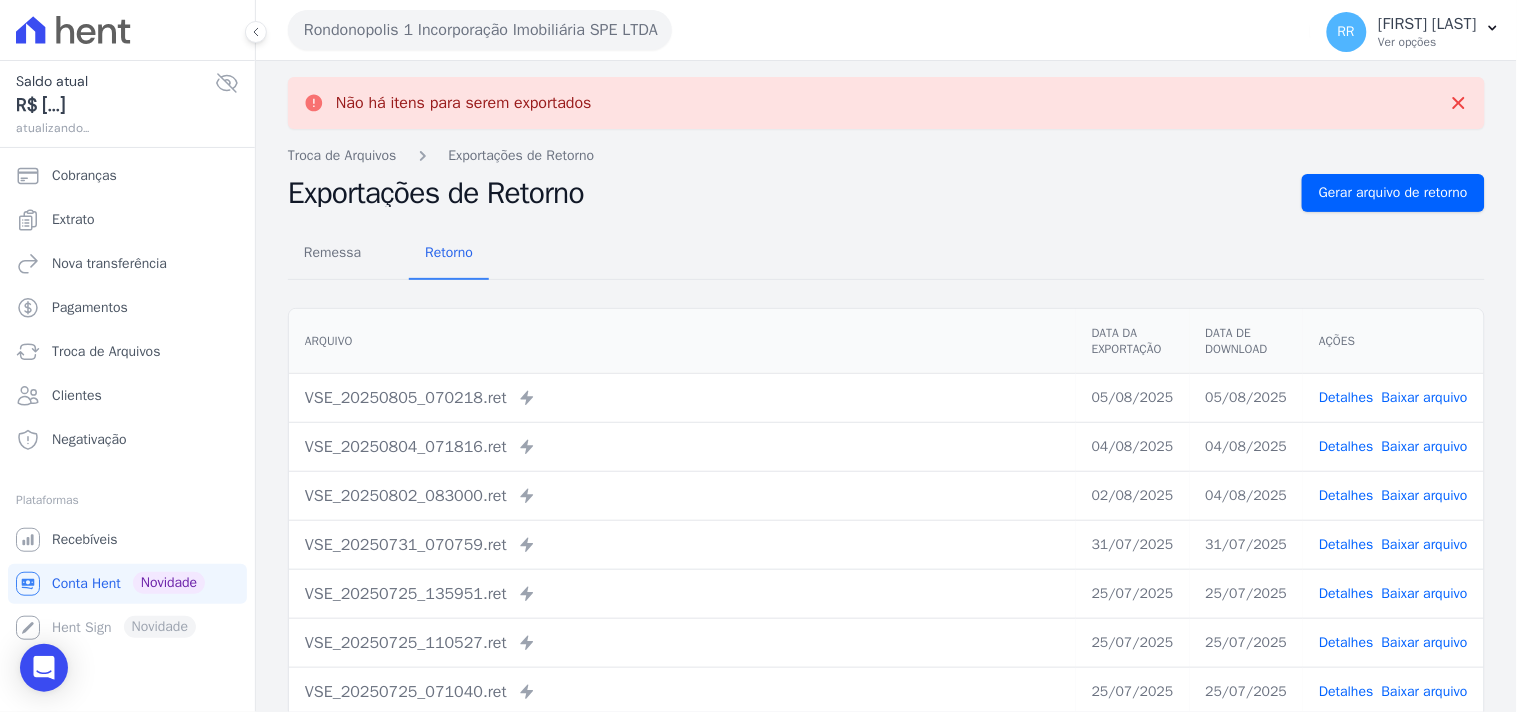 click on "Rondonopolis 1 Incorporação Imobiliária SPE LTDA" at bounding box center [480, 30] 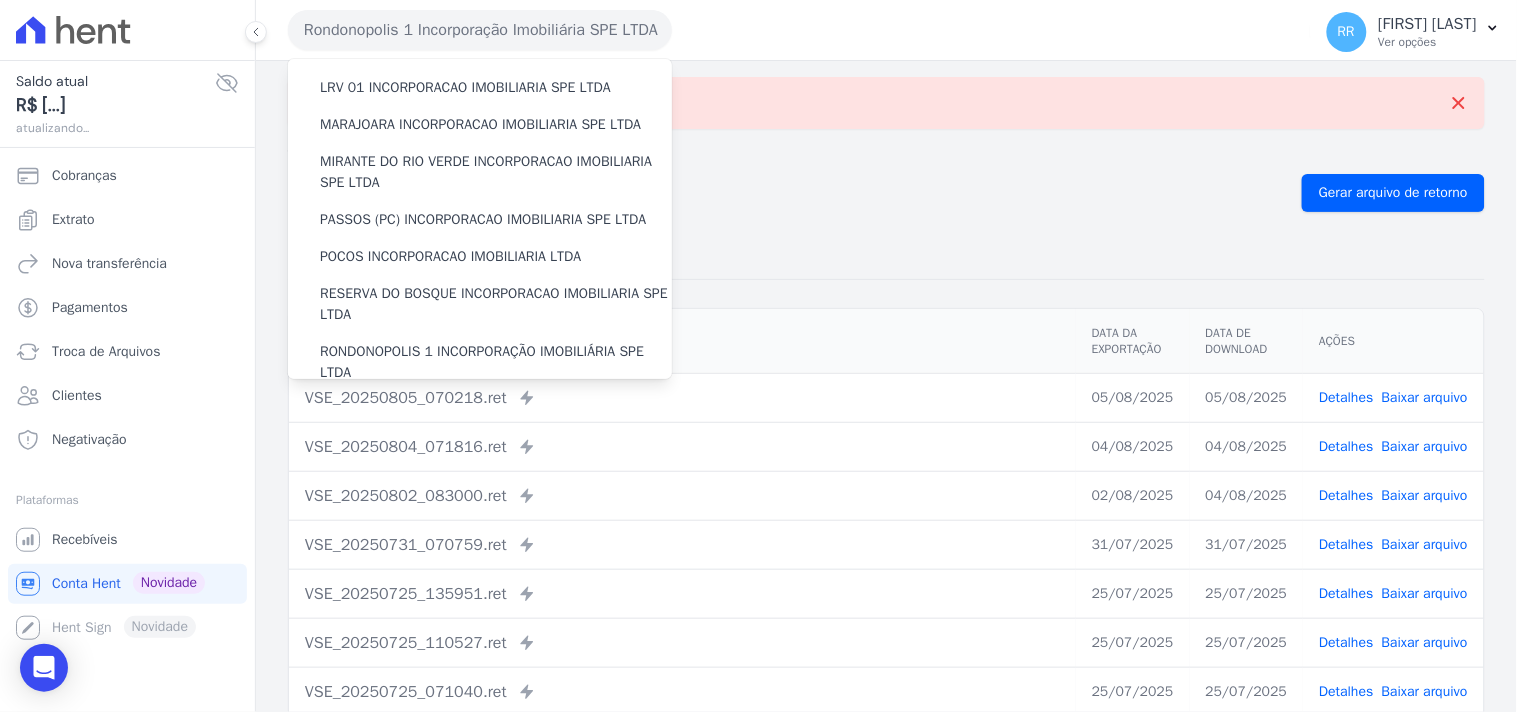 scroll, scrollTop: 666, scrollLeft: 0, axis: vertical 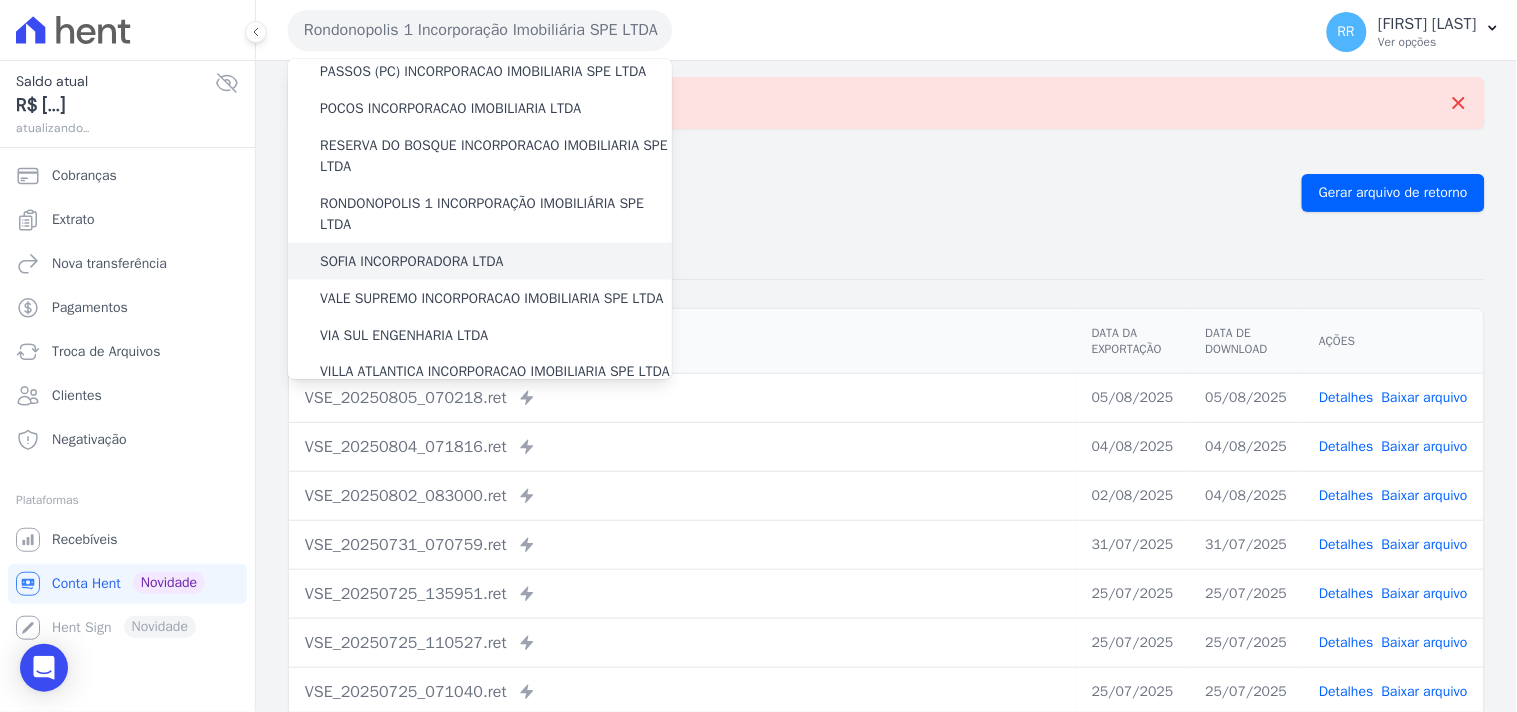 click on "SOFIA INCORPORADORA LTDA" at bounding box center (412, 261) 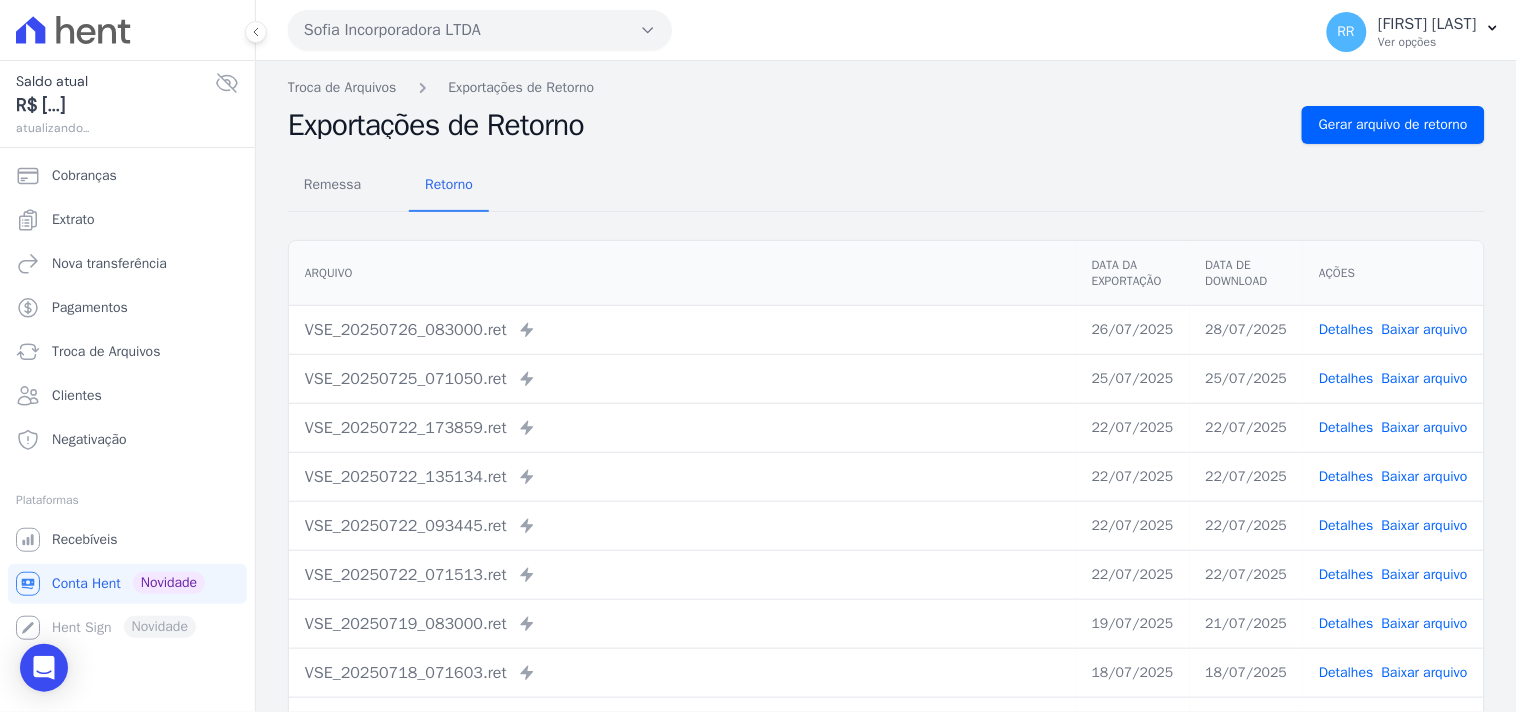 click on "Remessa
Retorno
Arquivo
Data da Exportação
Data de Download
Ações
VSE_[DATE].ret
Enviado para Nexxera em: [DATE], [TIME]
[DATE]
[DATE]
Detalhes" at bounding box center (886, 505) 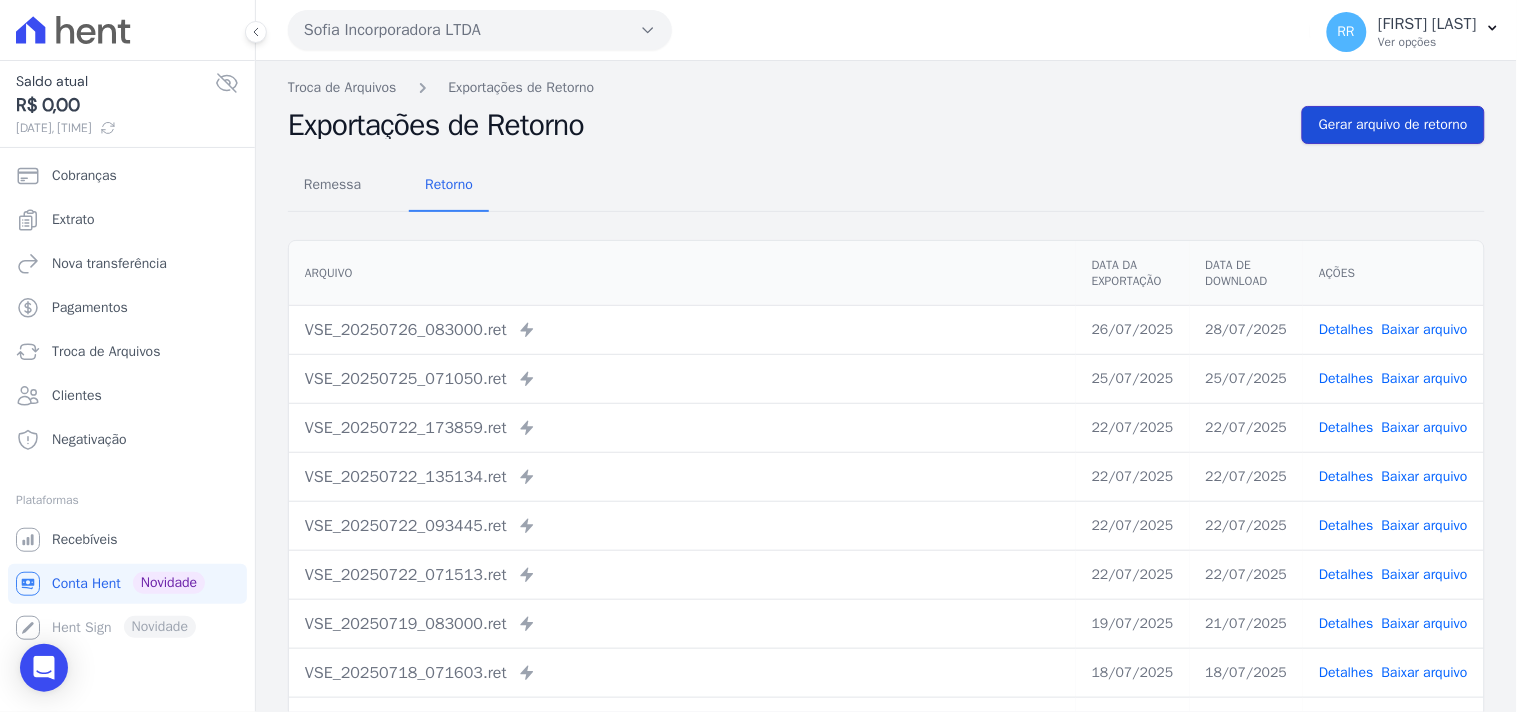 click on "Gerar arquivo de retorno" at bounding box center [1393, 125] 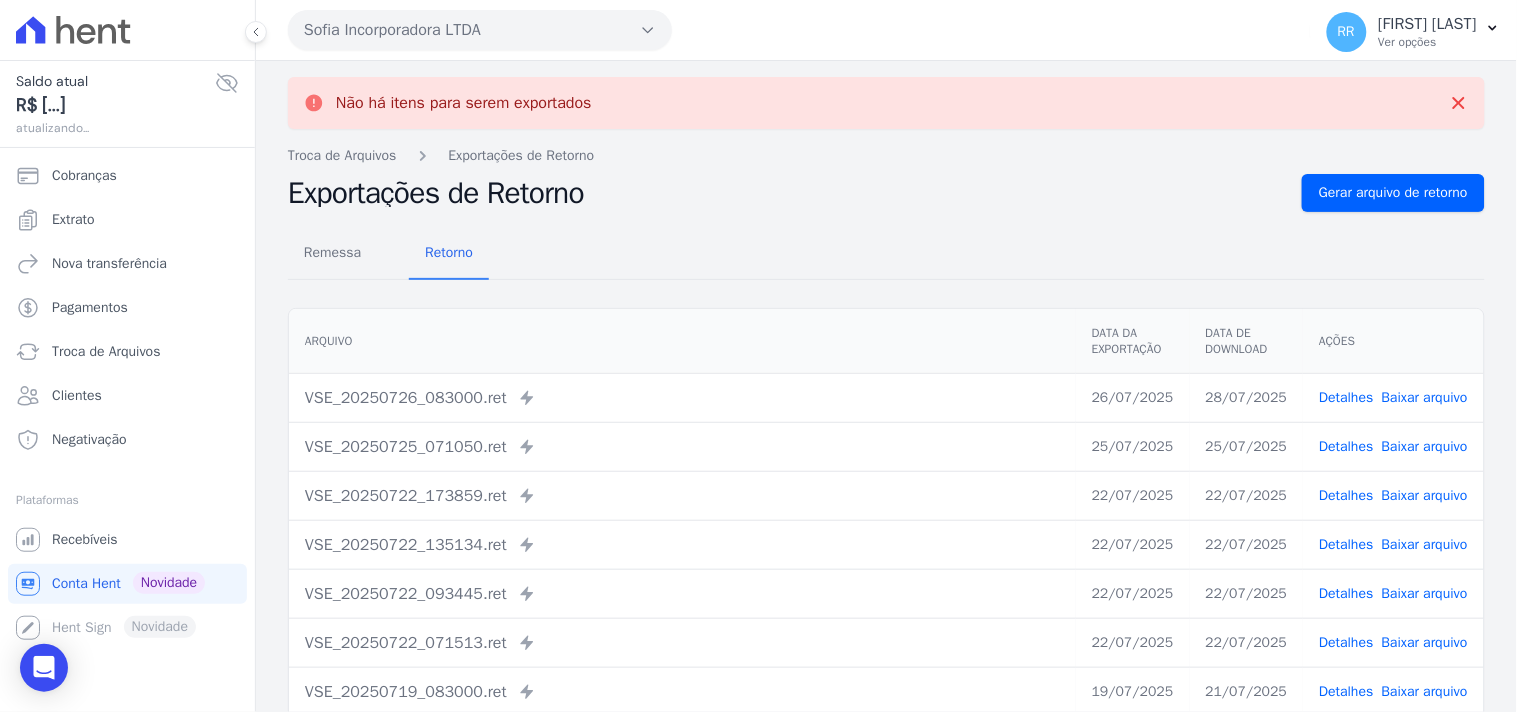 click on "Sofia Incorporadora LTDA" at bounding box center [480, 30] 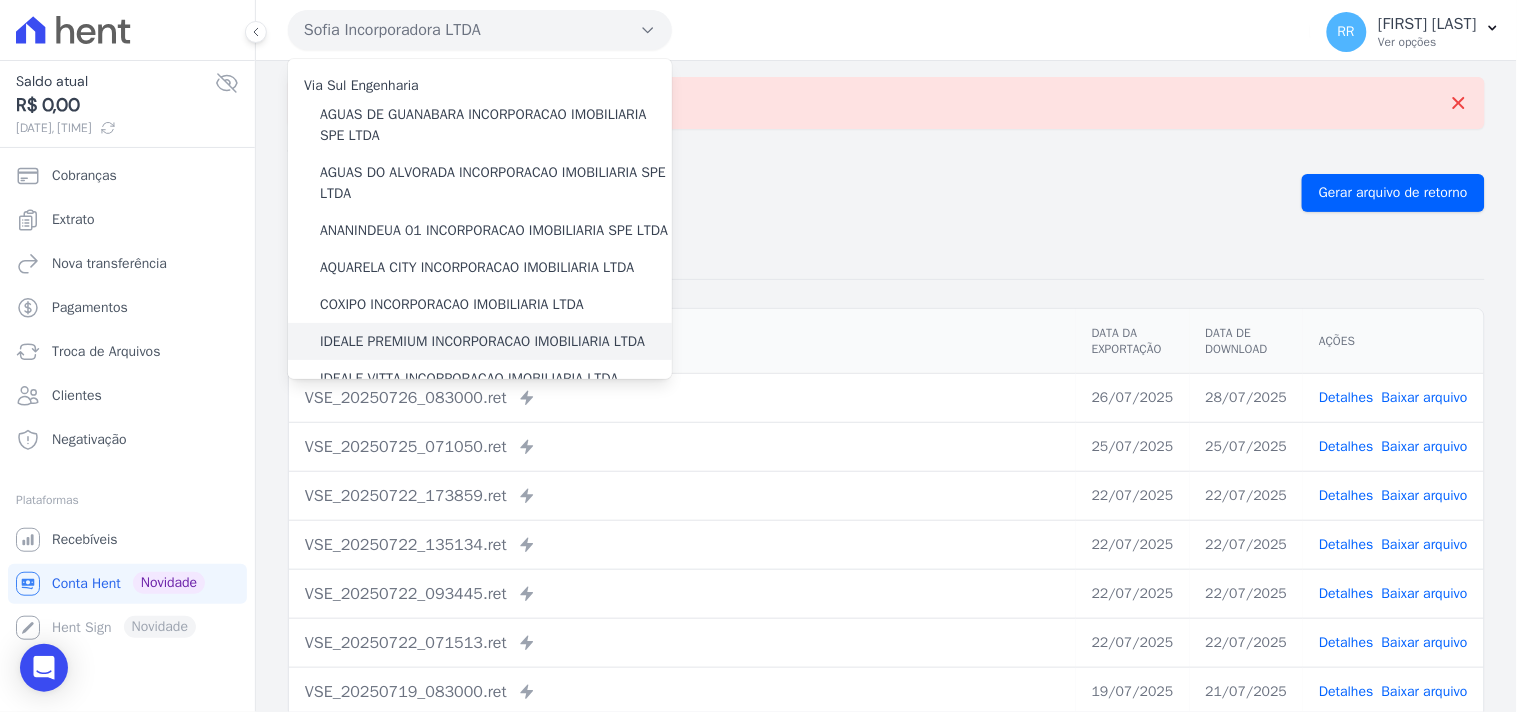 scroll, scrollTop: 222, scrollLeft: 0, axis: vertical 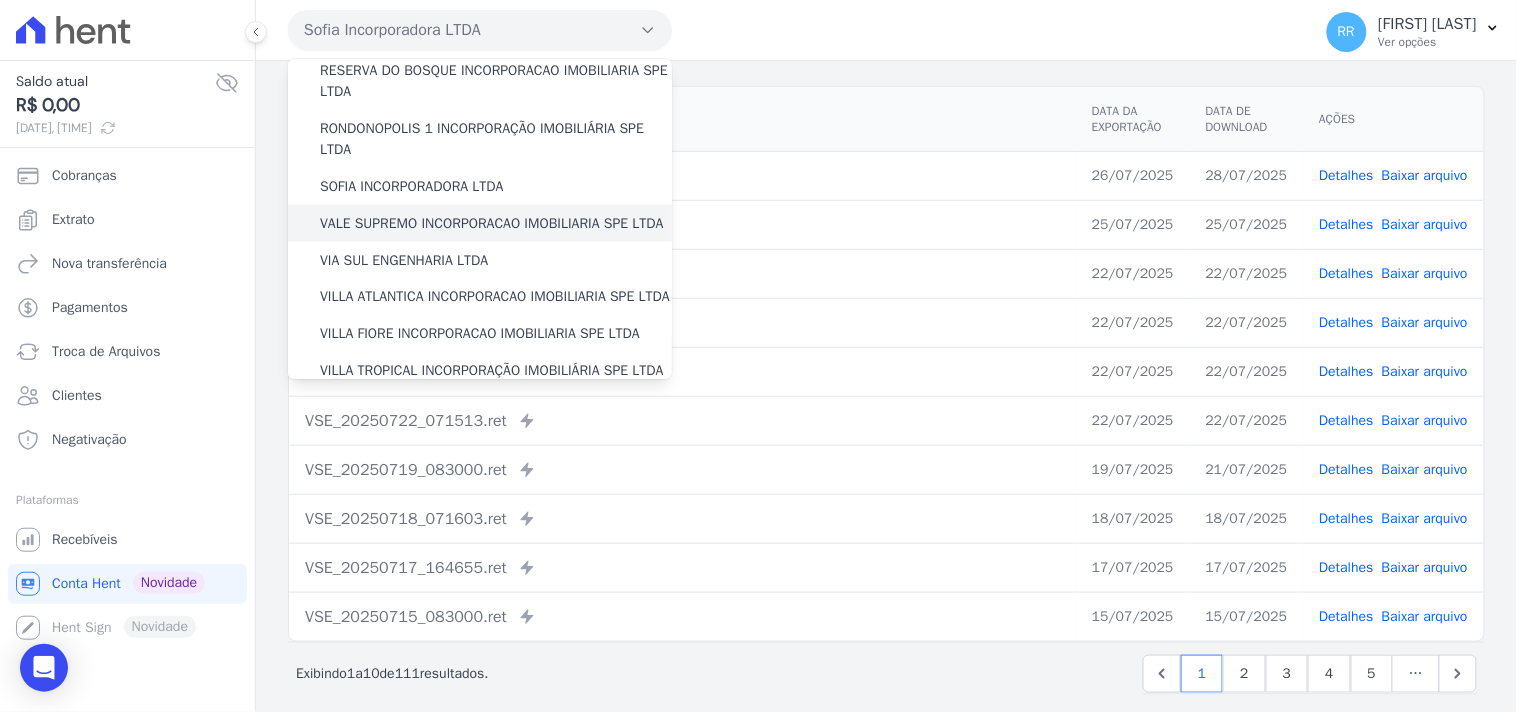 click on "VALE SUPREMO INCORPORACAO IMOBILIARIA SPE LTDA" at bounding box center [492, 223] 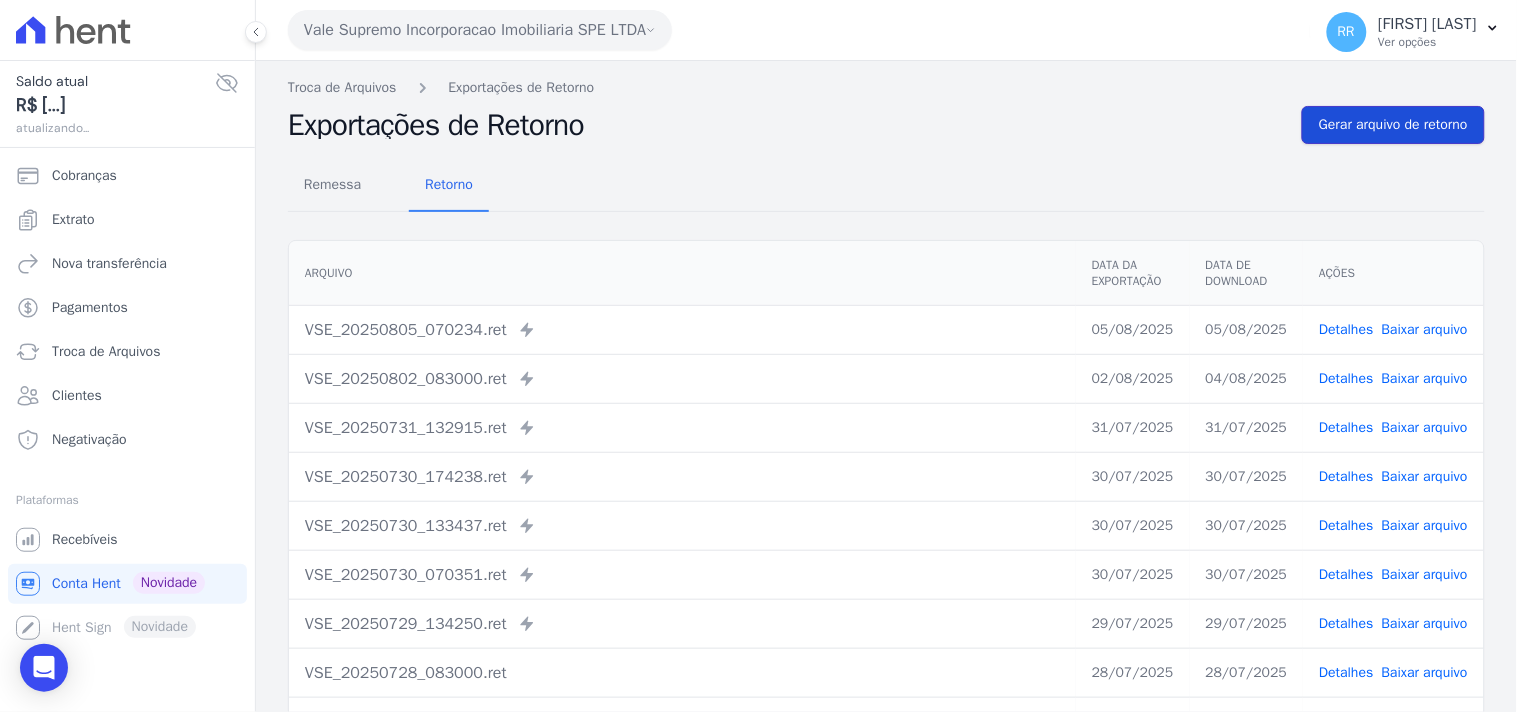 click on "Gerar arquivo de retorno" at bounding box center [1393, 125] 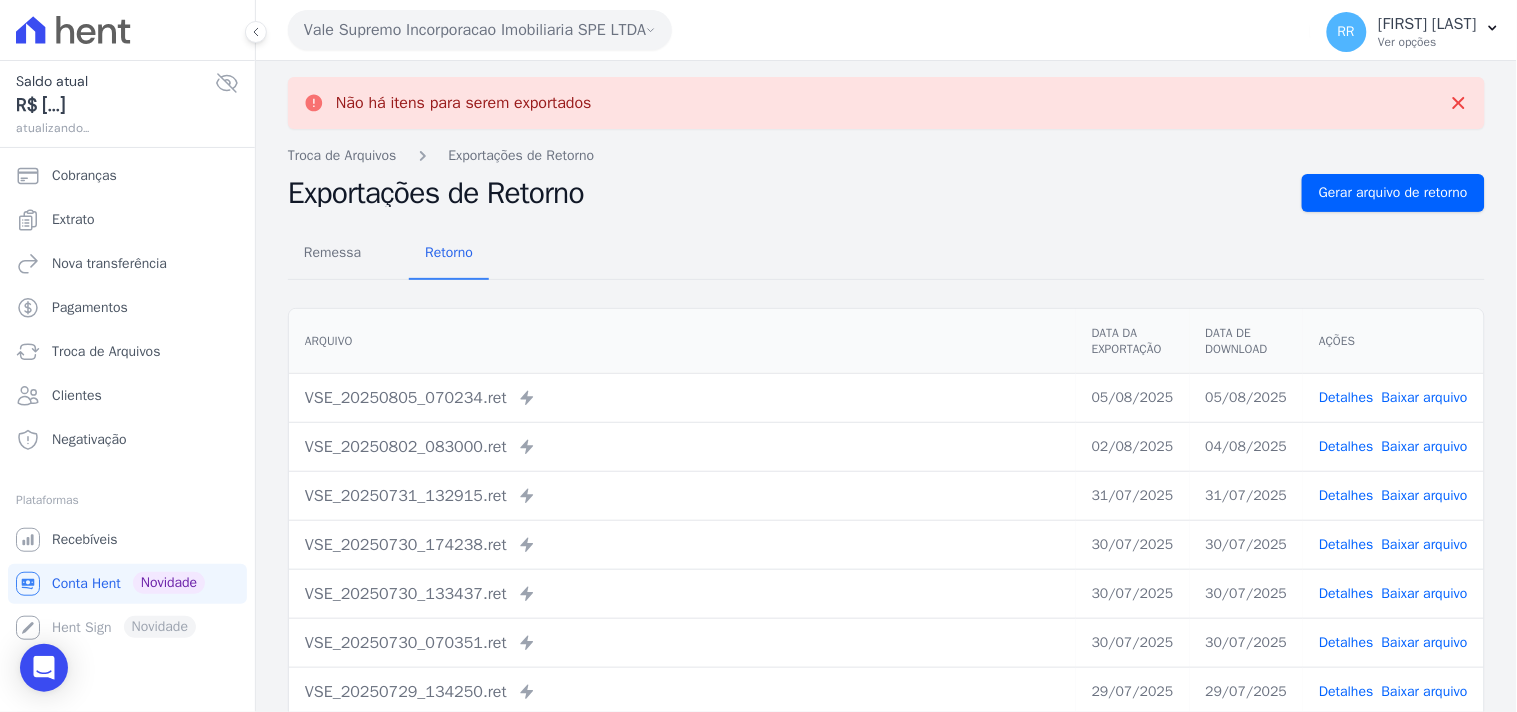 click on "Vale Supremo Incorporacao Imobiliaria SPE LTDA" at bounding box center [480, 30] 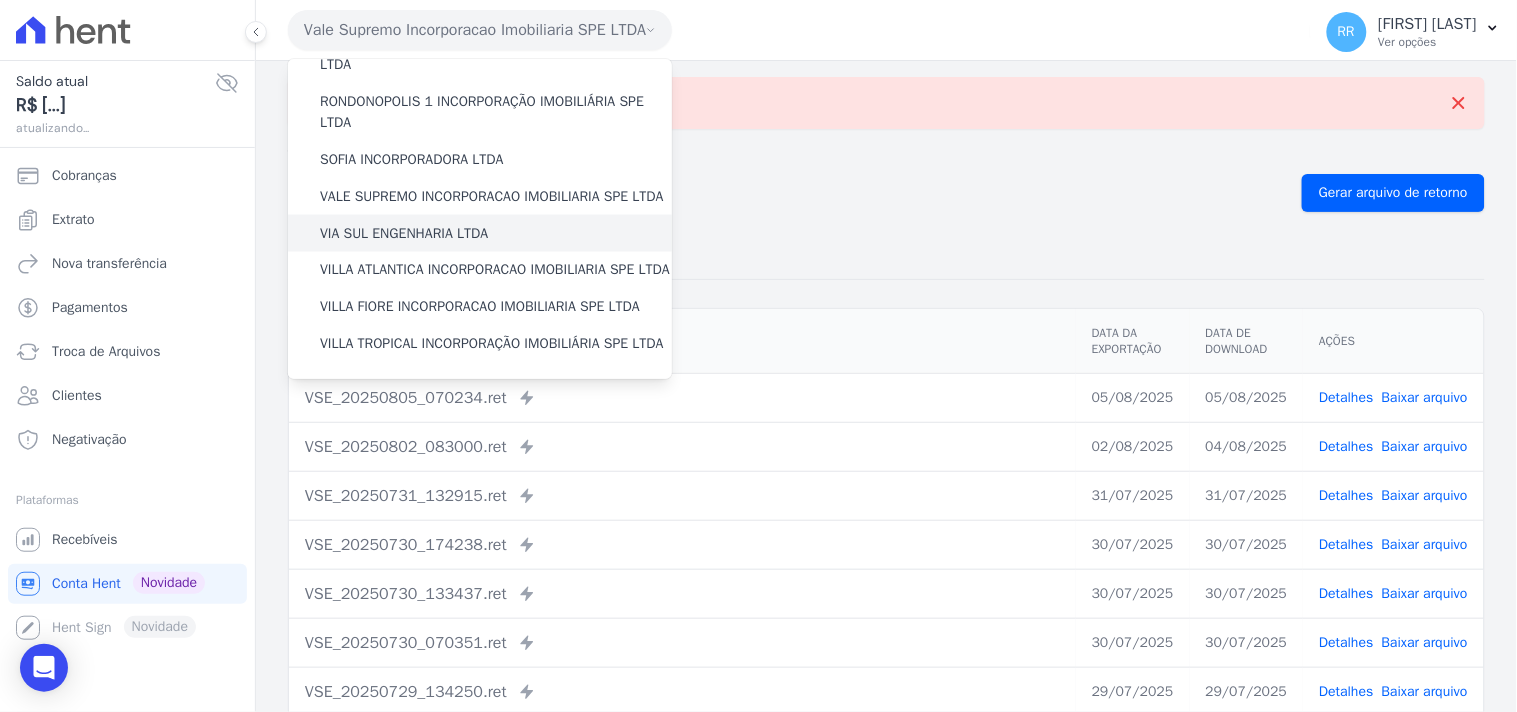 scroll, scrollTop: 777, scrollLeft: 0, axis: vertical 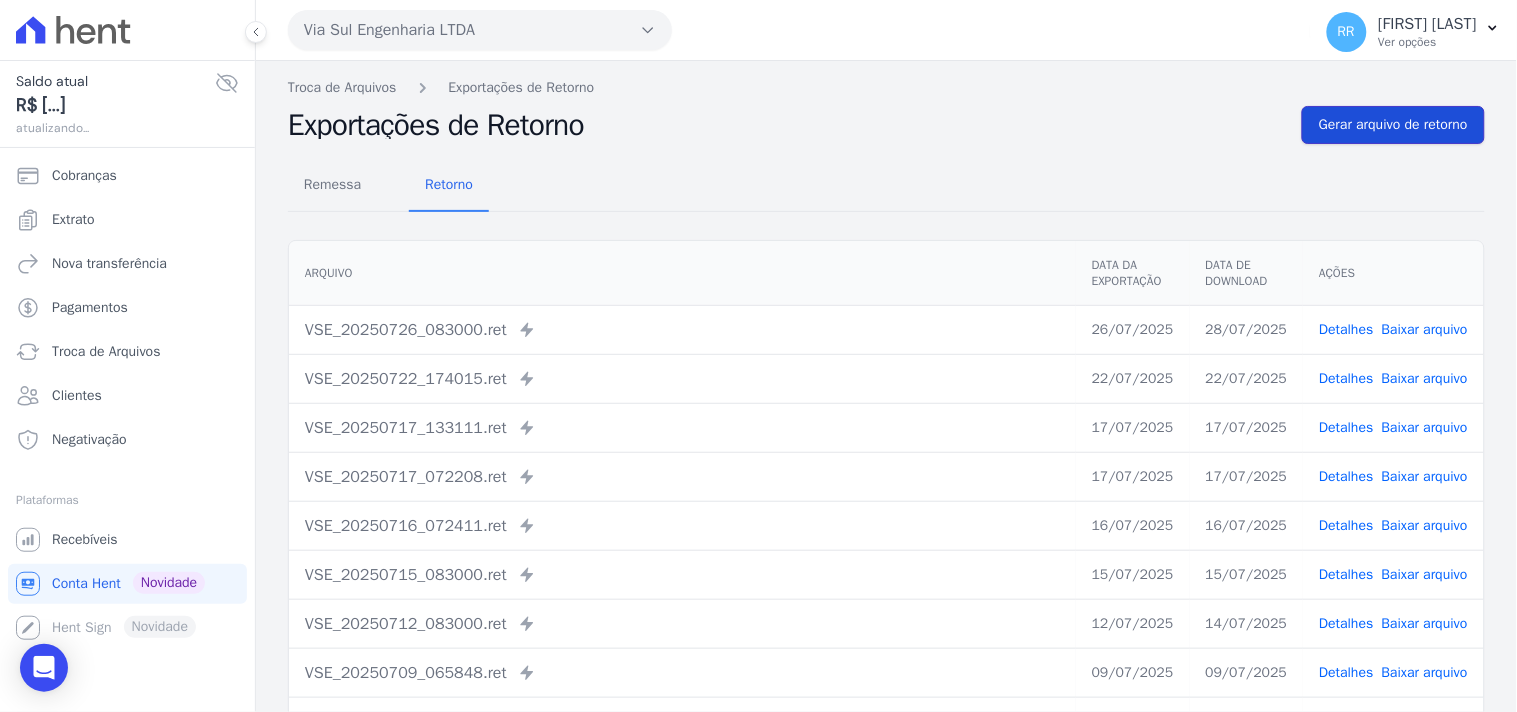 click on "Gerar arquivo de retorno" at bounding box center [1393, 125] 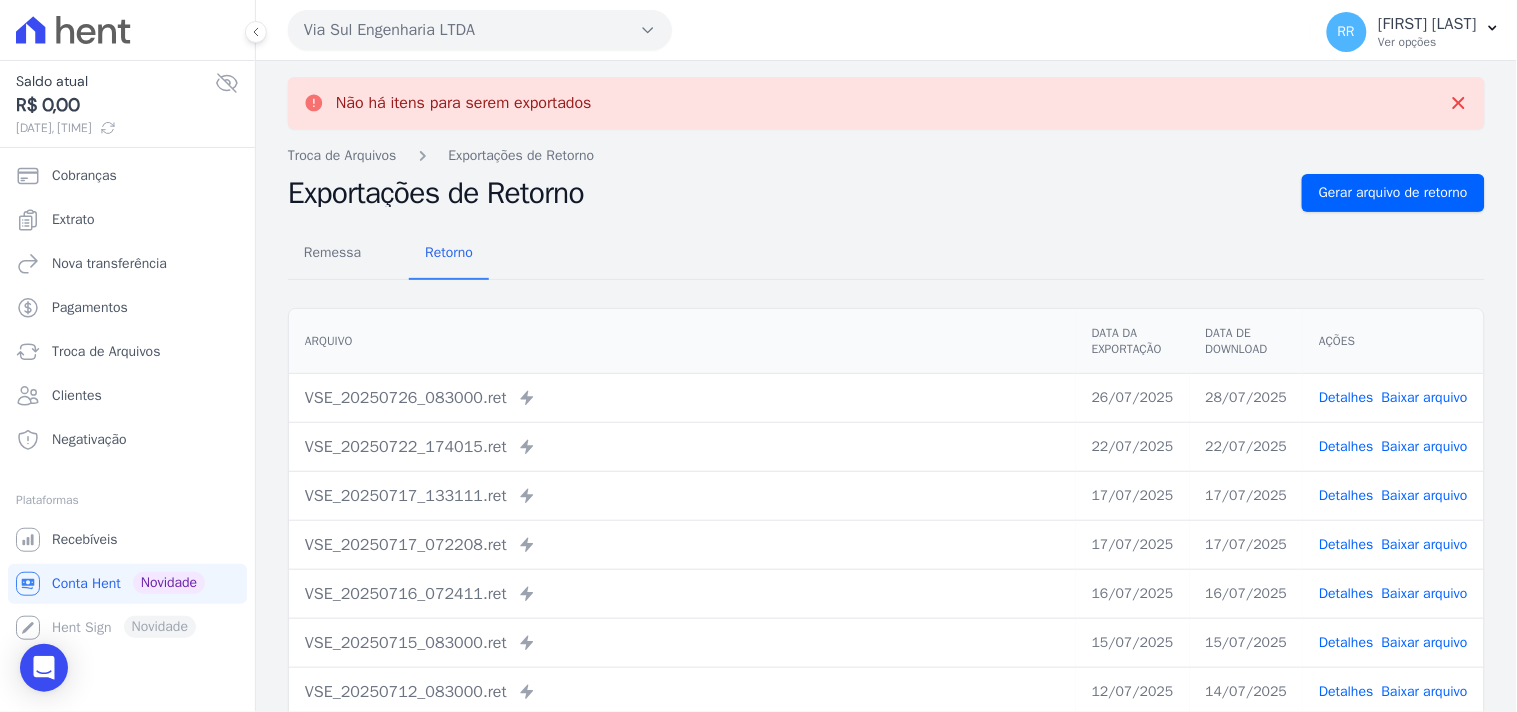 click on "Via Sul Engenharia LTDA" at bounding box center (480, 30) 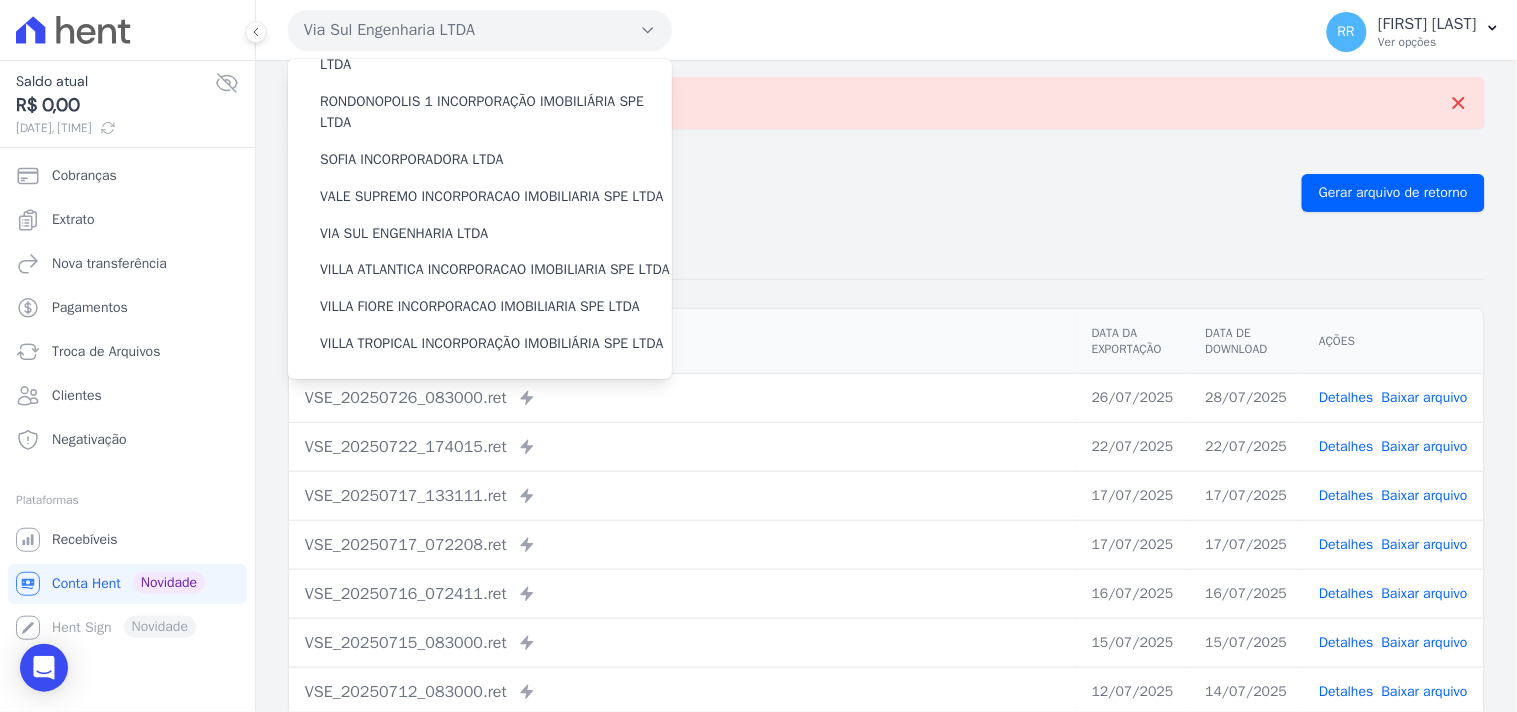 scroll, scrollTop: 893, scrollLeft: 0, axis: vertical 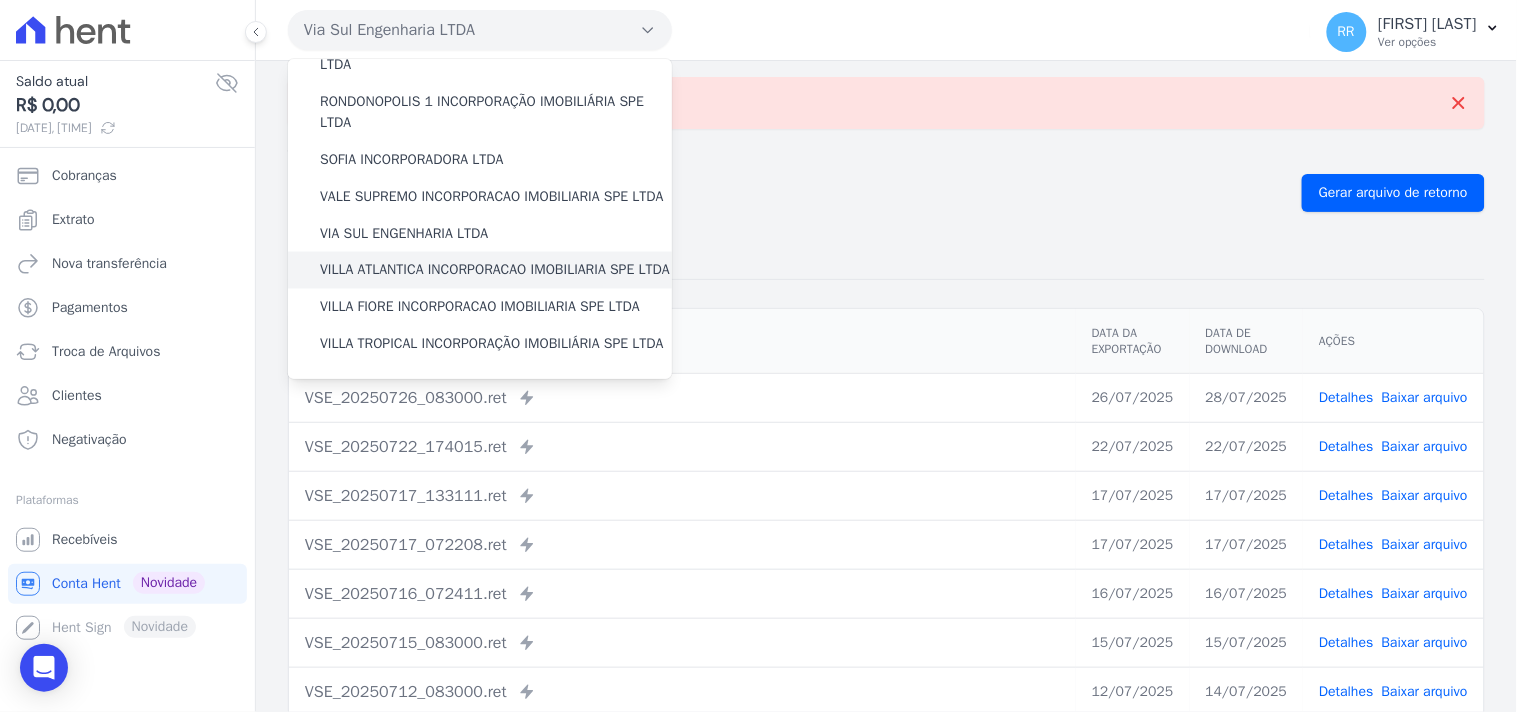 click on "VILLA ATLANTICA INCORPORACAO IMOBILIARIA SPE LTDA" at bounding box center [495, 270] 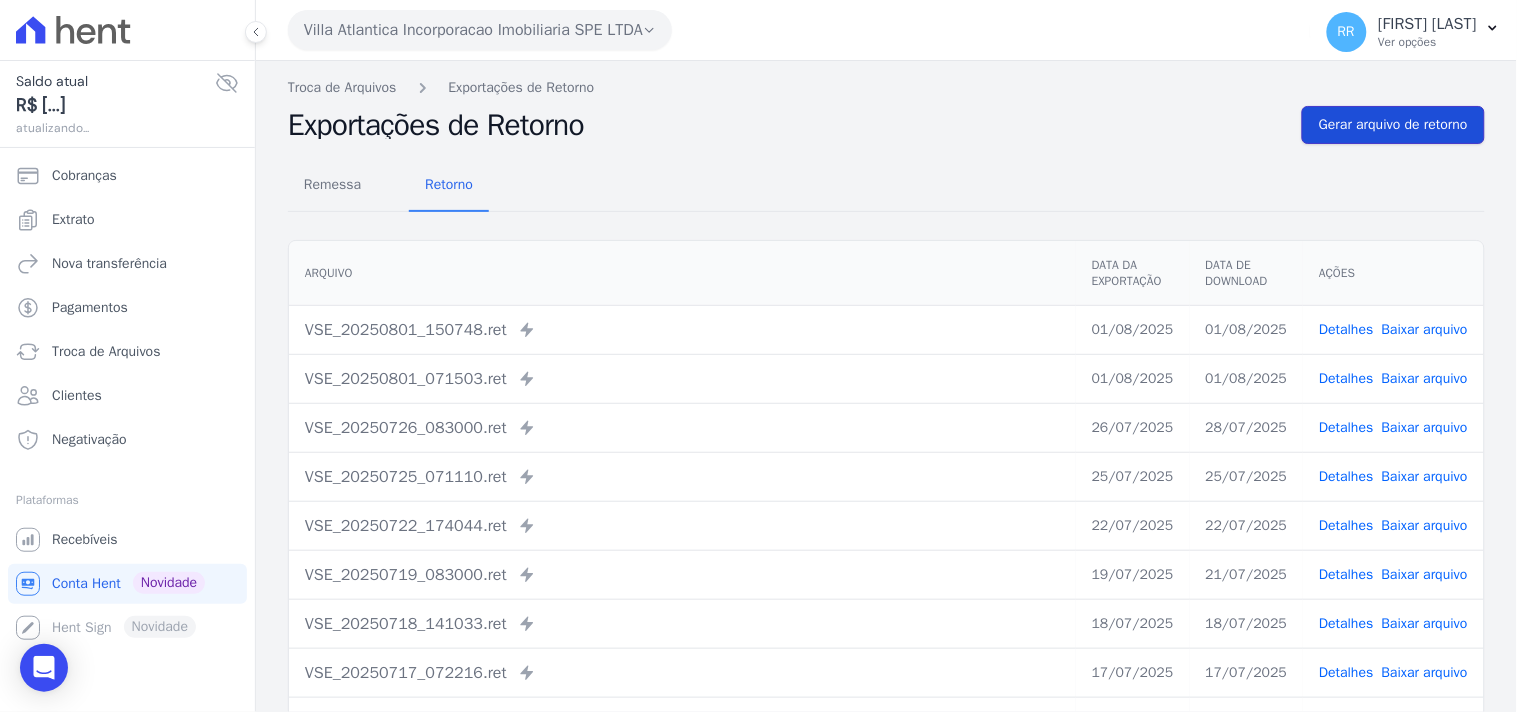 click on "Gerar arquivo de retorno" at bounding box center [1393, 125] 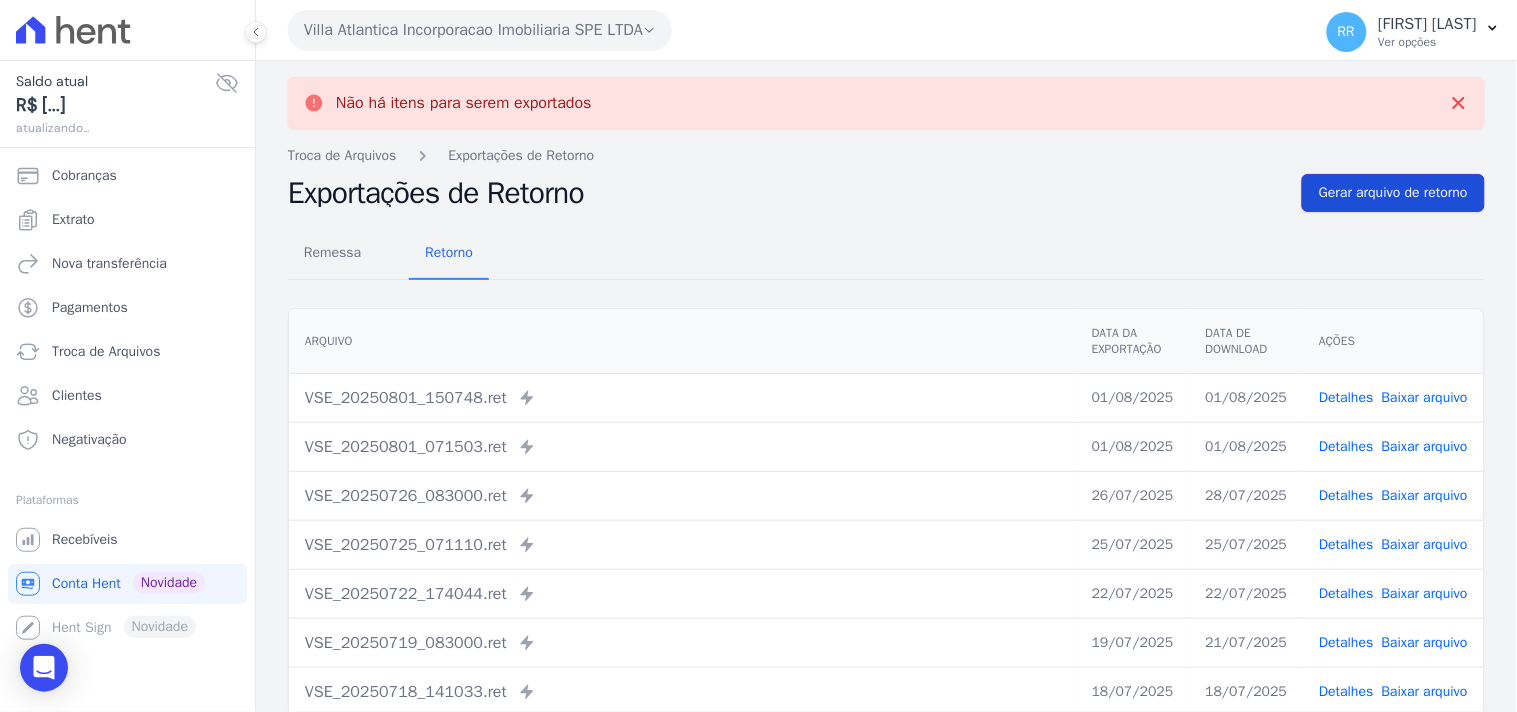 click on "Gerar arquivo de retorno" at bounding box center [1393, 193] 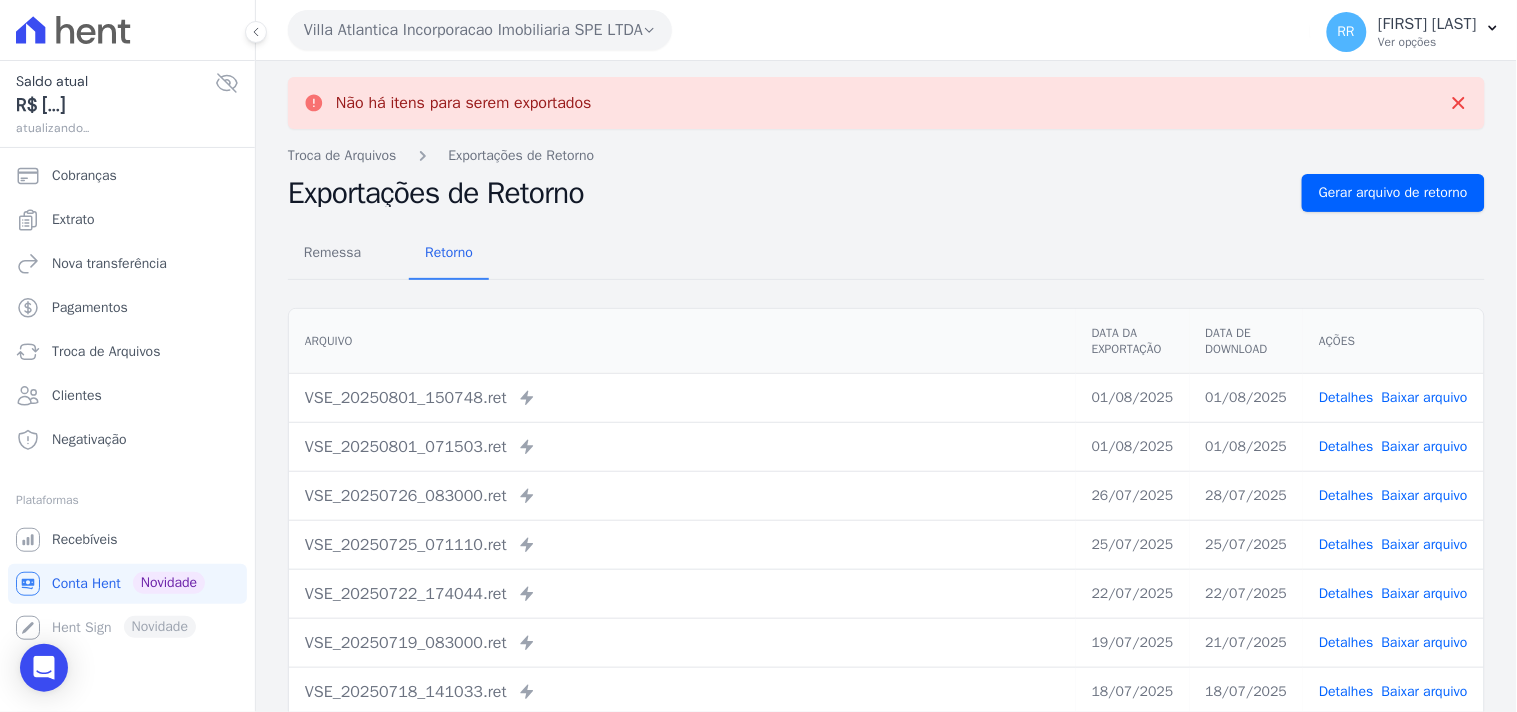 click on "Villa Atlantica Incorporacao Imobiliaria SPE LTDA" at bounding box center [480, 30] 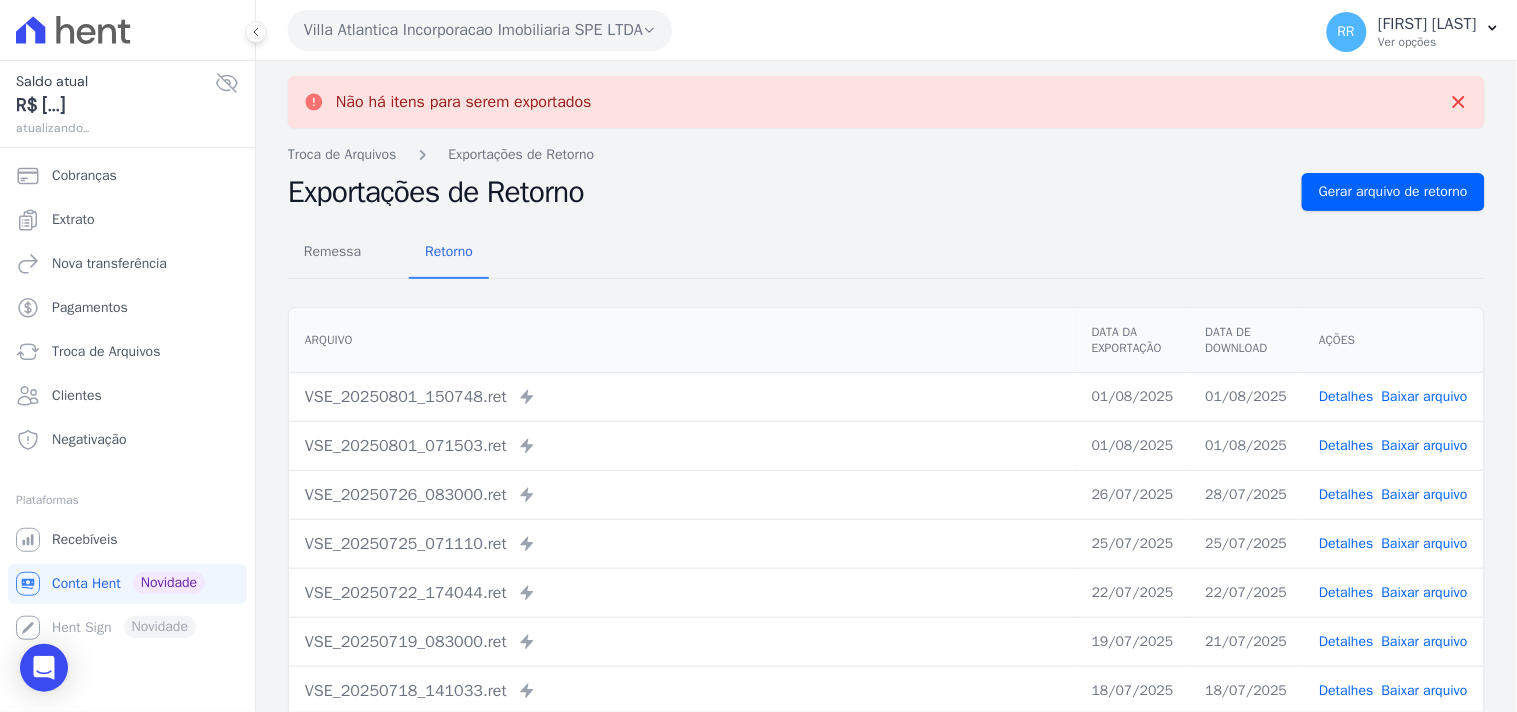 scroll, scrollTop: 0, scrollLeft: 0, axis: both 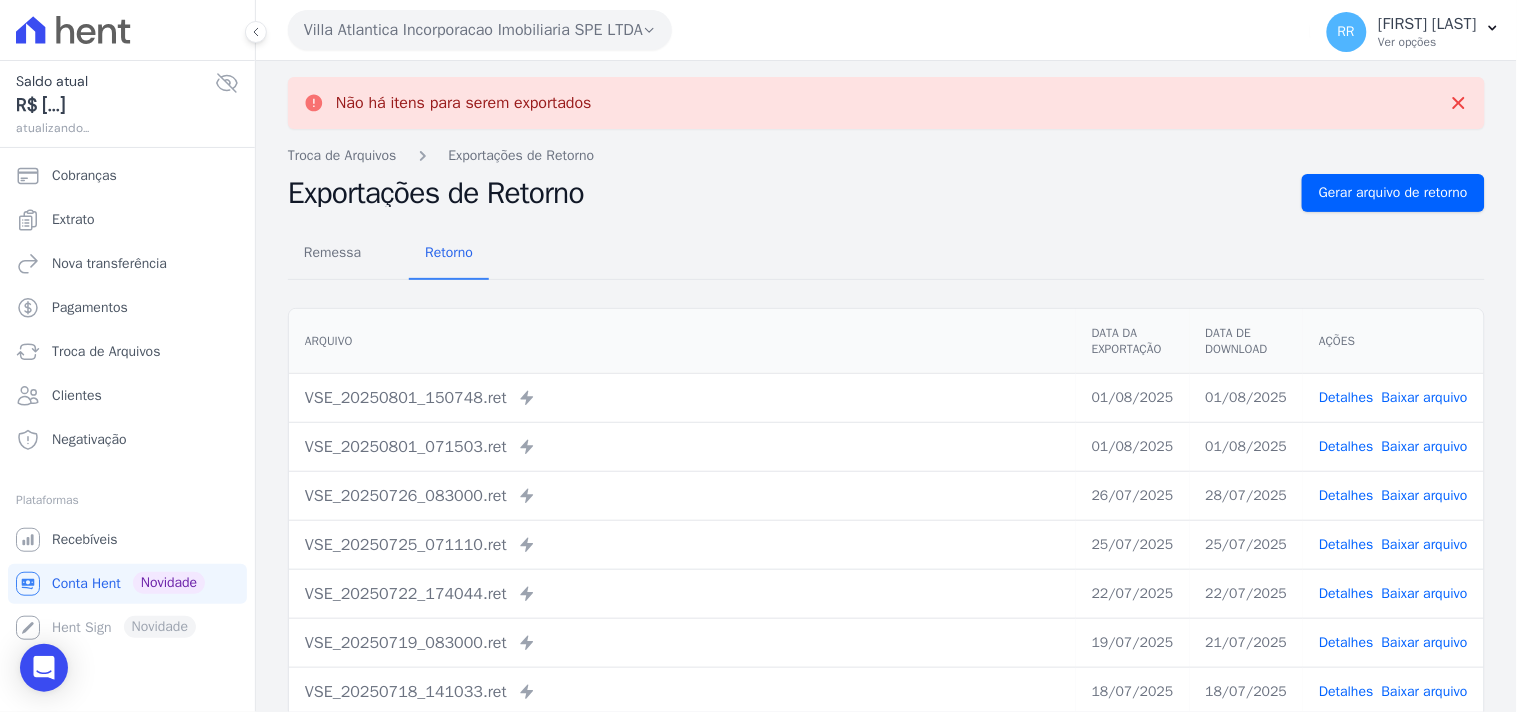 click on "Villa Atlantica Incorporacao Imobiliaria SPE LTDA" at bounding box center (480, 30) 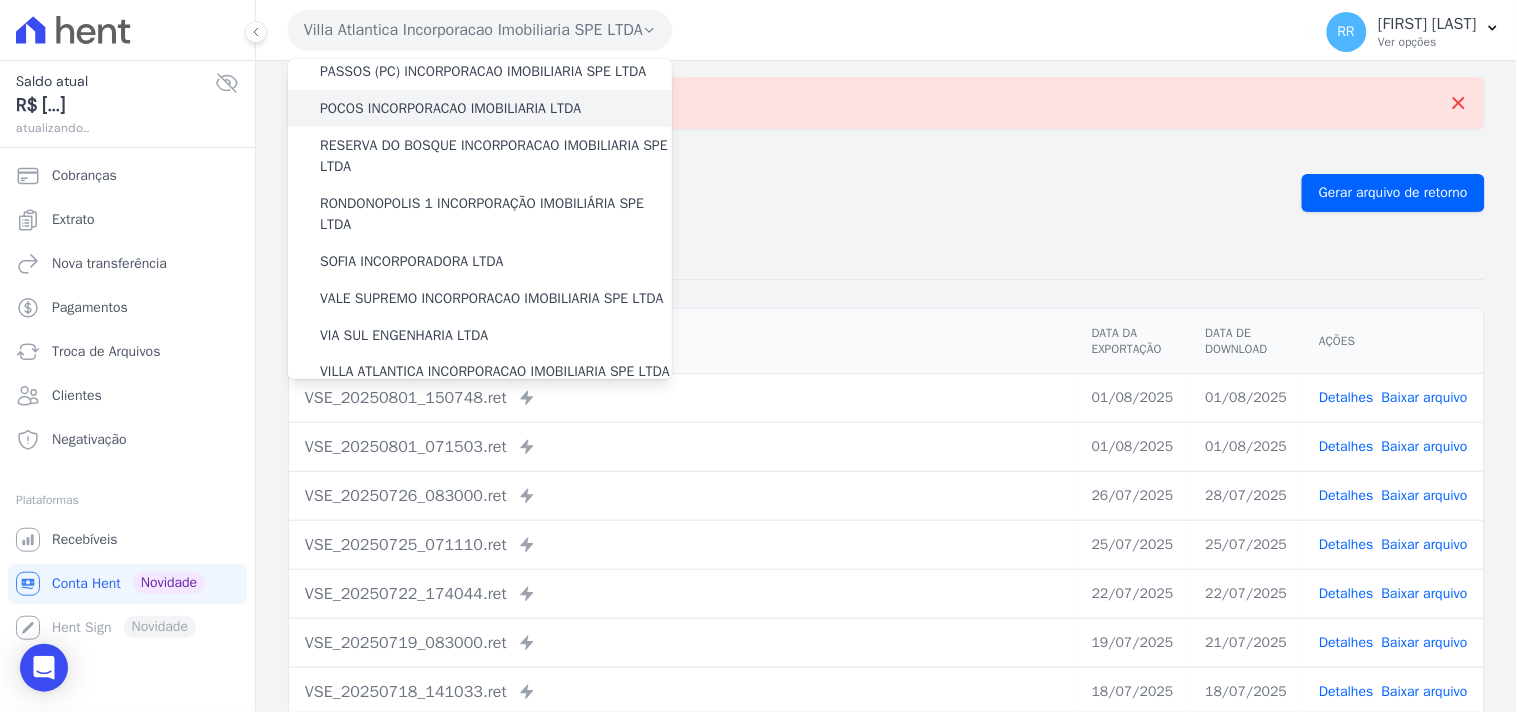 scroll, scrollTop: 893, scrollLeft: 0, axis: vertical 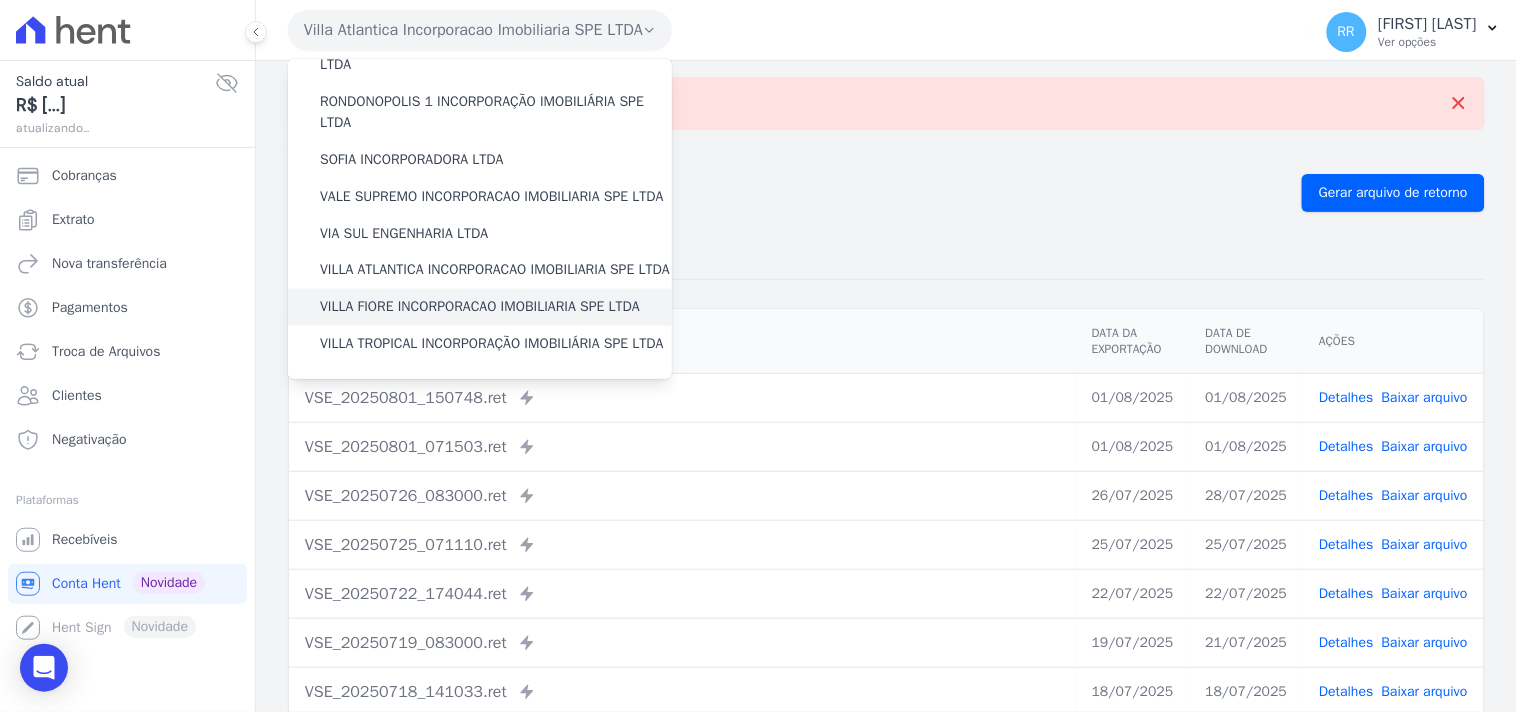 click on "VILLA FIORE INCORPORACAO IMOBILIARIA SPE LTDA" at bounding box center [480, 307] 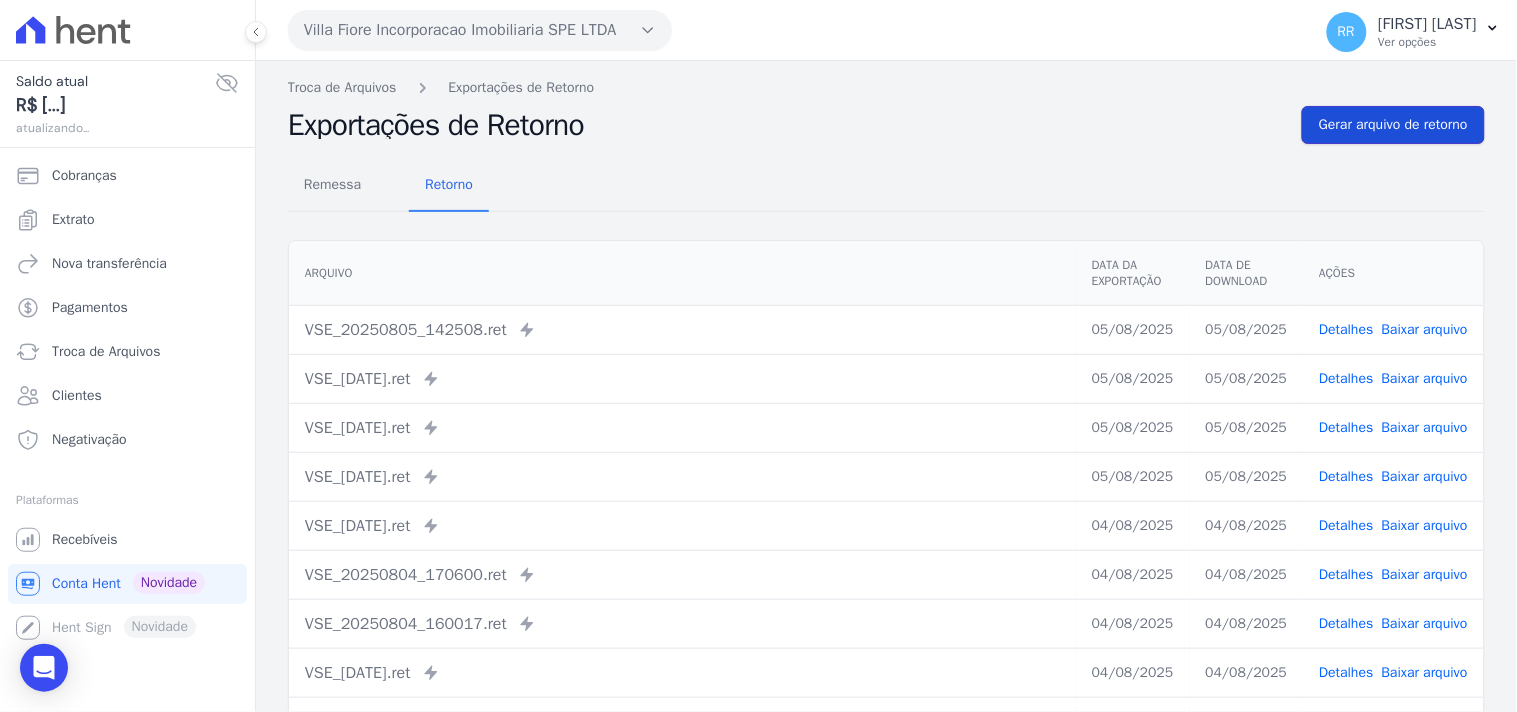 click on "Gerar arquivo de retorno" at bounding box center [1393, 125] 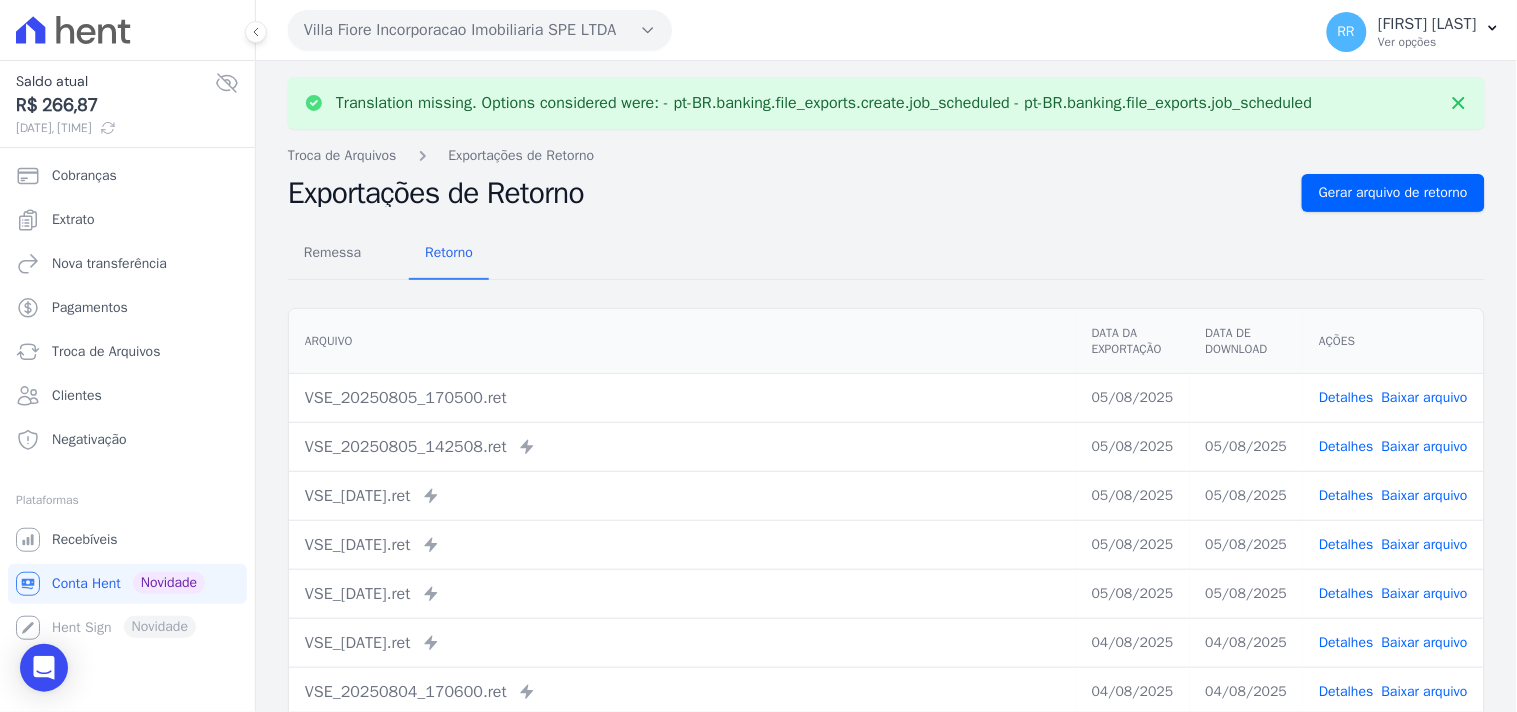 click on "Baixar arquivo" at bounding box center (1425, 397) 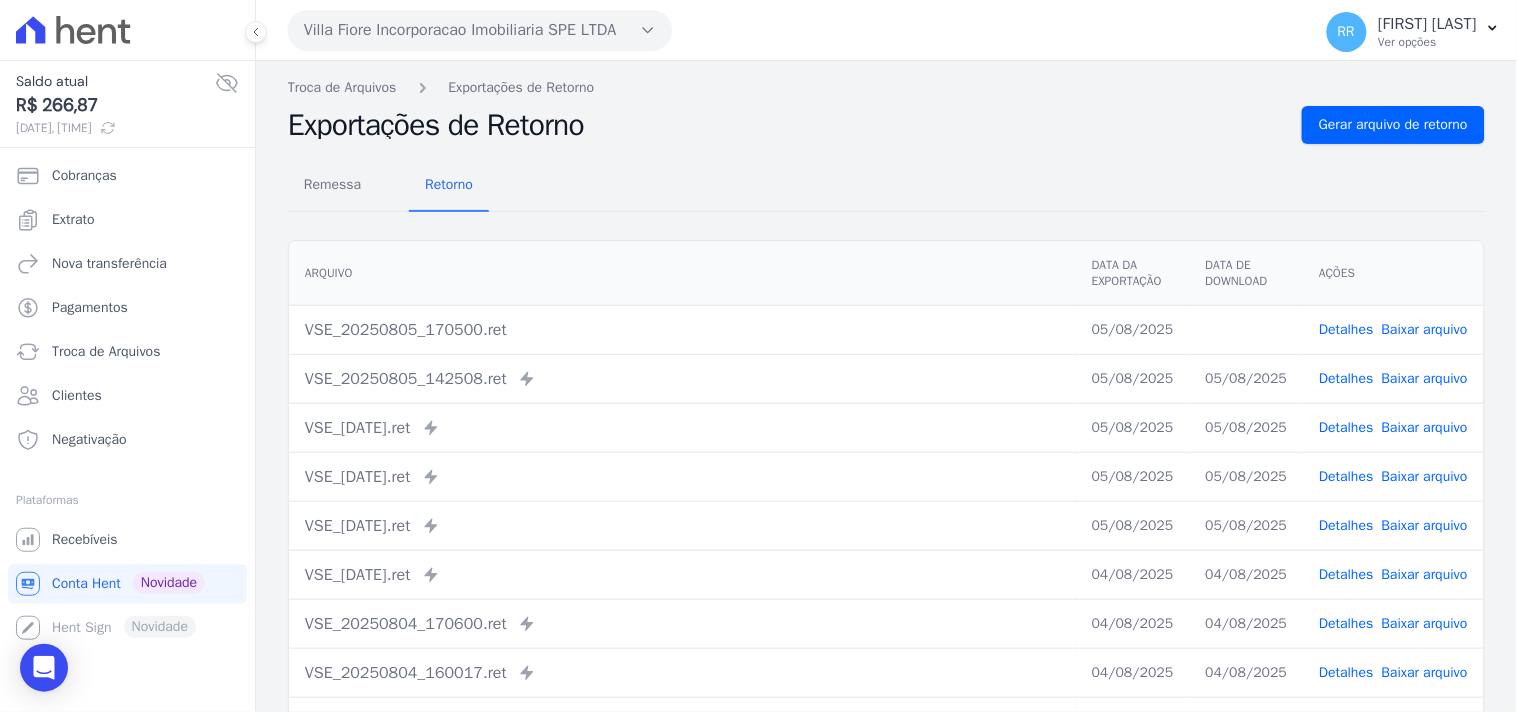 click on "Troca de Arquivos
Exportações de Retorno" at bounding box center (886, 87) 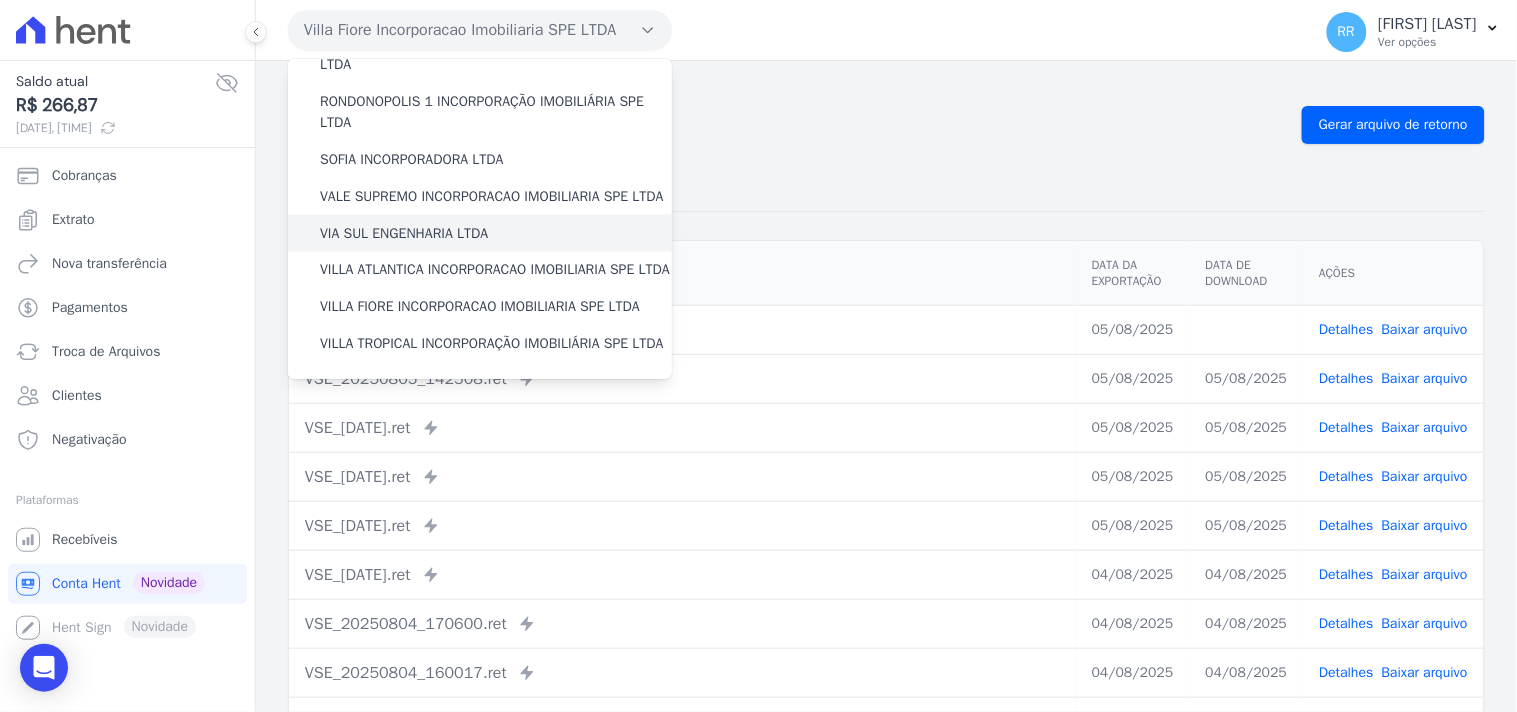 scroll, scrollTop: 893, scrollLeft: 0, axis: vertical 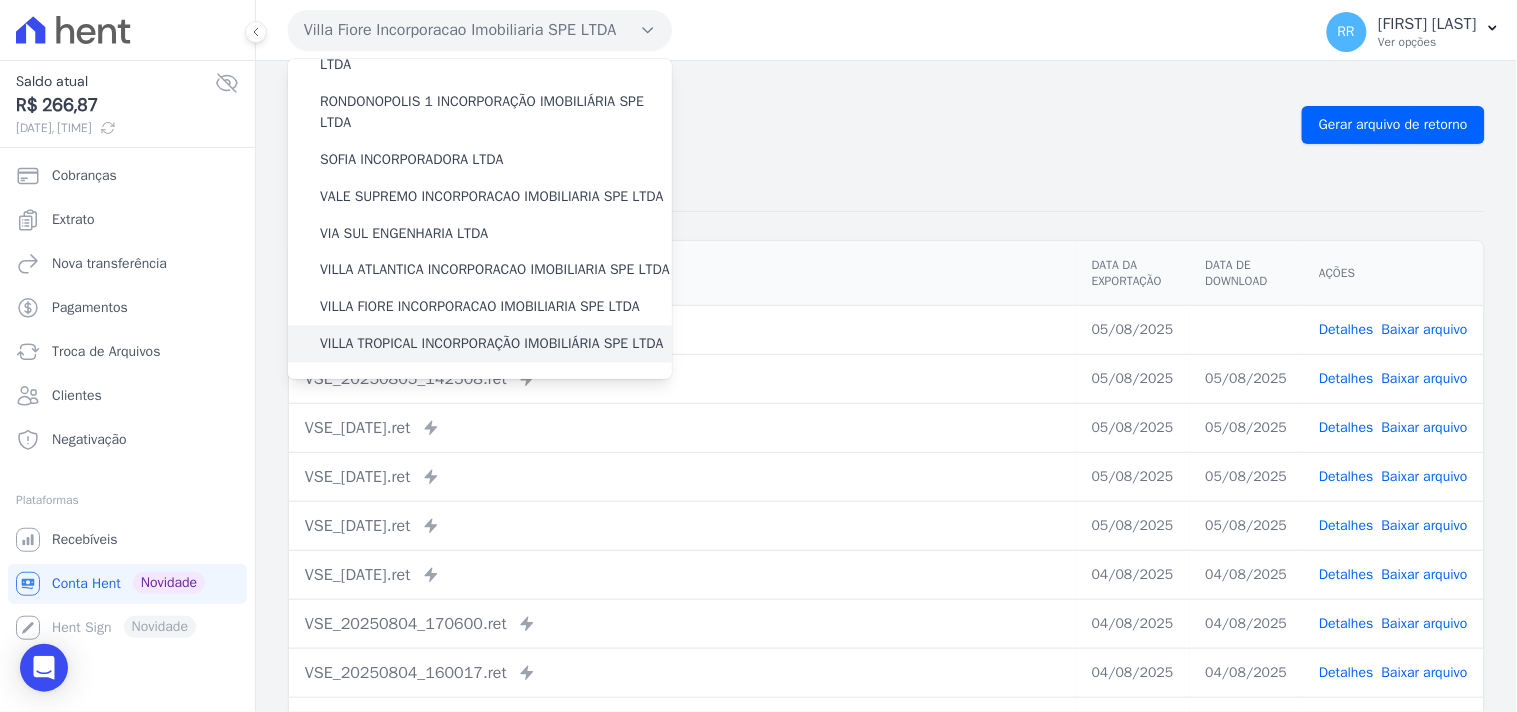 click on "VILLA TROPICAL INCORPORAÇÃO IMOBILIÁRIA SPE LTDA" at bounding box center (492, 344) 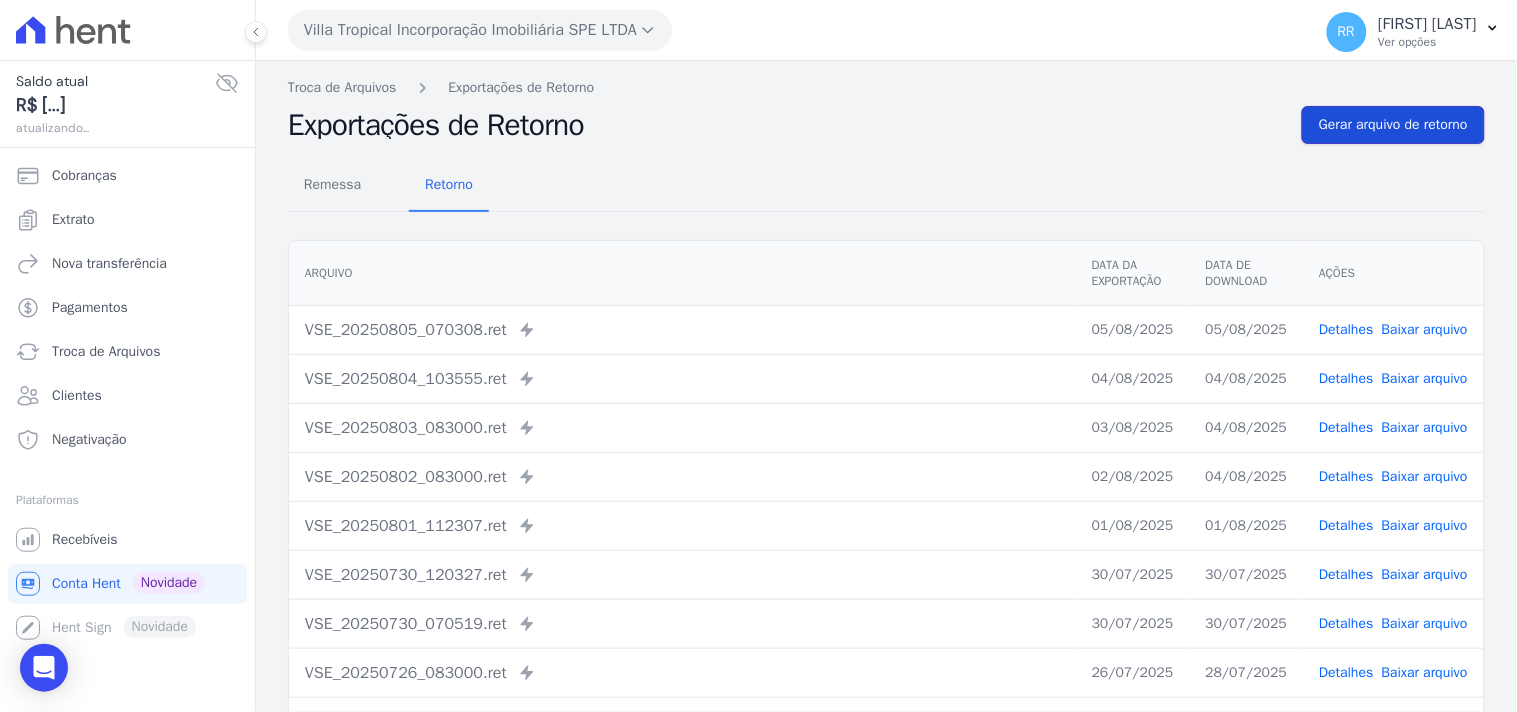 click on "Gerar arquivo de retorno" at bounding box center [1393, 125] 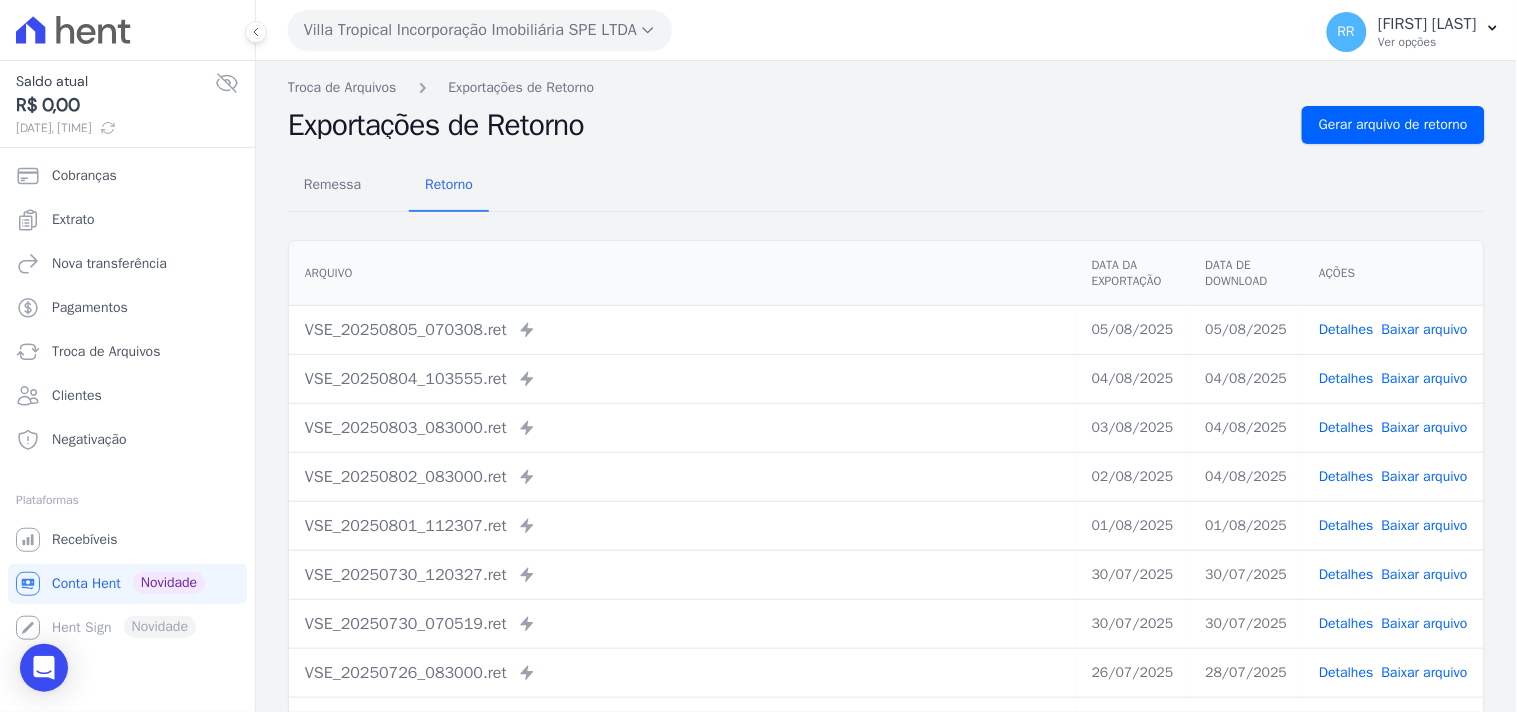 click on "Villa Tropical Incorporação Imobiliária SPE LTDA" at bounding box center (480, 30) 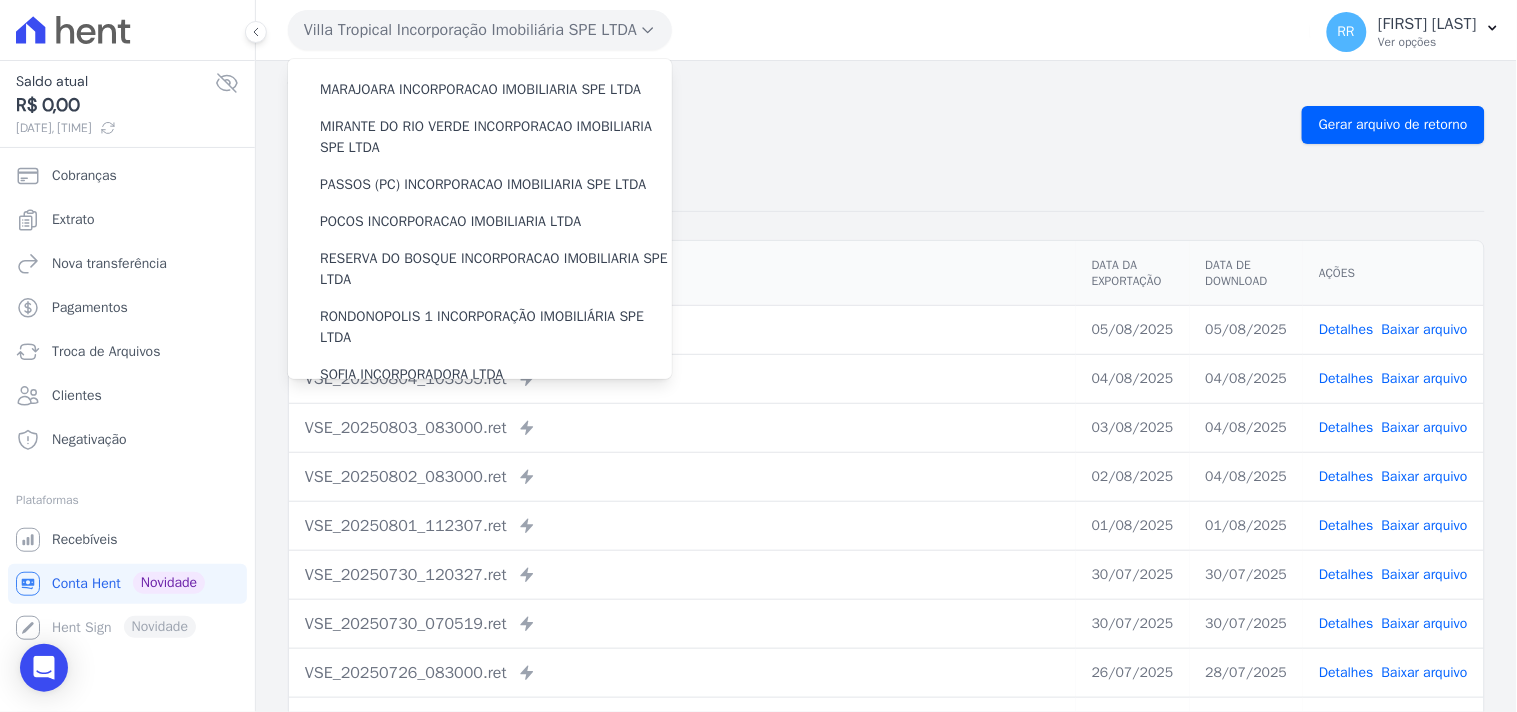 scroll, scrollTop: 555, scrollLeft: 0, axis: vertical 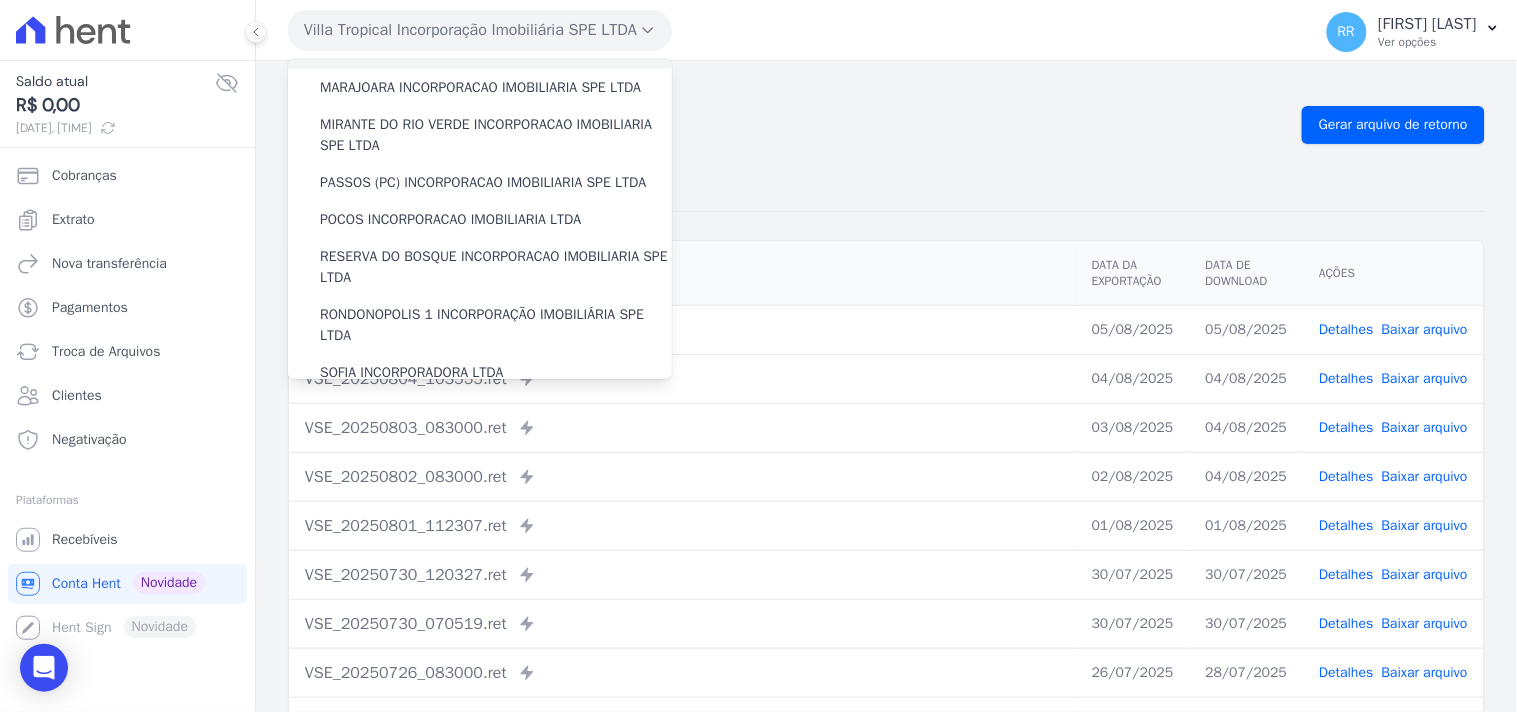 click on "LRV 01 INCORPORACAO IMOBILIARIA SPE LTDA" at bounding box center [465, 50] 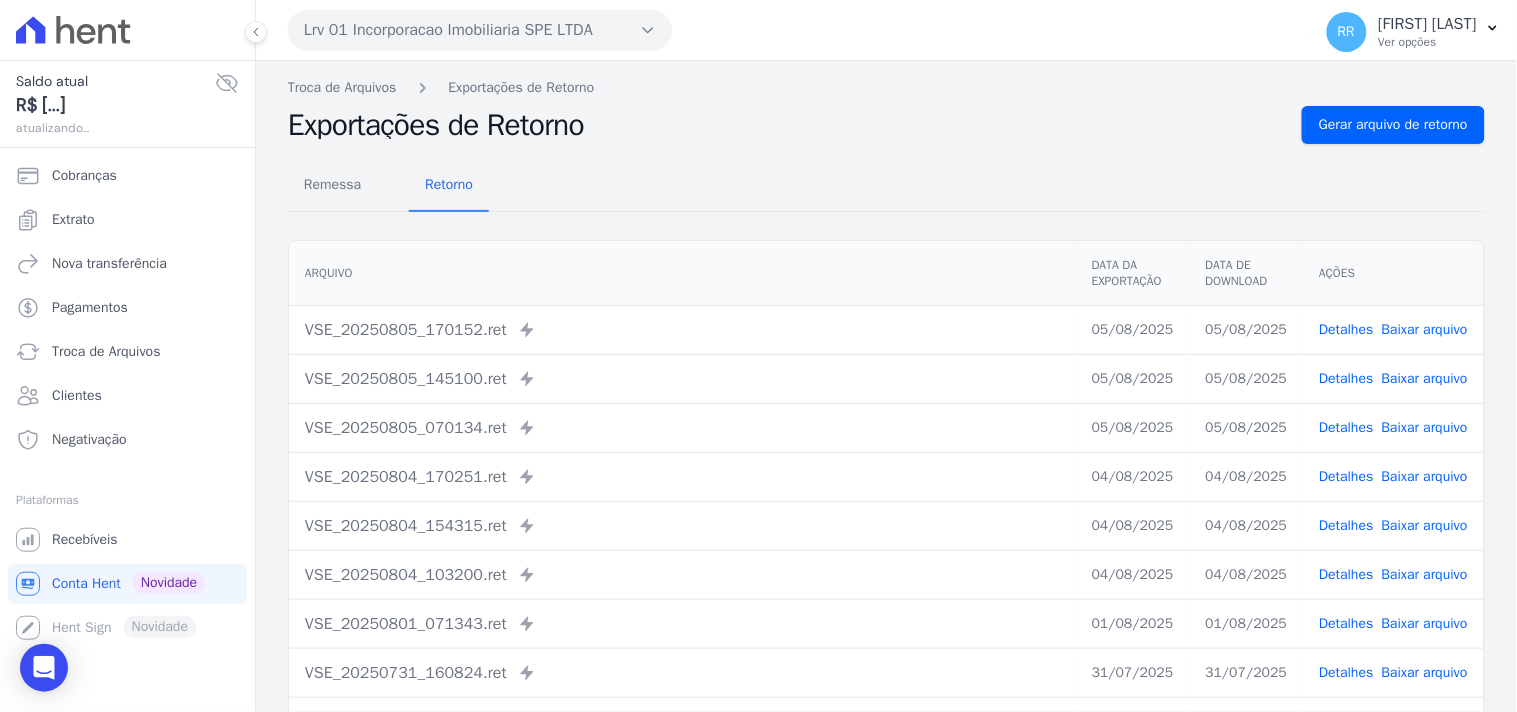 click on "Detalhes" at bounding box center (1346, 329) 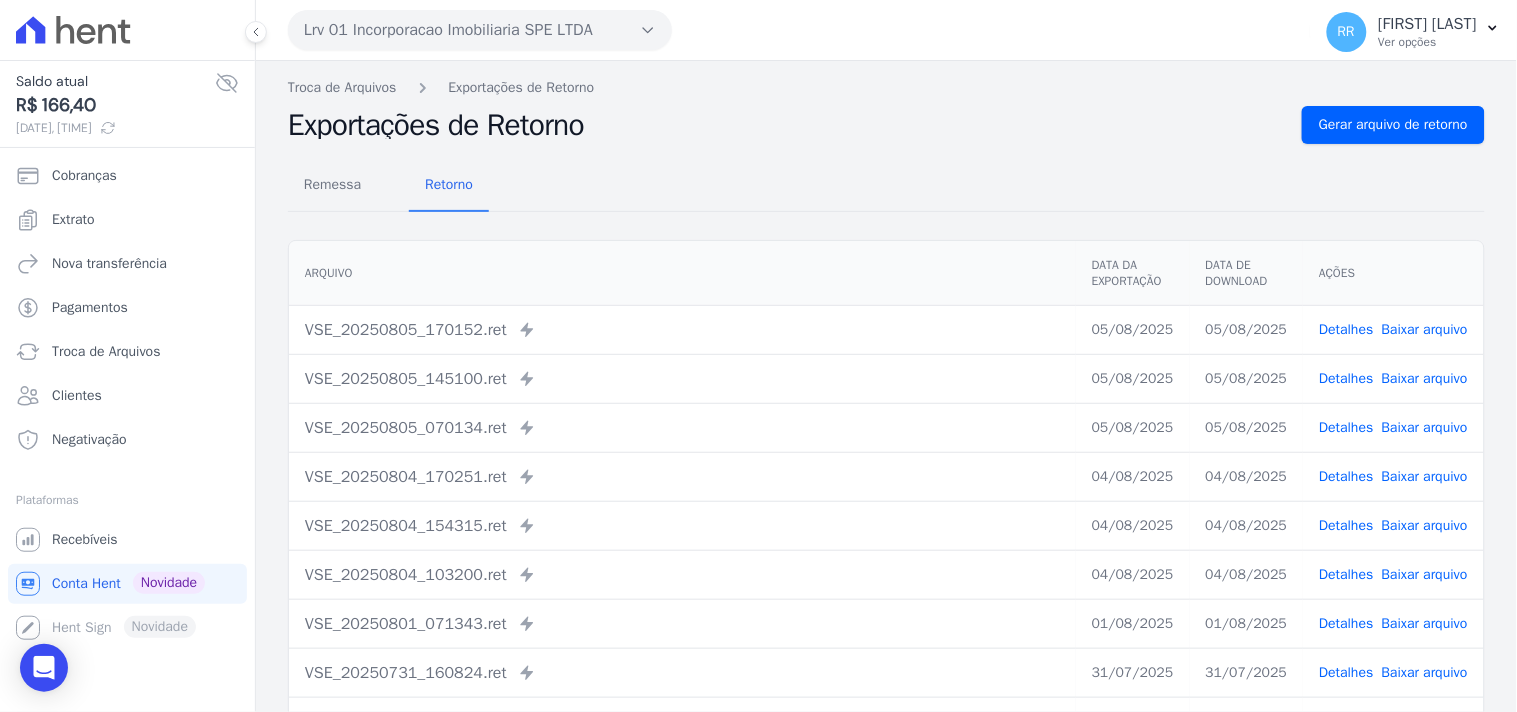 click on "Remessa
Retorno" at bounding box center (886, 186) 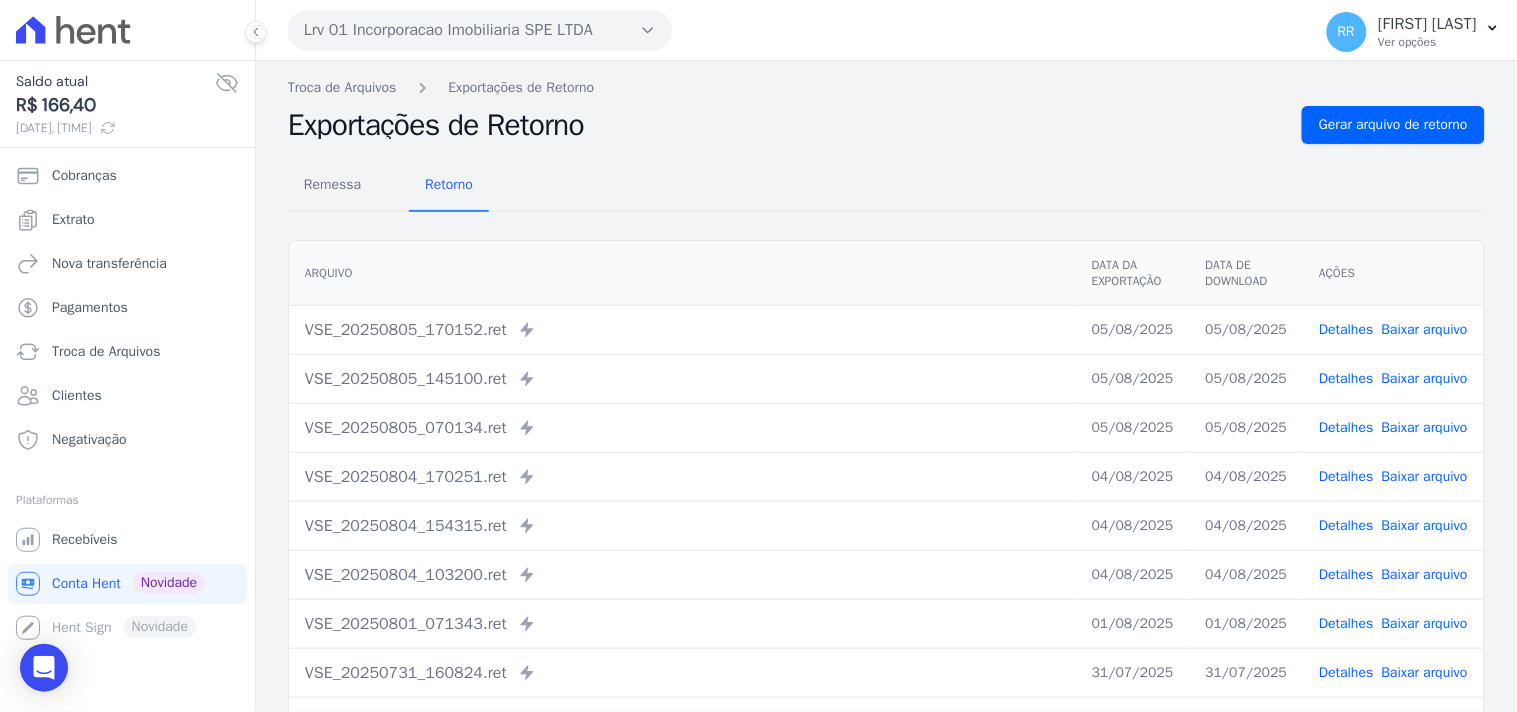 click on "Remessa
Retorno" at bounding box center (886, 186) 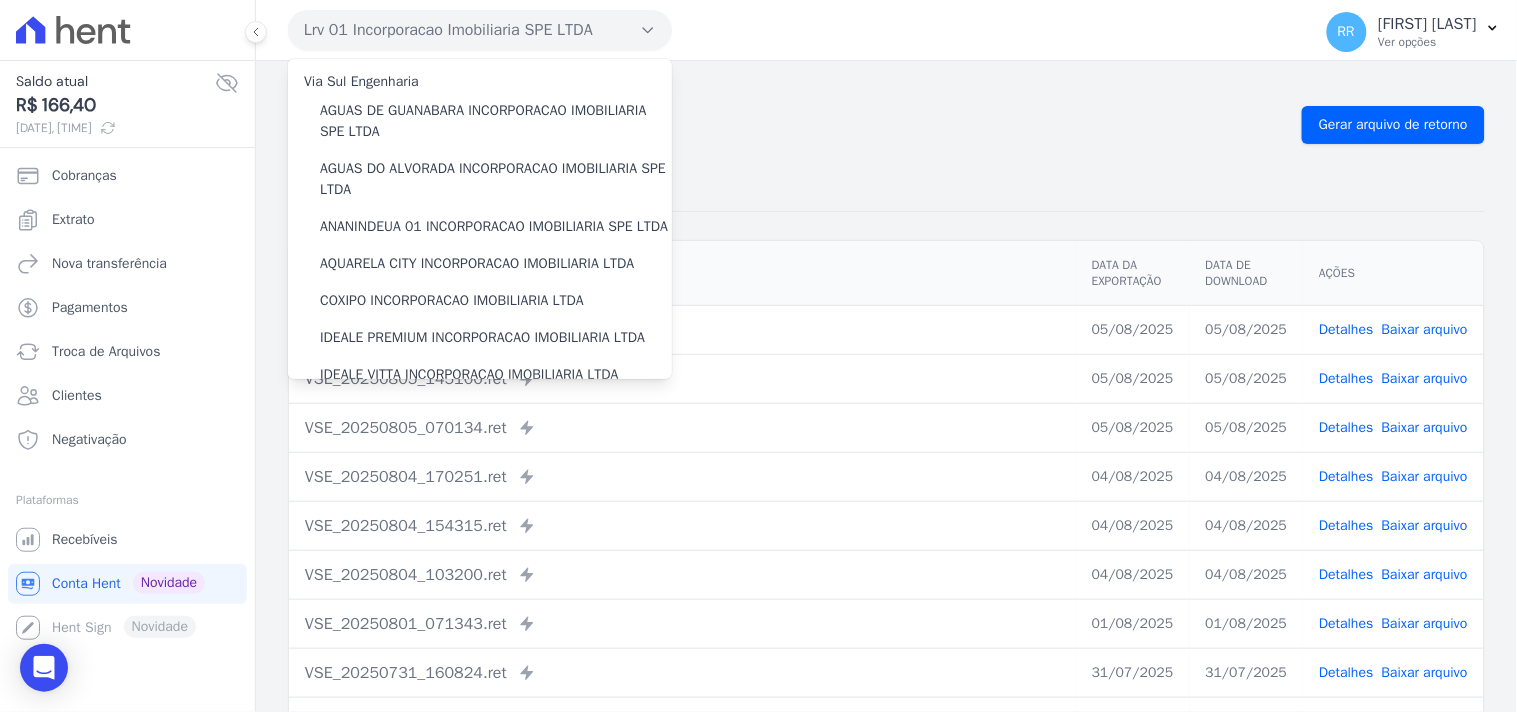 scroll, scrollTop: 0, scrollLeft: 0, axis: both 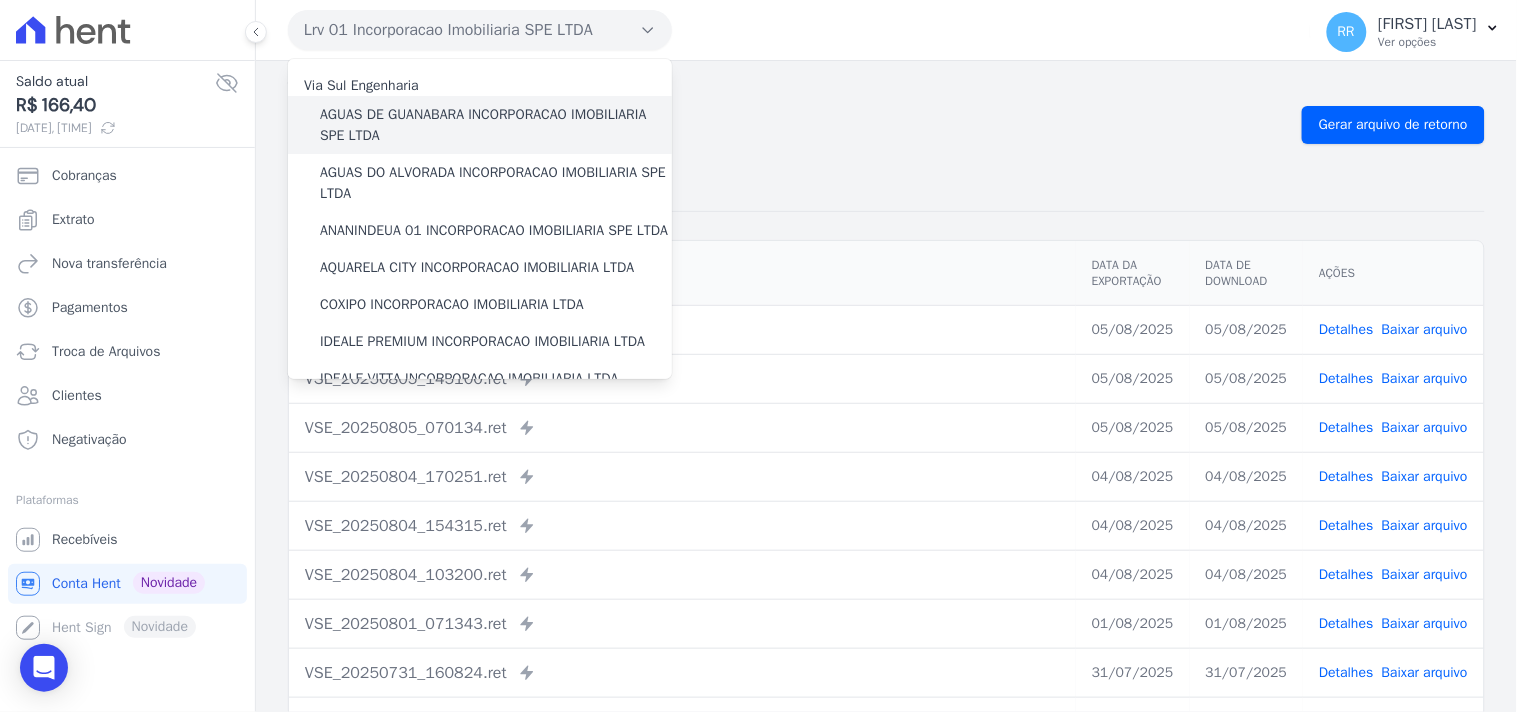 click on "AGUAS DE GUANABARA INCORPORACAO IMOBILIARIA SPE LTDA" at bounding box center [496, 125] 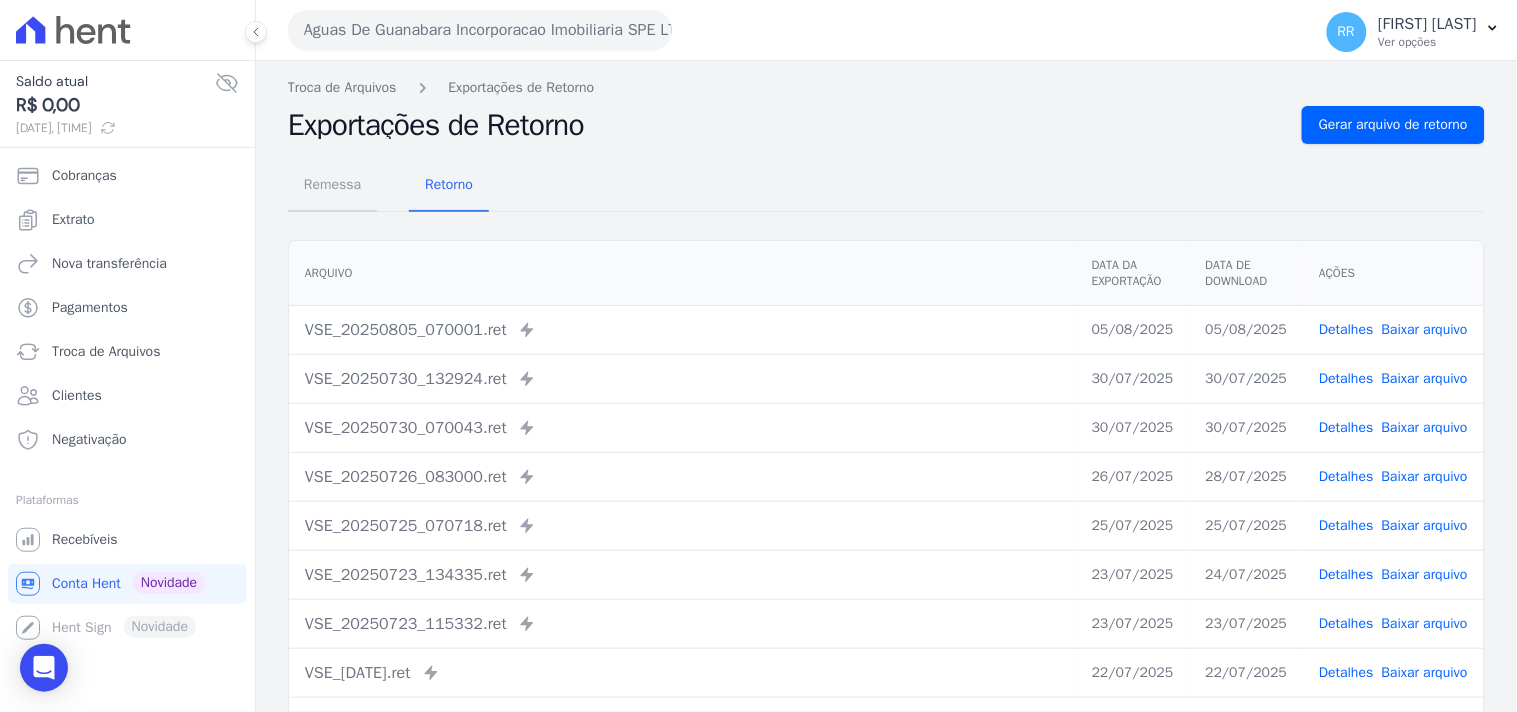 click on "Remessa" at bounding box center (332, 184) 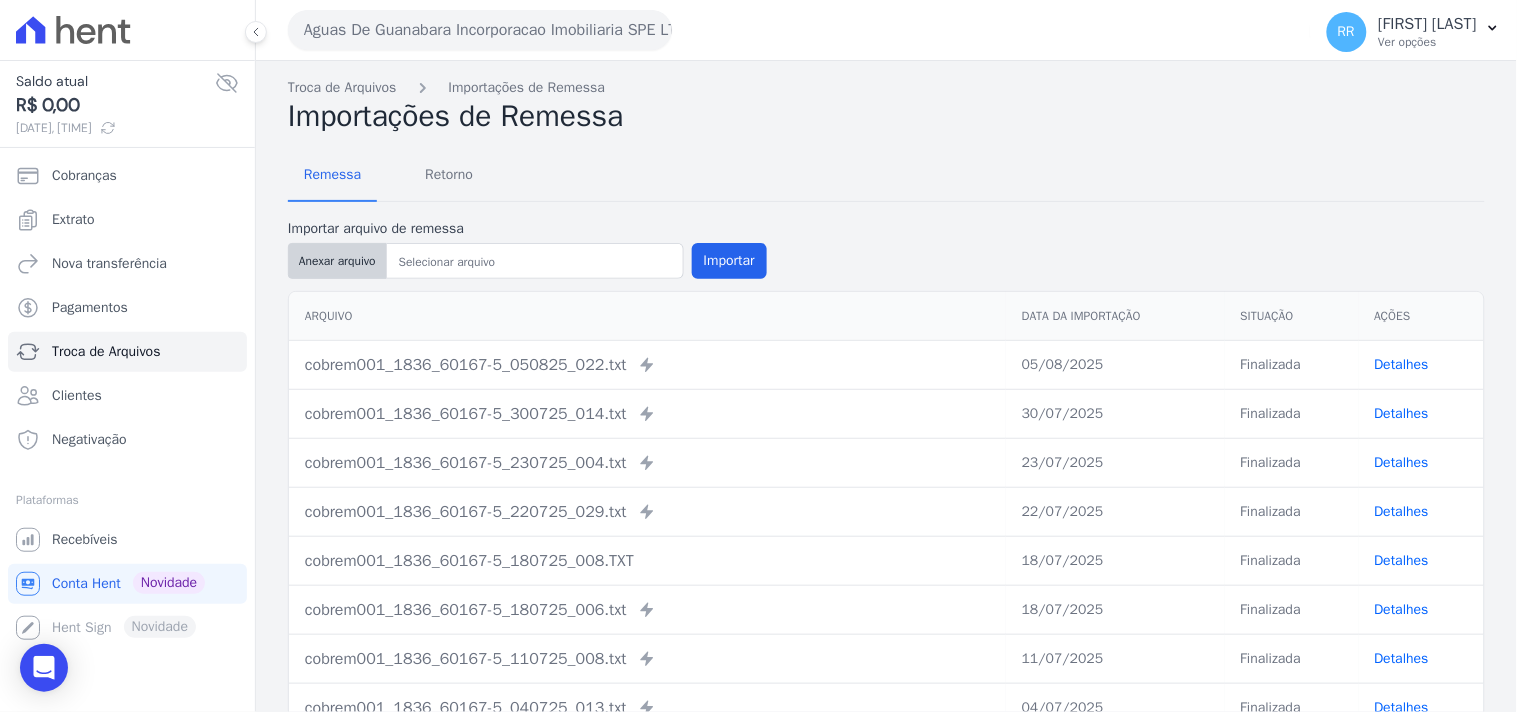 click on "Anexar arquivo" at bounding box center (337, 261) 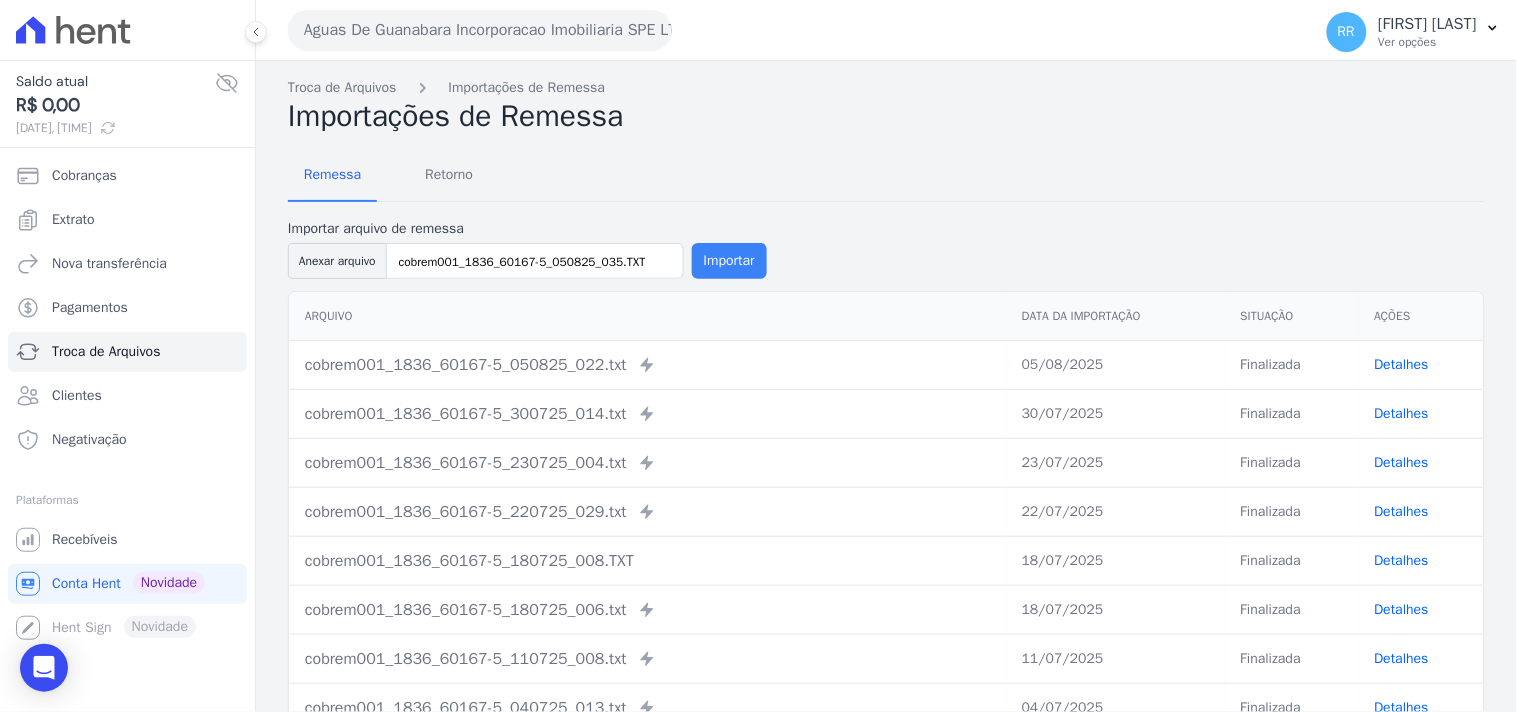 click on "Importar" at bounding box center [729, 261] 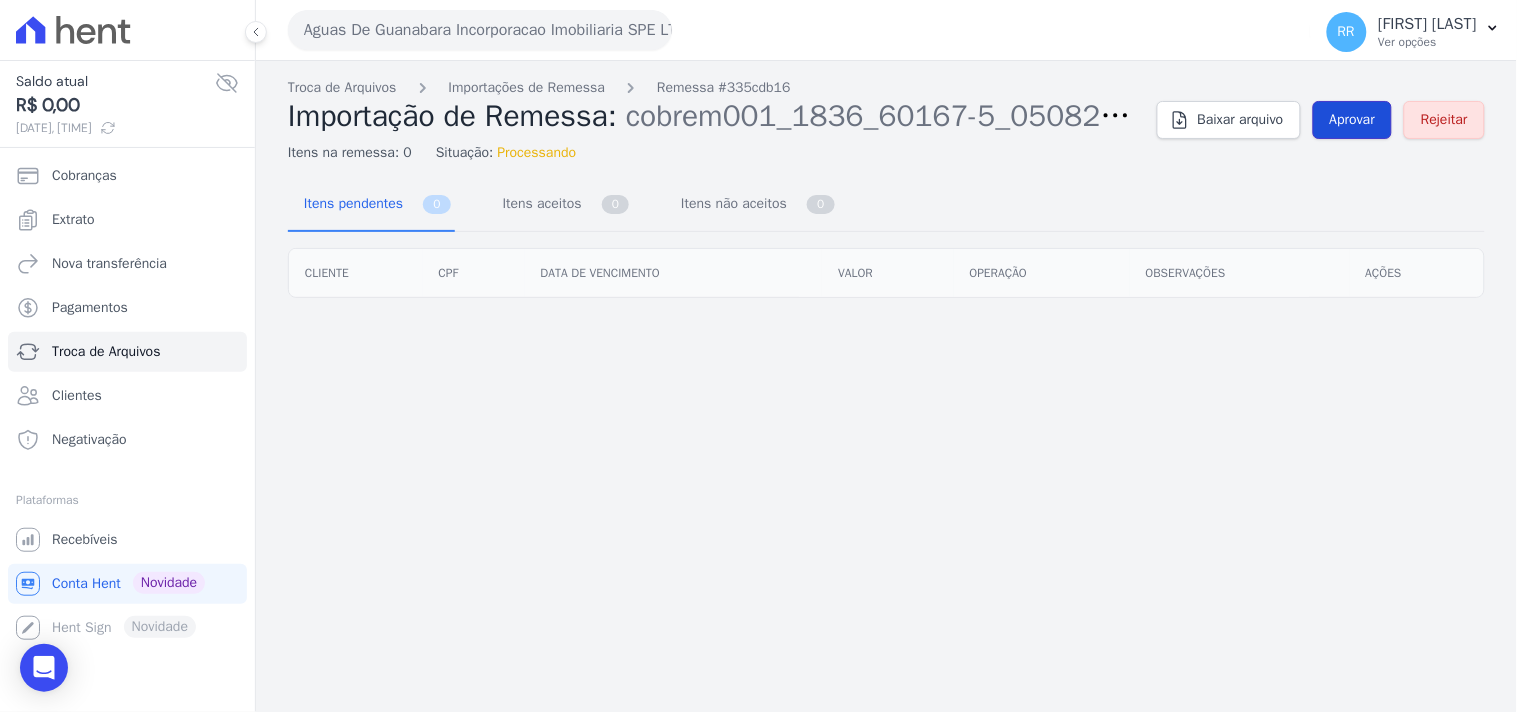 click on "Aprovar" at bounding box center (1353, 120) 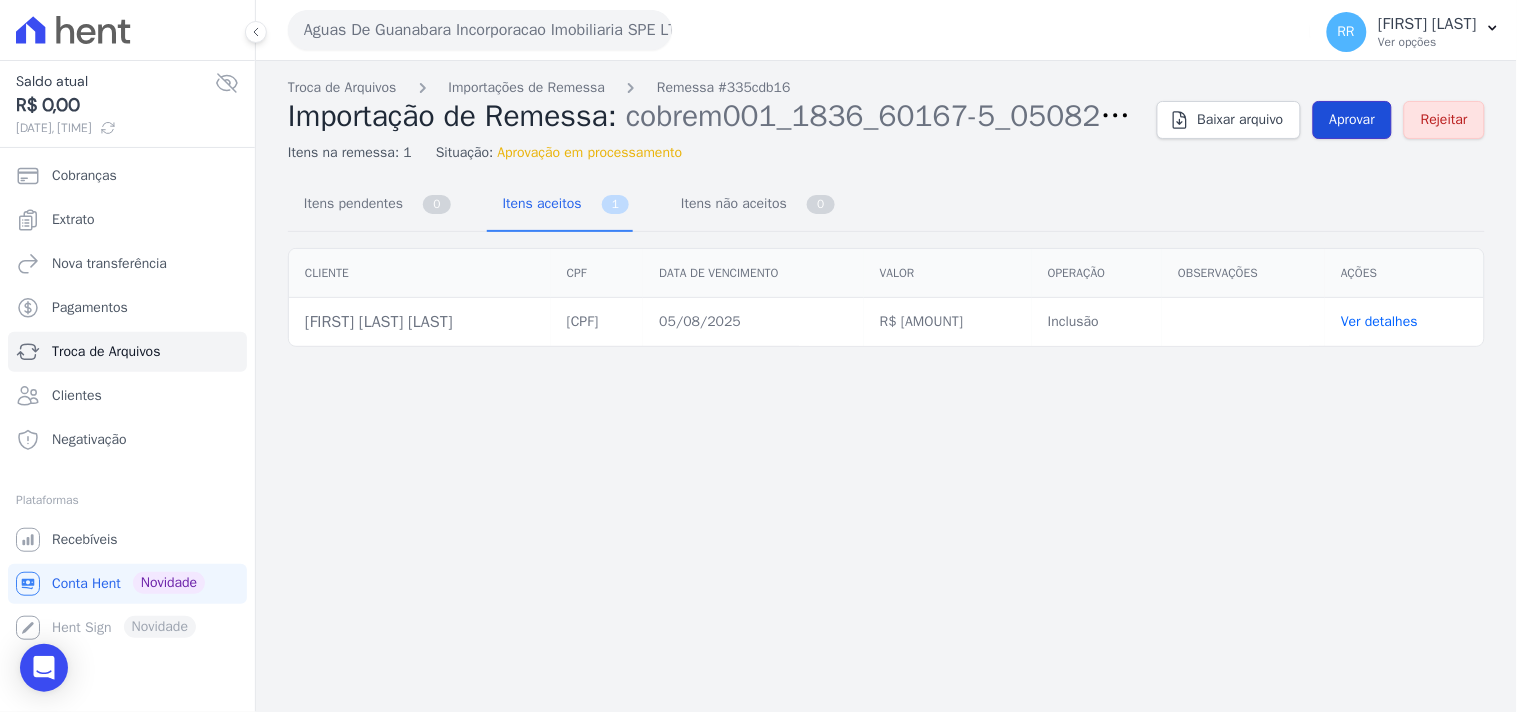 click on "Aprovar" at bounding box center [1353, 120] 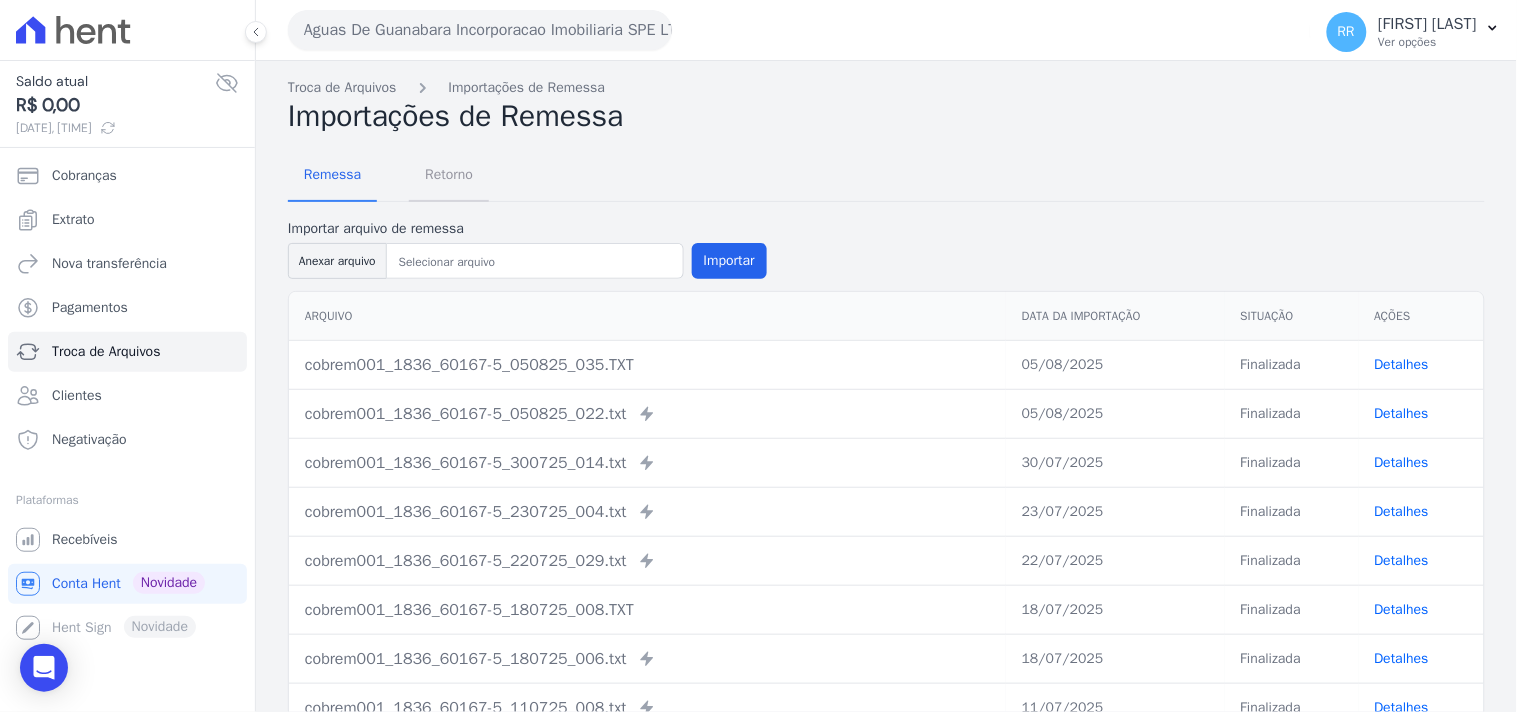 click on "Retorno" at bounding box center (449, 174) 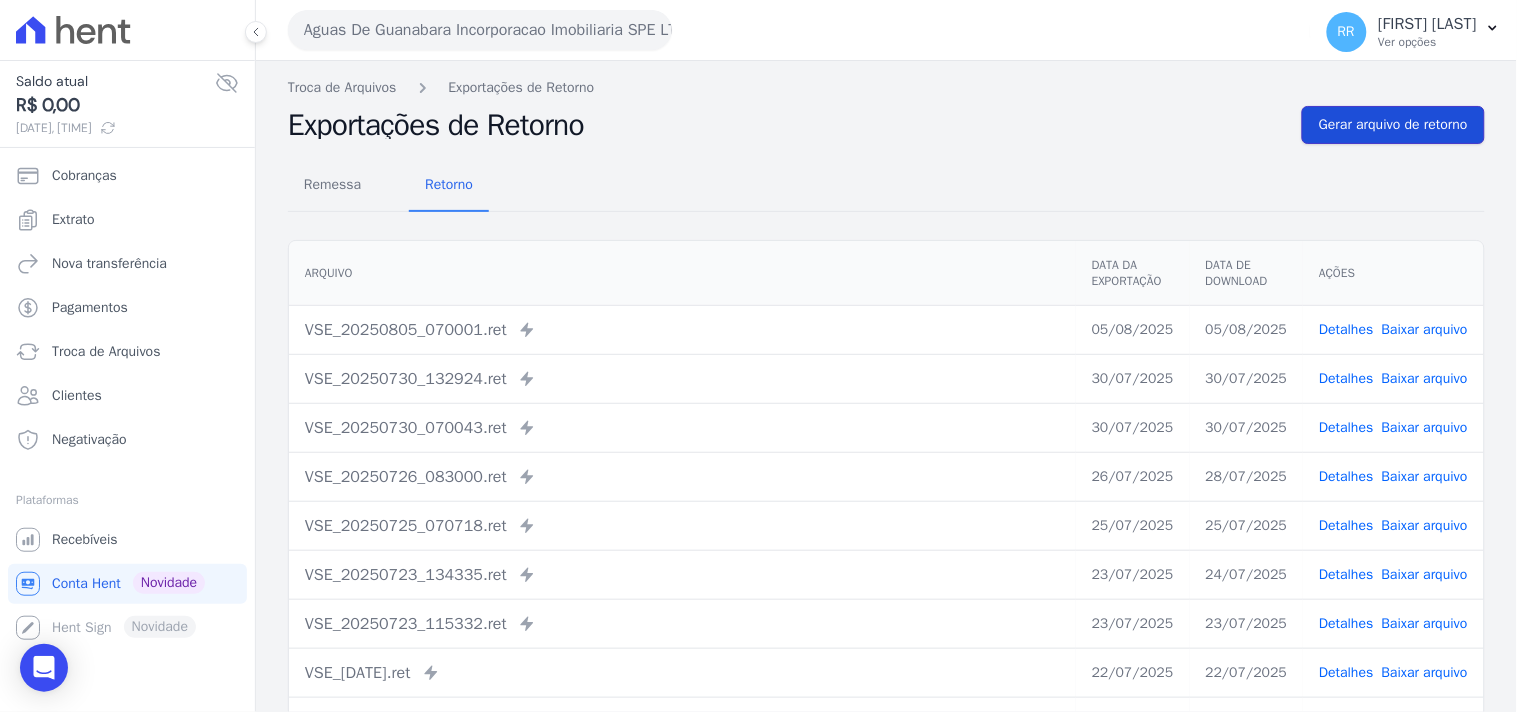 click on "Gerar arquivo de retorno" at bounding box center (1393, 125) 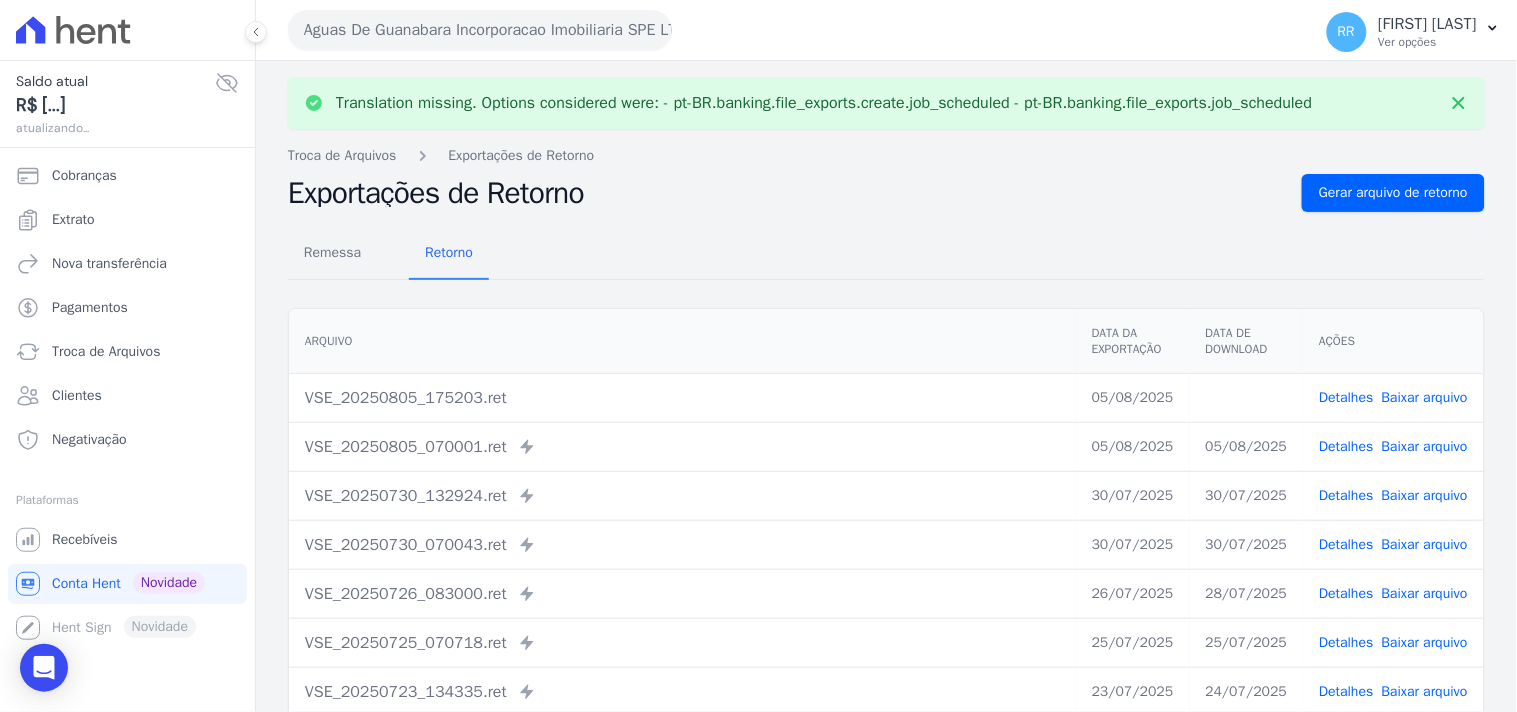 click on "Detalhes
Baixar arquivo" at bounding box center [1393, 397] 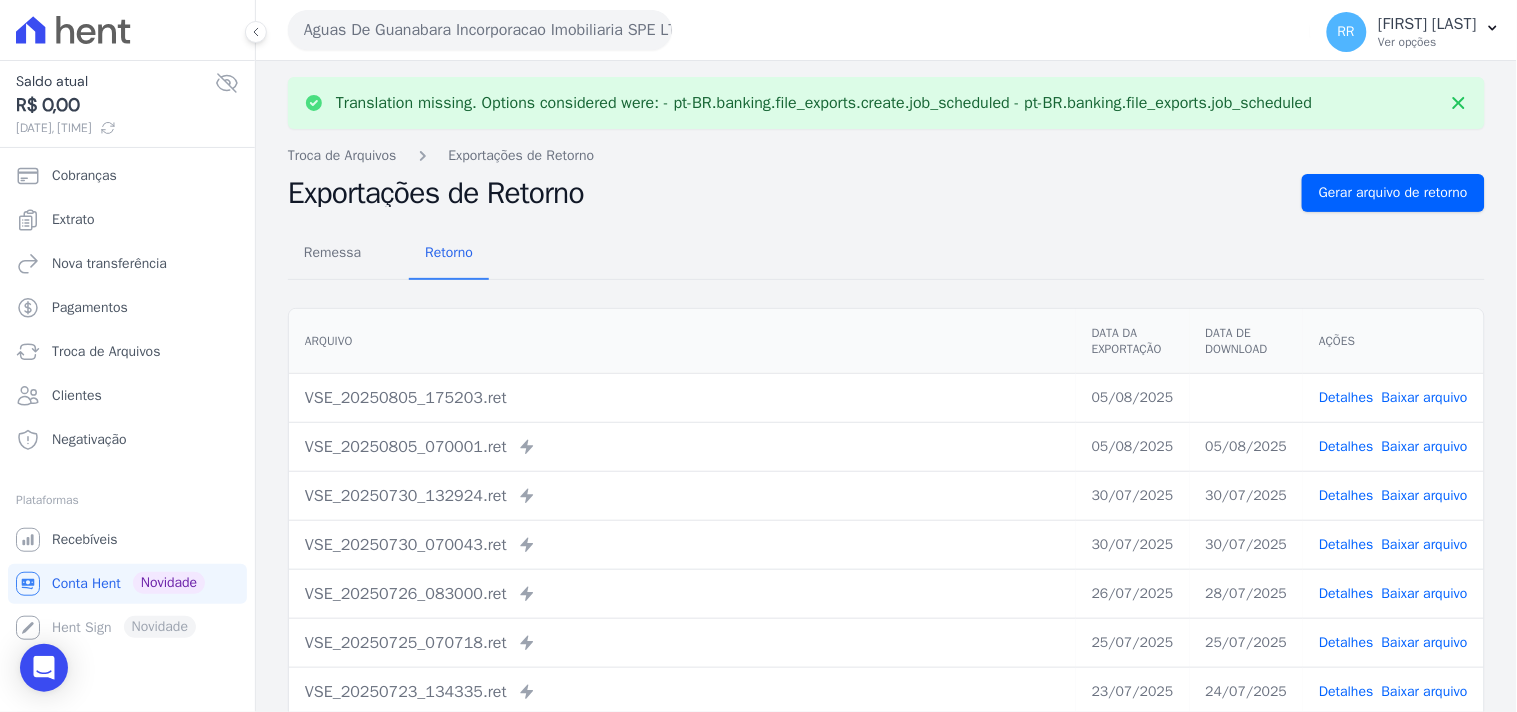 click on "Baixar arquivo" at bounding box center [1425, 397] 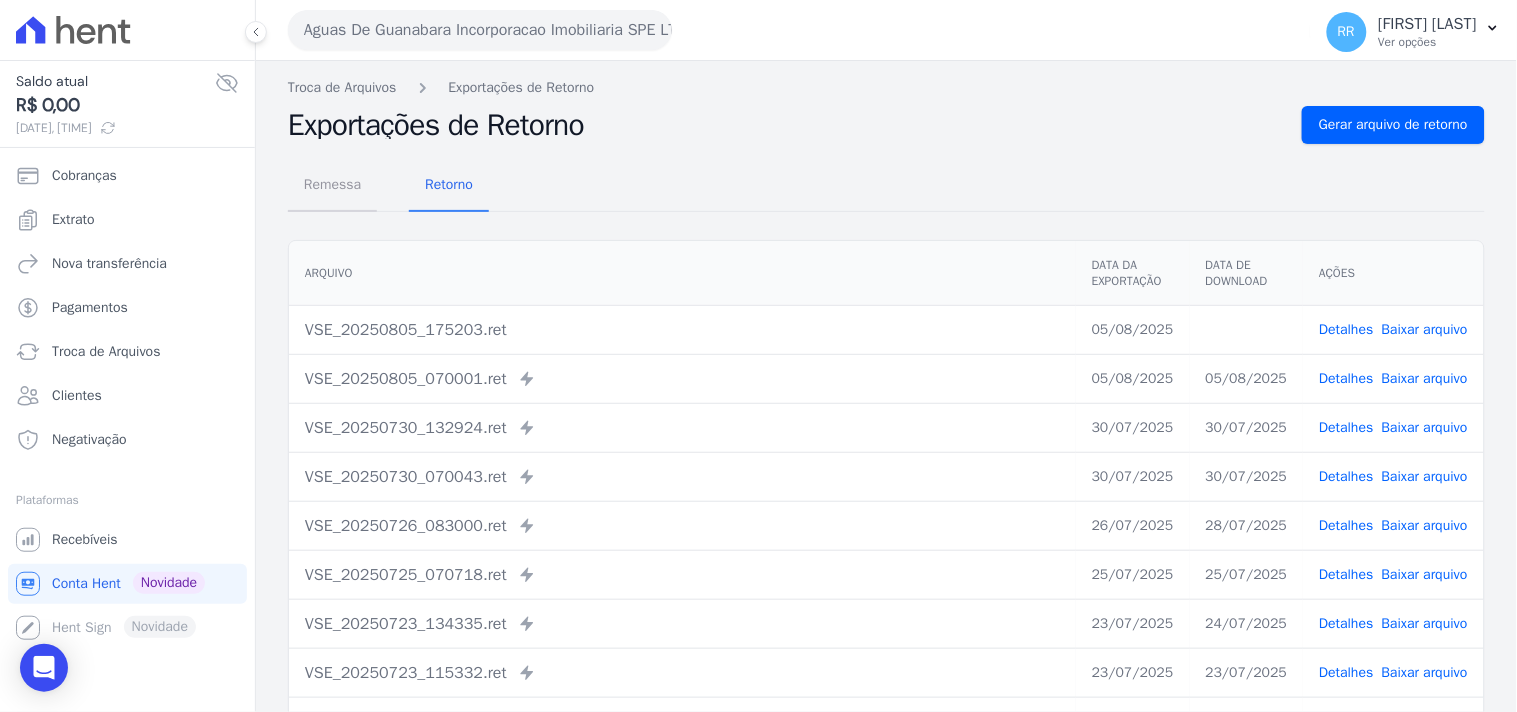 click on "Remessa" at bounding box center [332, 184] 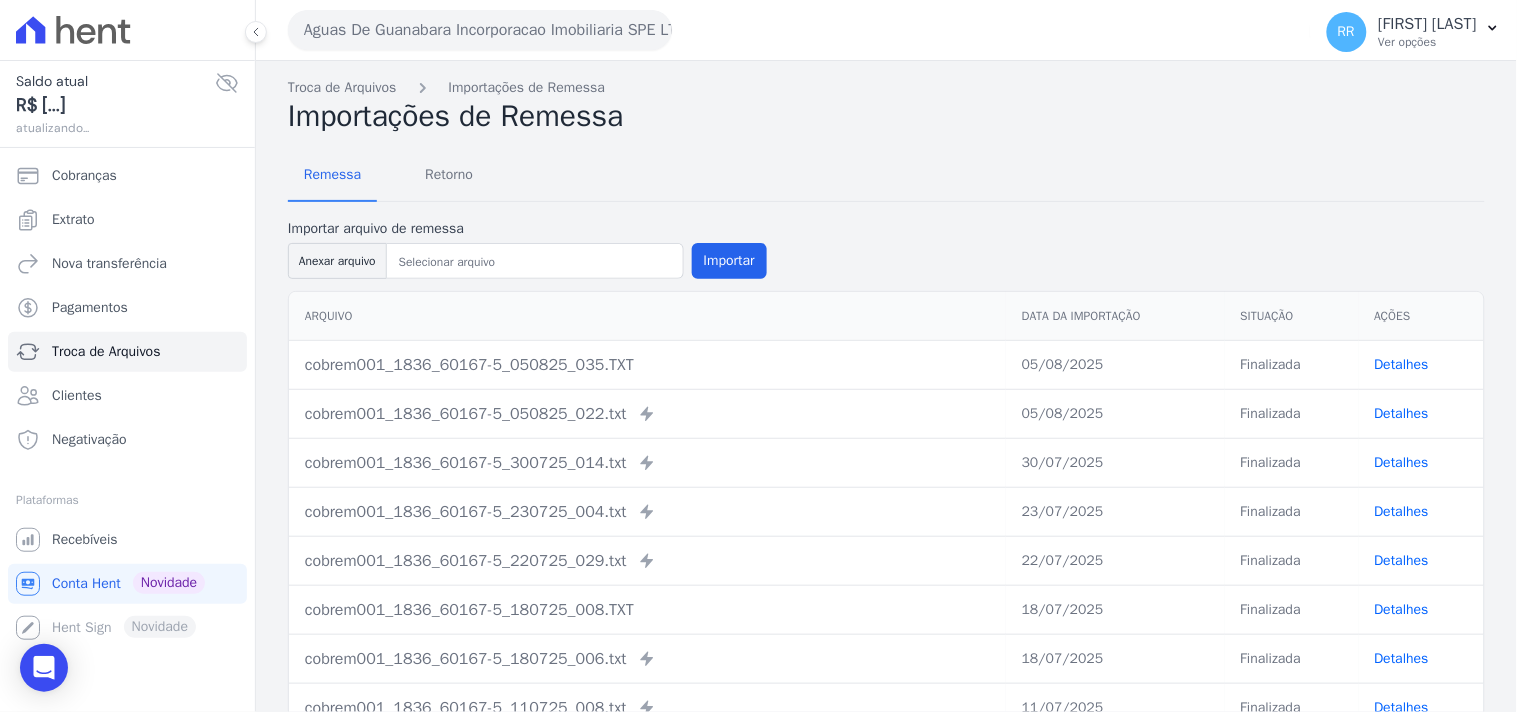 click on "Aguas De Guanabara Incorporacao Imobiliaria SPE LTDA" at bounding box center [480, 30] 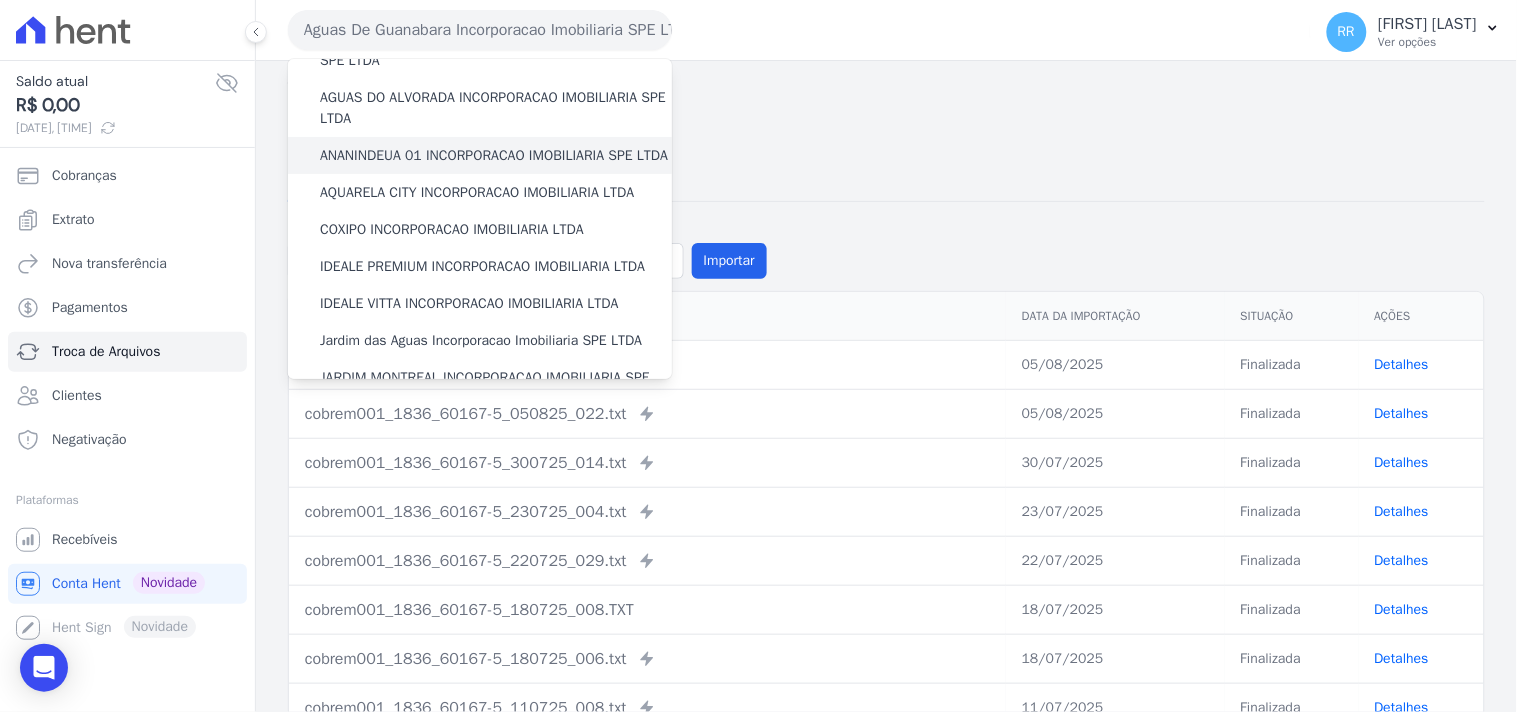 scroll, scrollTop: 74, scrollLeft: 0, axis: vertical 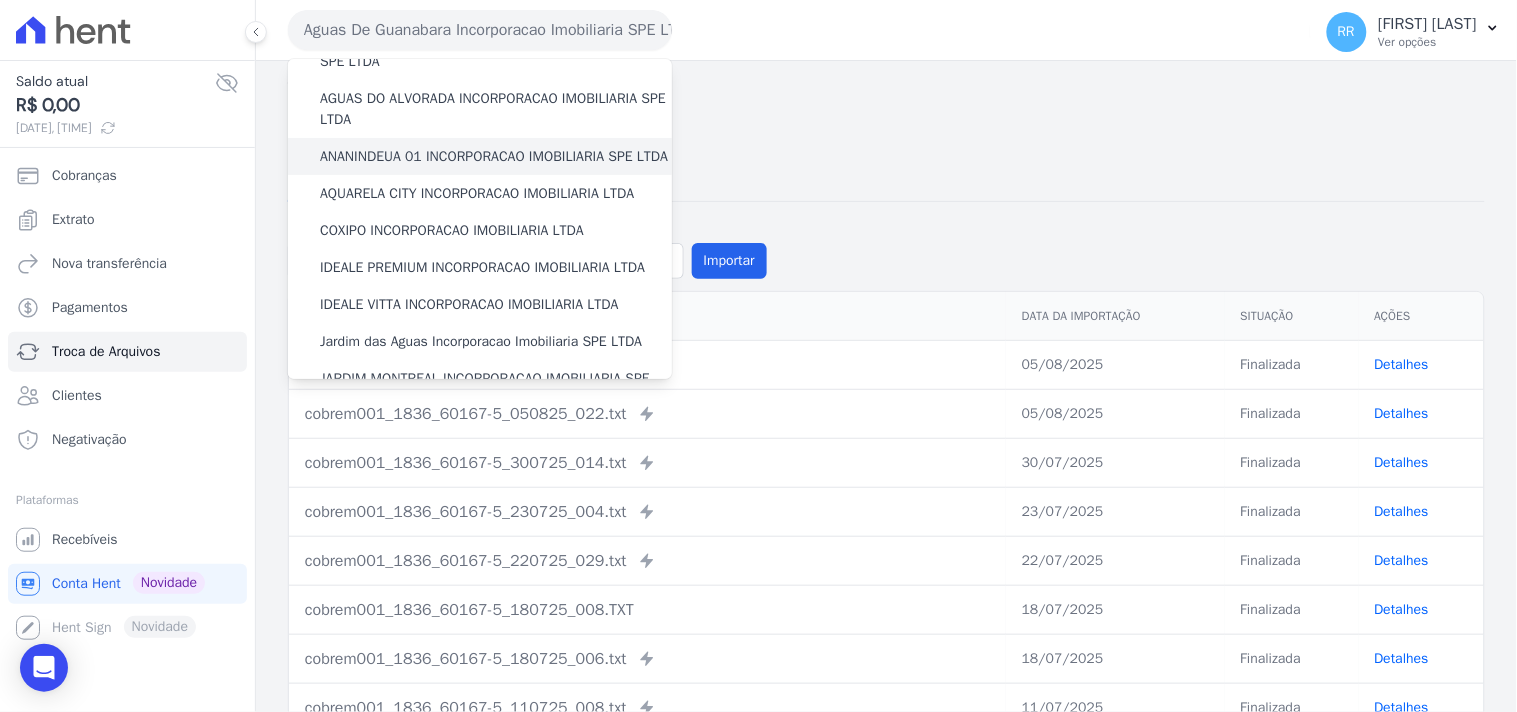 click on "ANANINDEUA 01 INCORPORACAO IMOBILIARIA SPE LTDA" at bounding box center (494, 156) 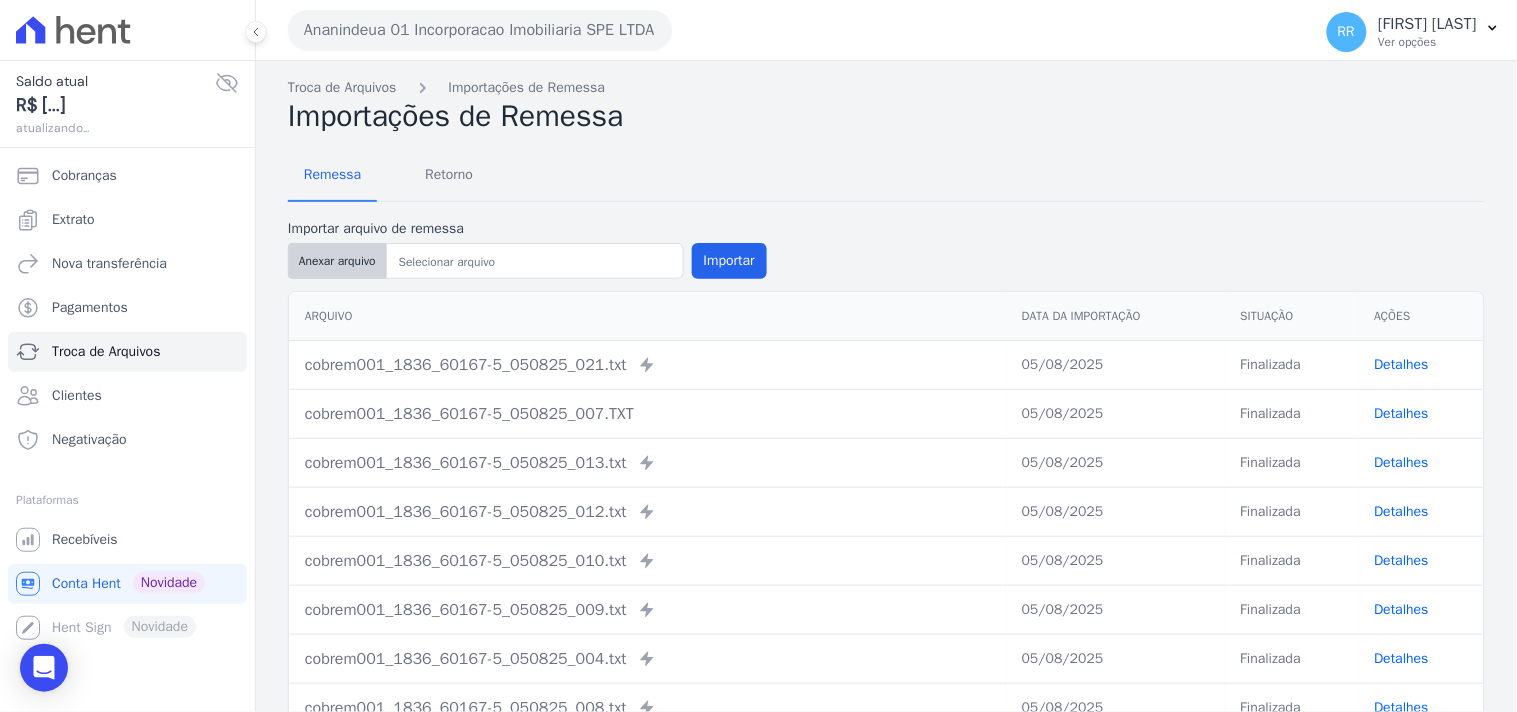 click on "Anexar arquivo" at bounding box center (337, 261) 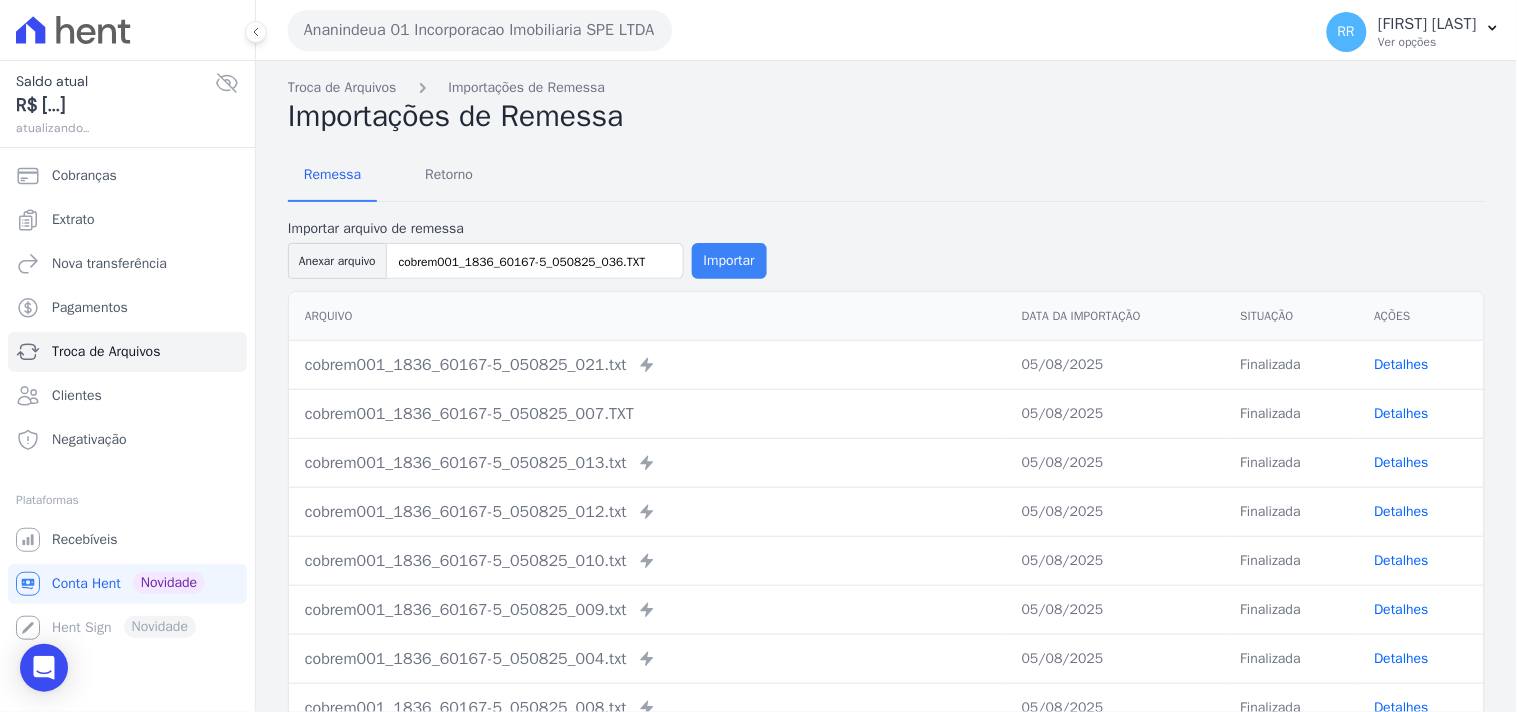 click on "Importar" at bounding box center [729, 261] 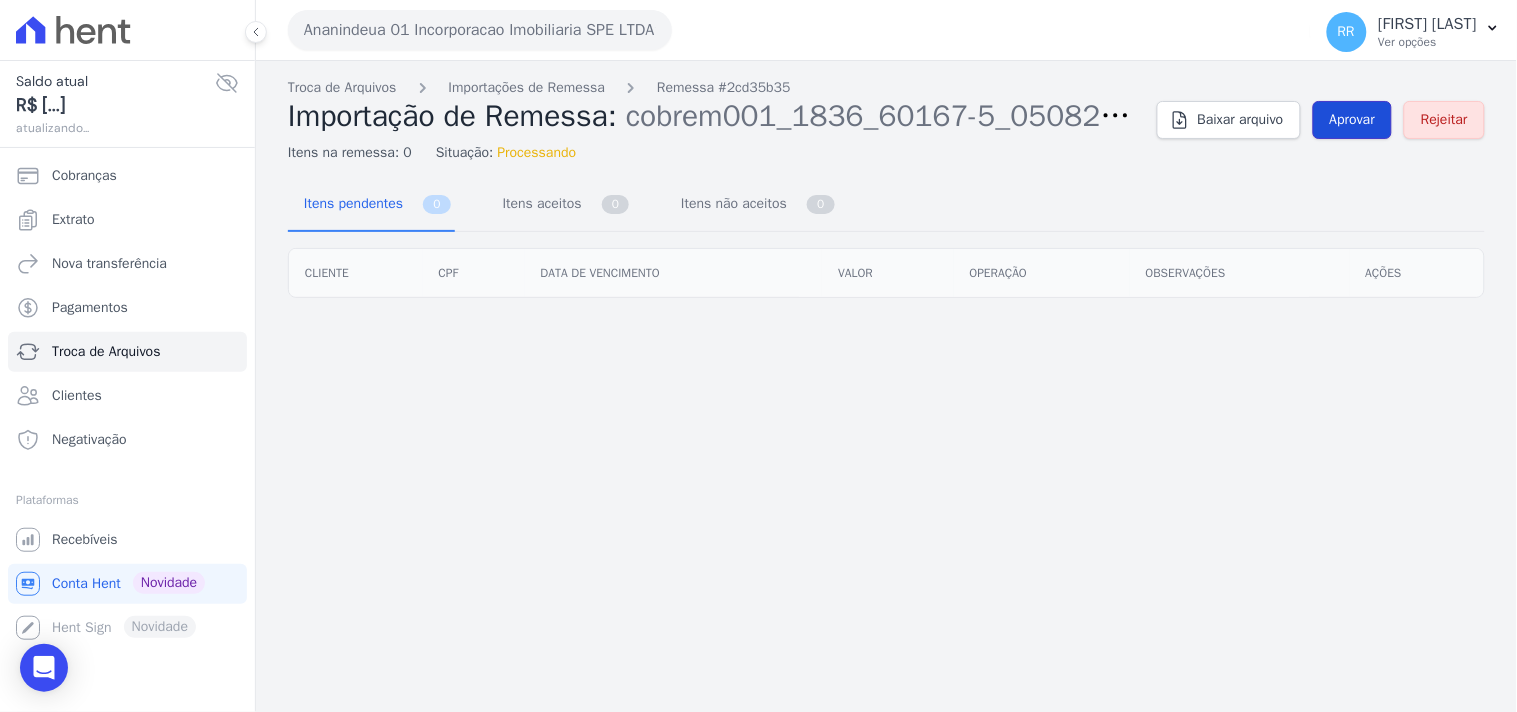 click on "Aprovar" at bounding box center [1353, 120] 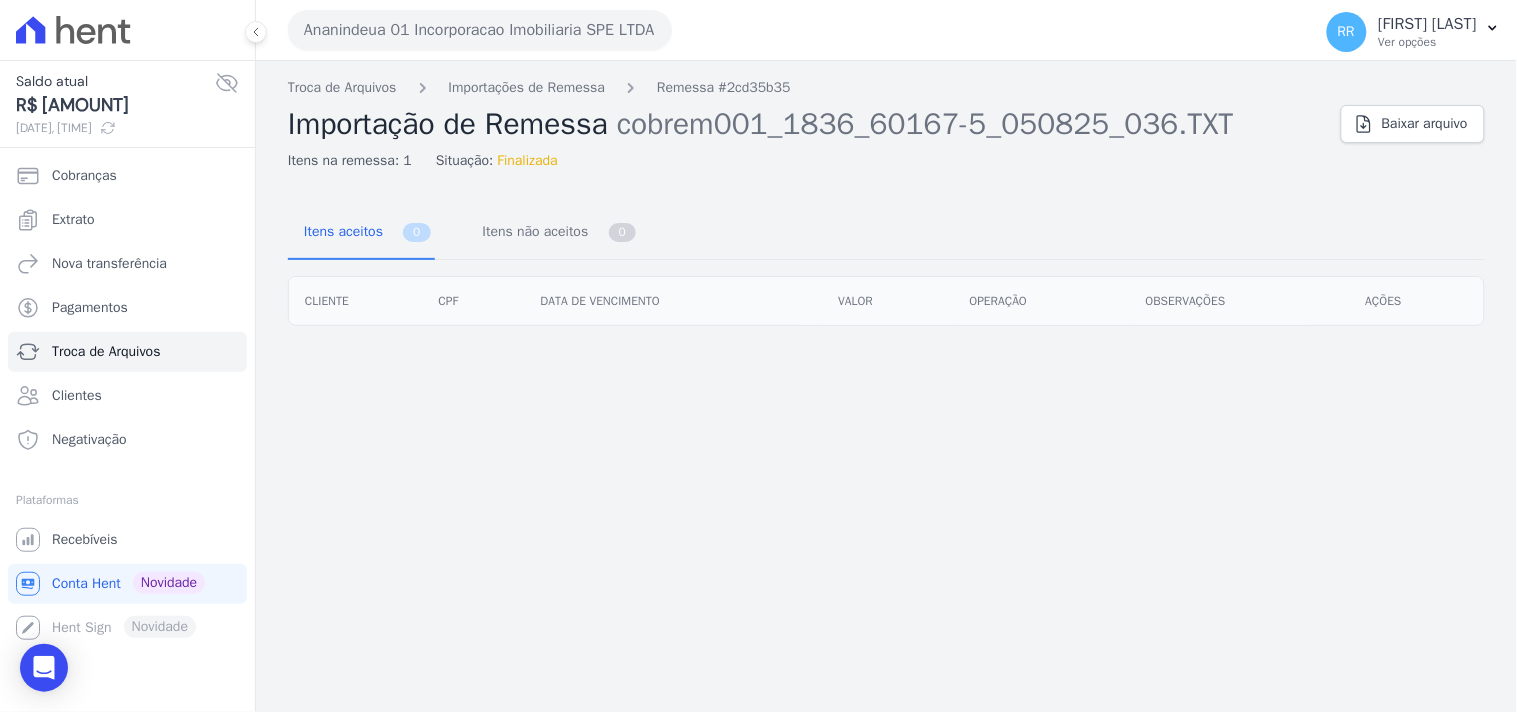click on "Importação de Remessa
cobrem001_1836_60167-5_050825_036.TXT" at bounding box center [806, 124] 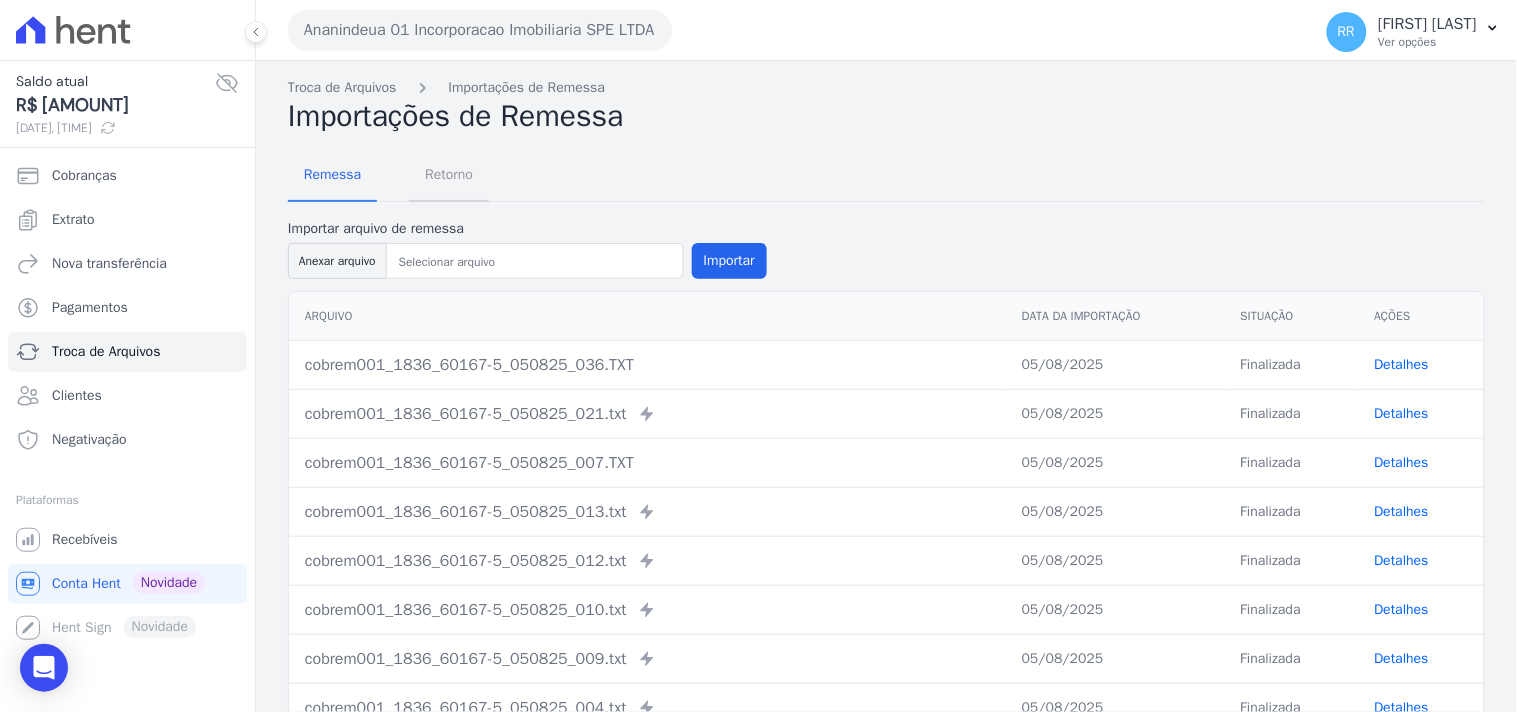 click on "Retorno" at bounding box center (449, 174) 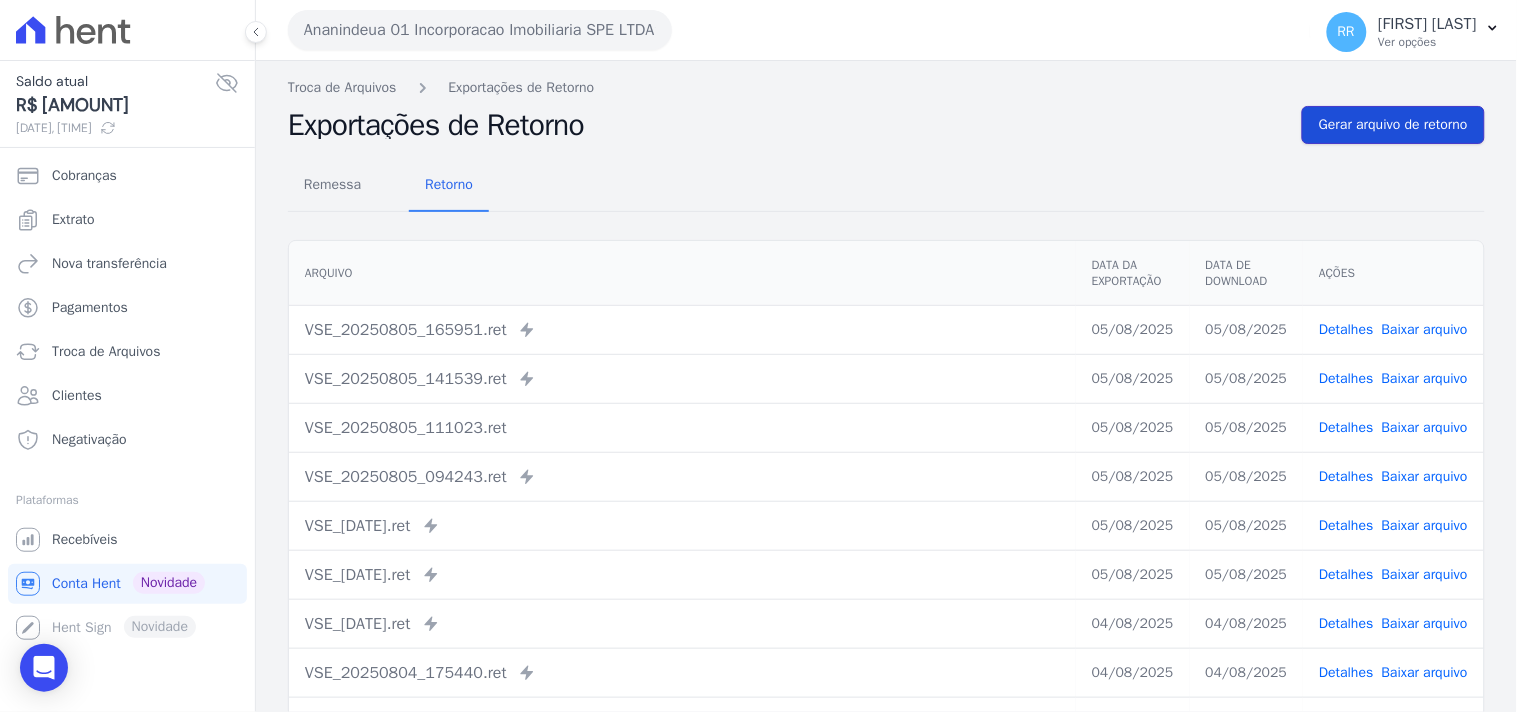 click on "Gerar arquivo de retorno" at bounding box center (1393, 125) 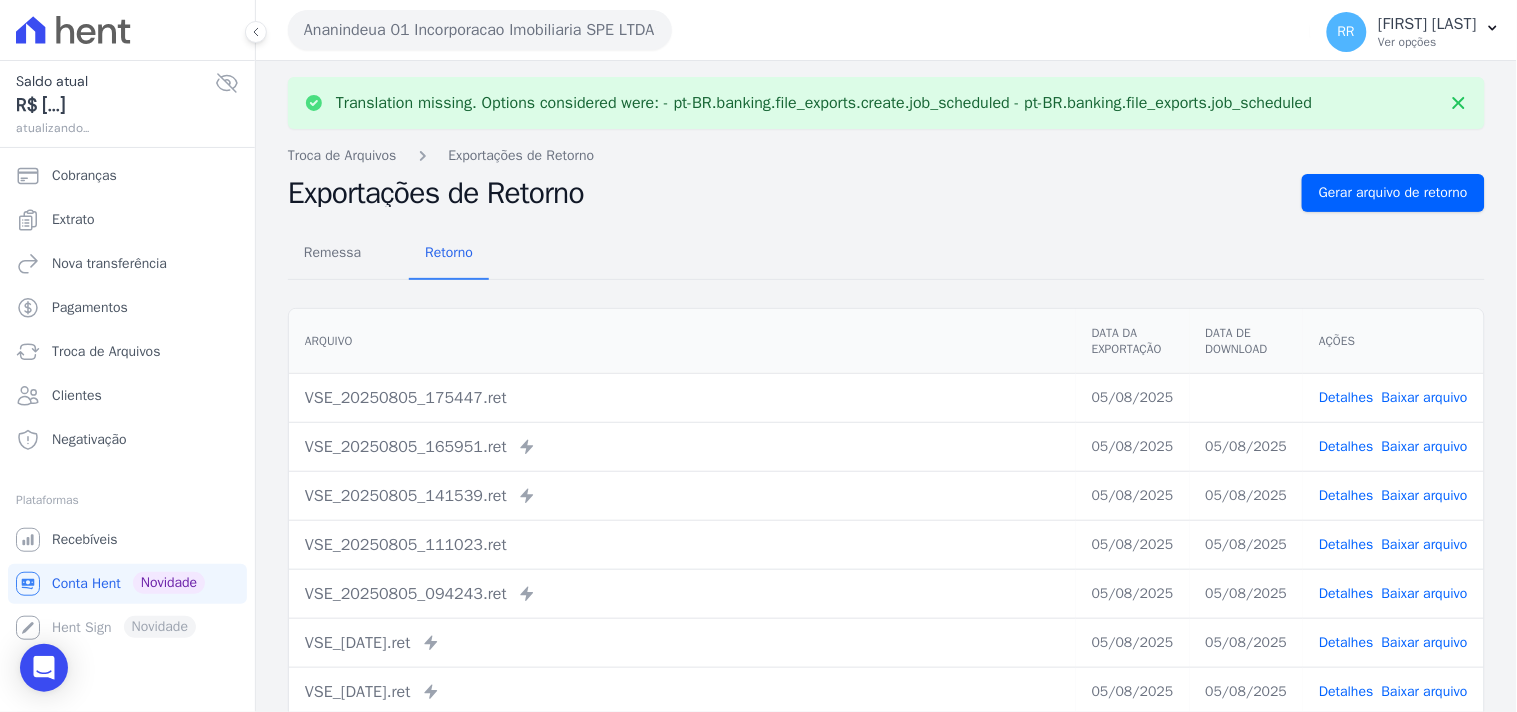 click on "Baixar arquivo" at bounding box center (1425, 397) 